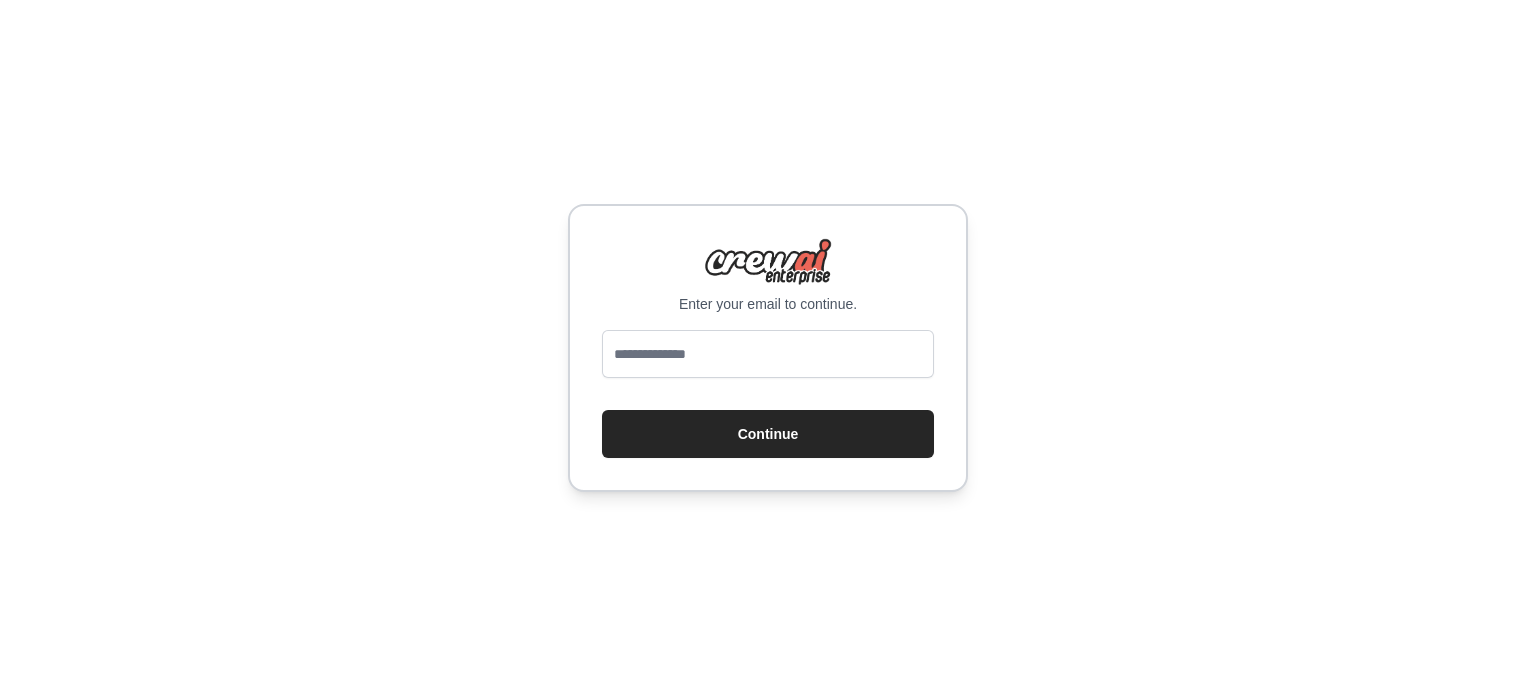 scroll, scrollTop: 0, scrollLeft: 0, axis: both 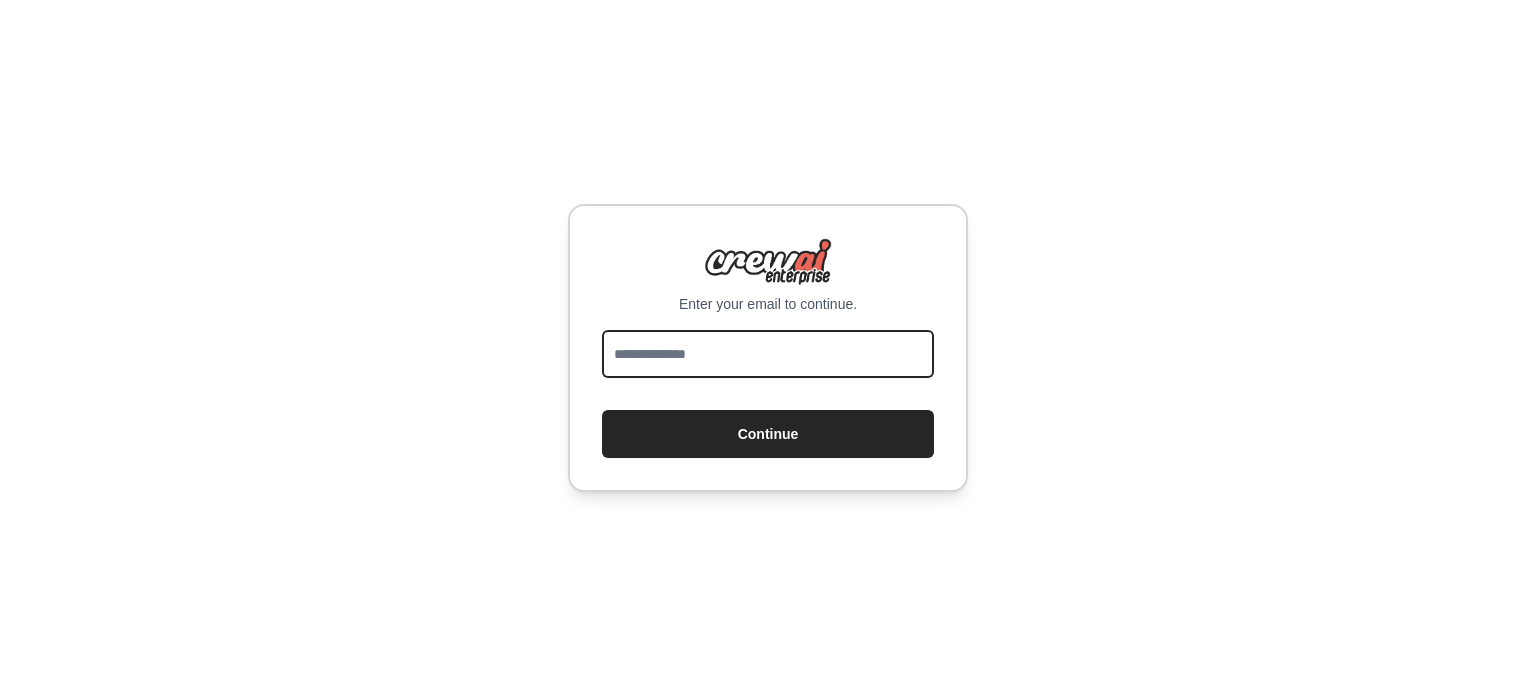 click at bounding box center (768, 354) 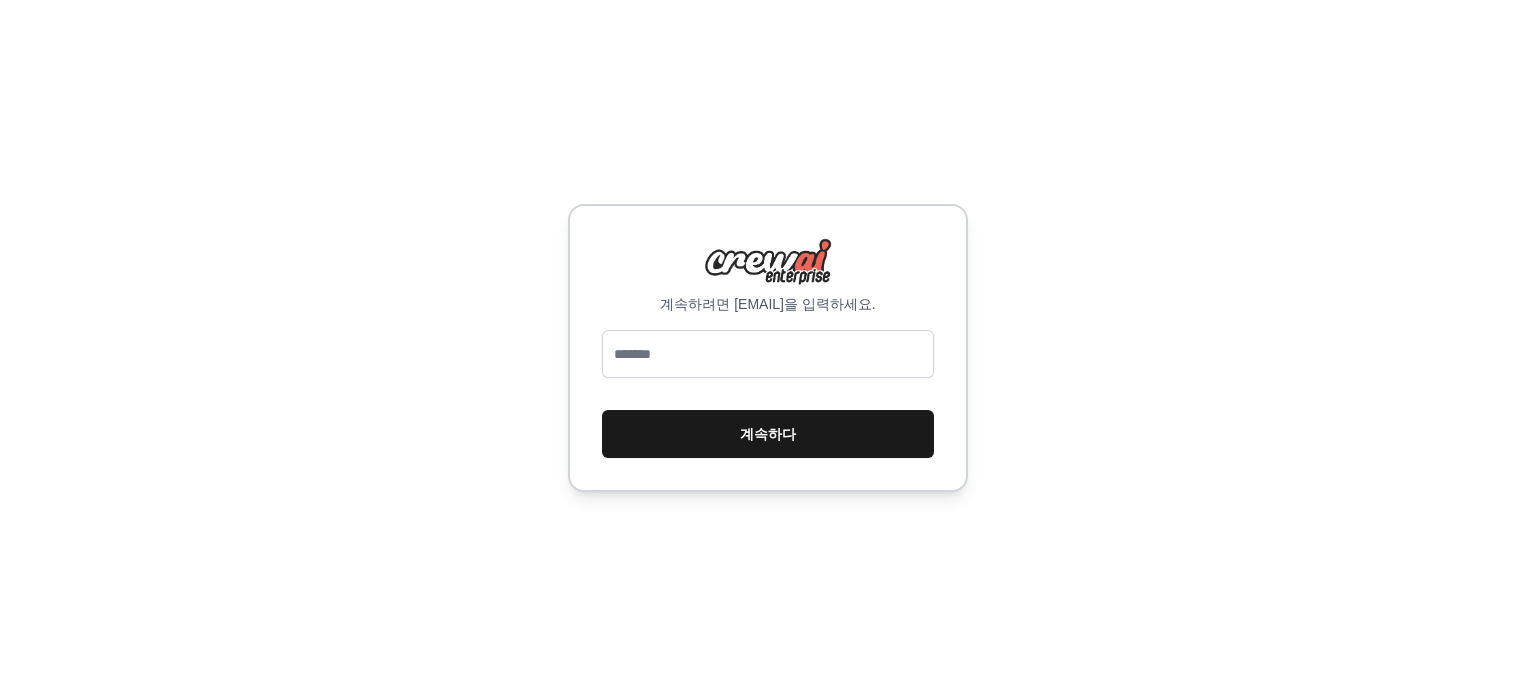 click on "계속하다" at bounding box center [768, 434] 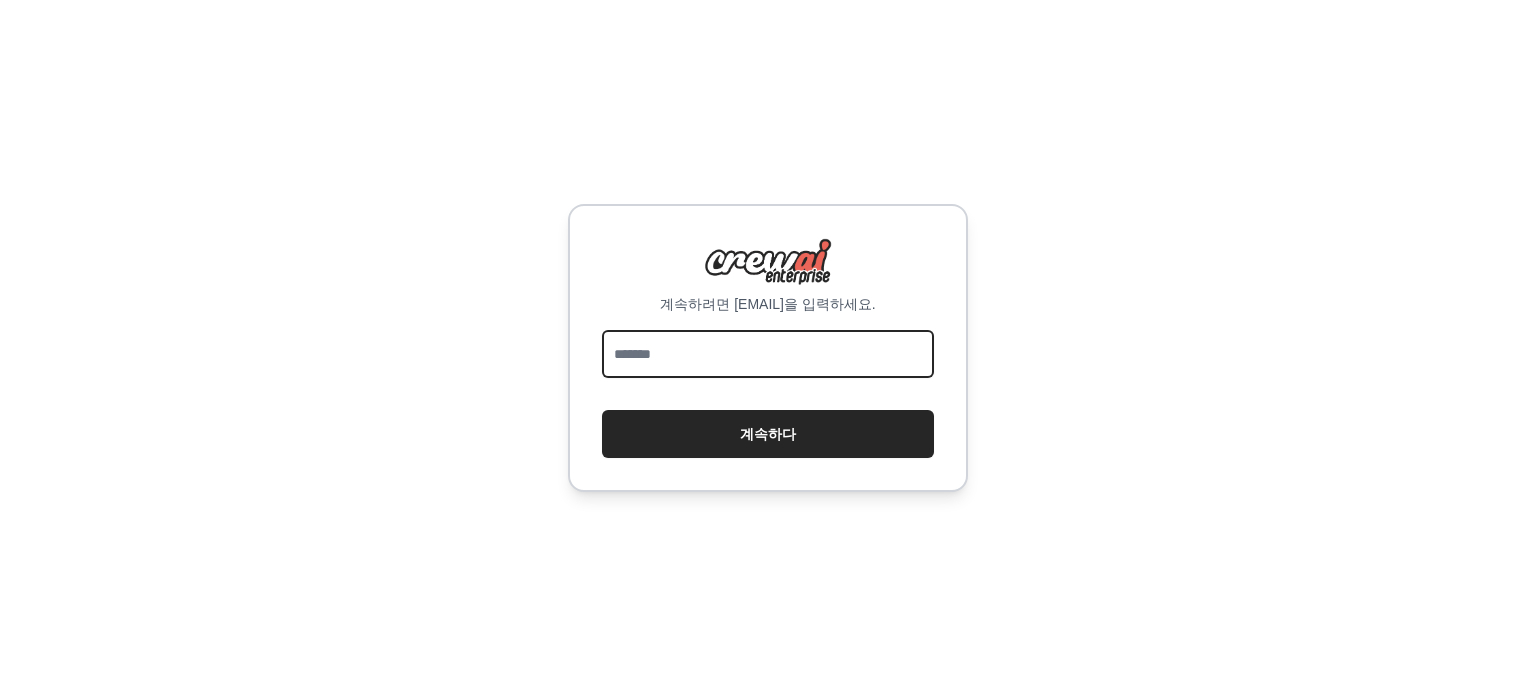click at bounding box center (768, 354) 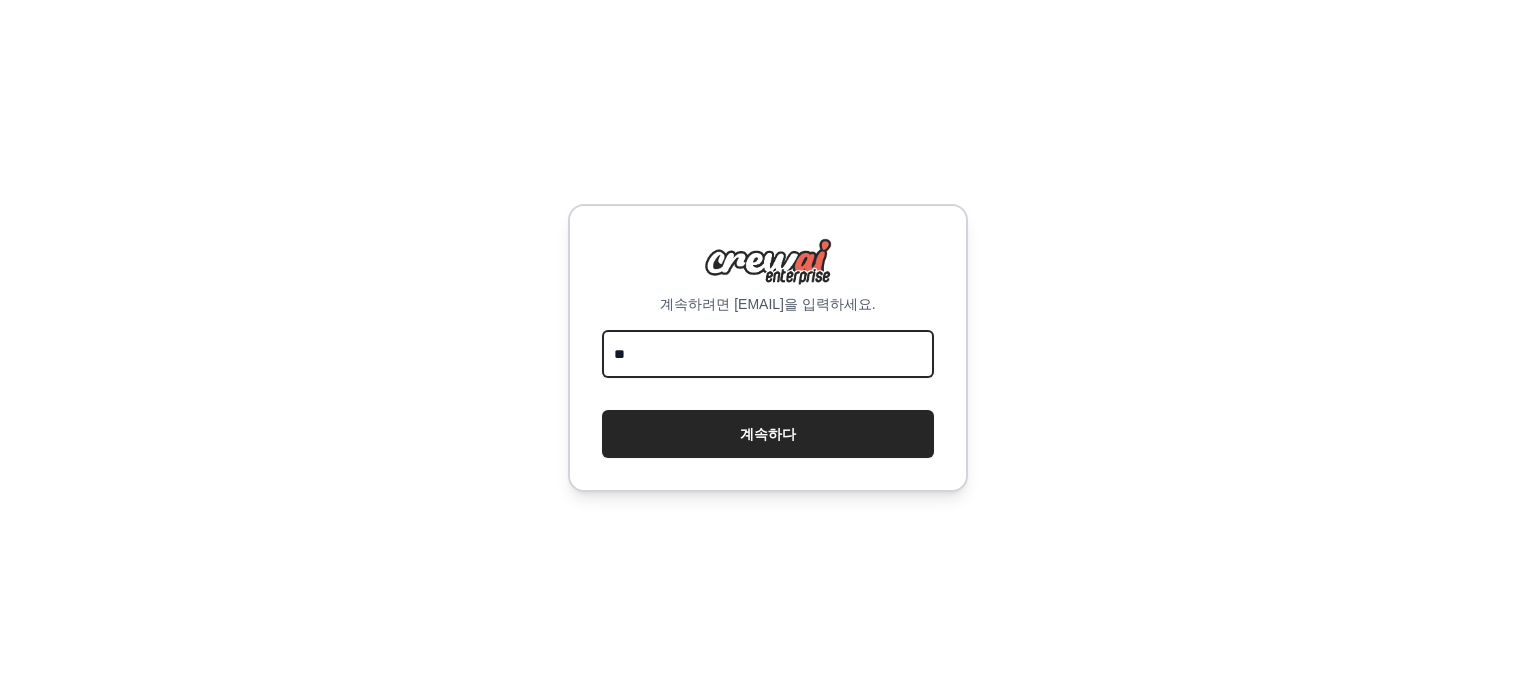 type on "*" 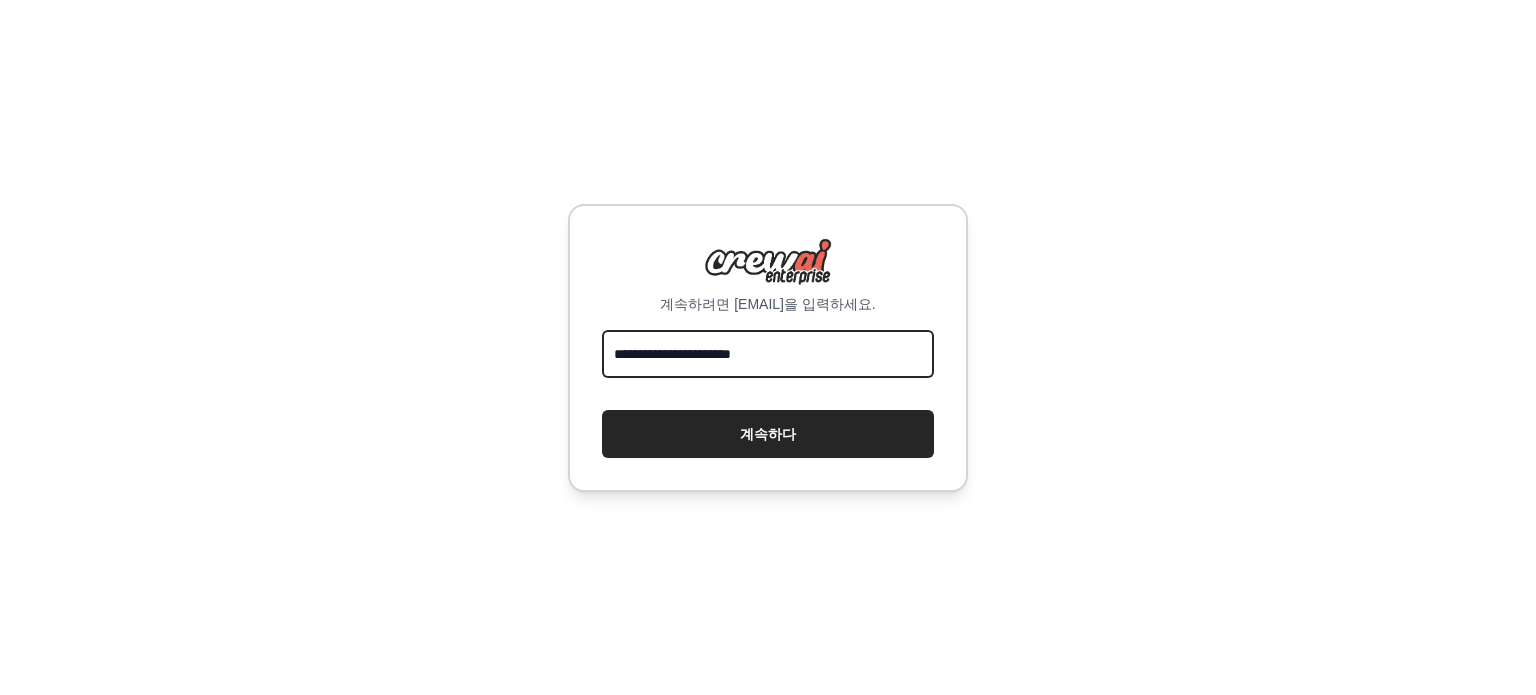 click on "**********" at bounding box center [768, 354] 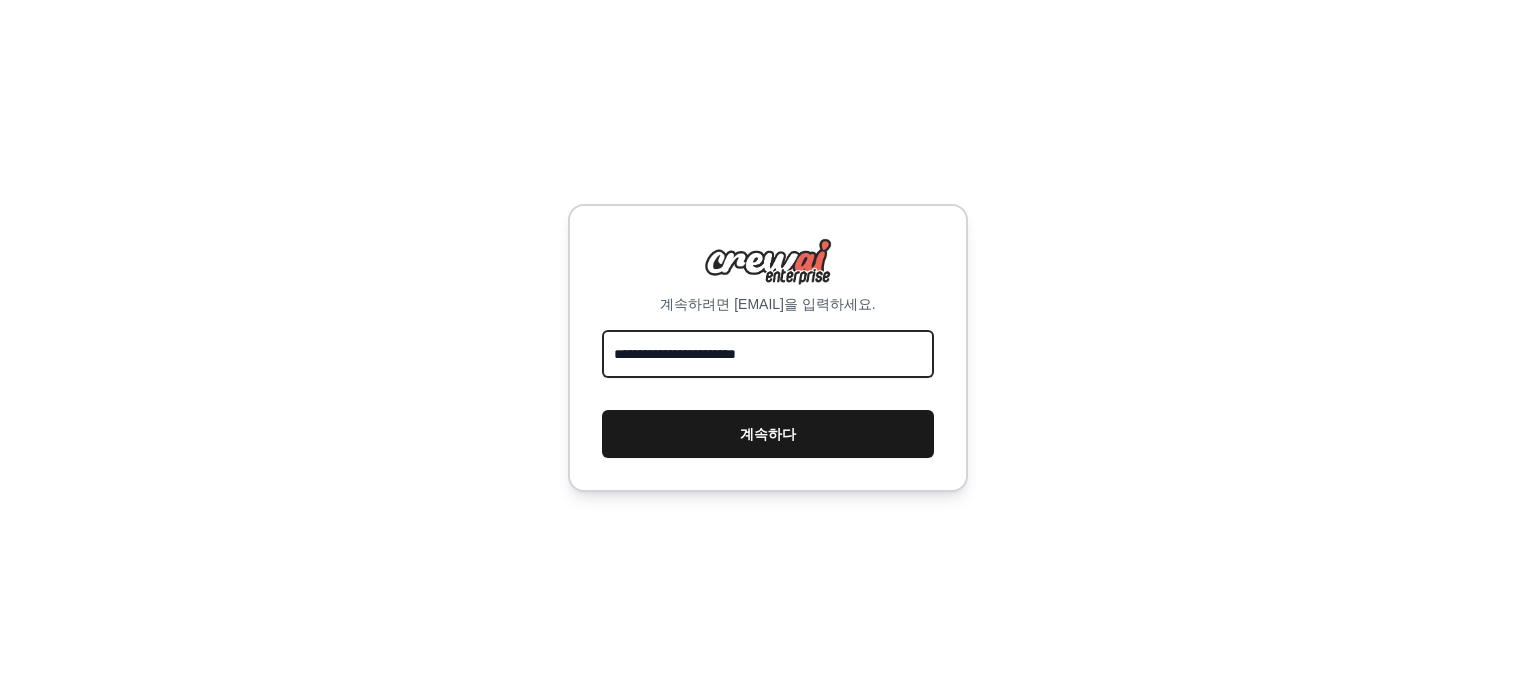type on "**********" 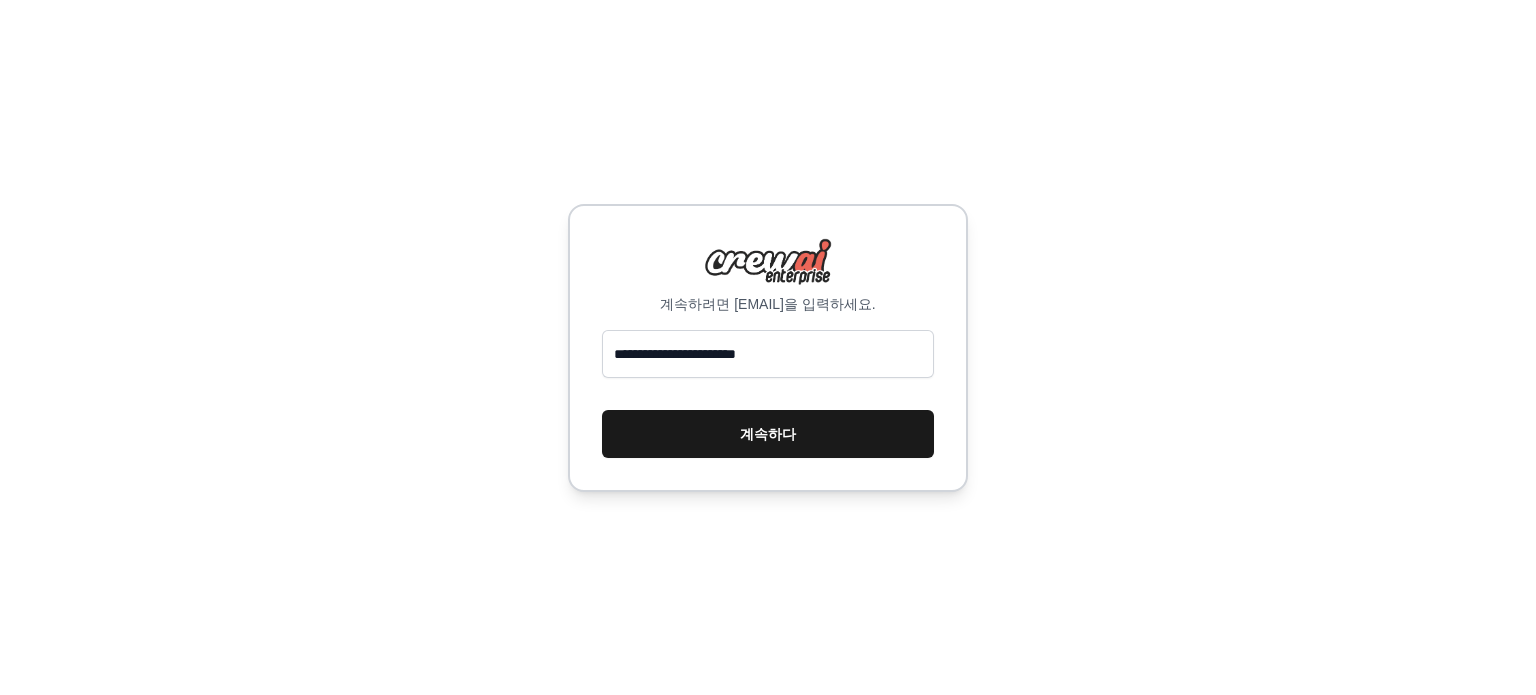 click on "계속하다" at bounding box center [768, 434] 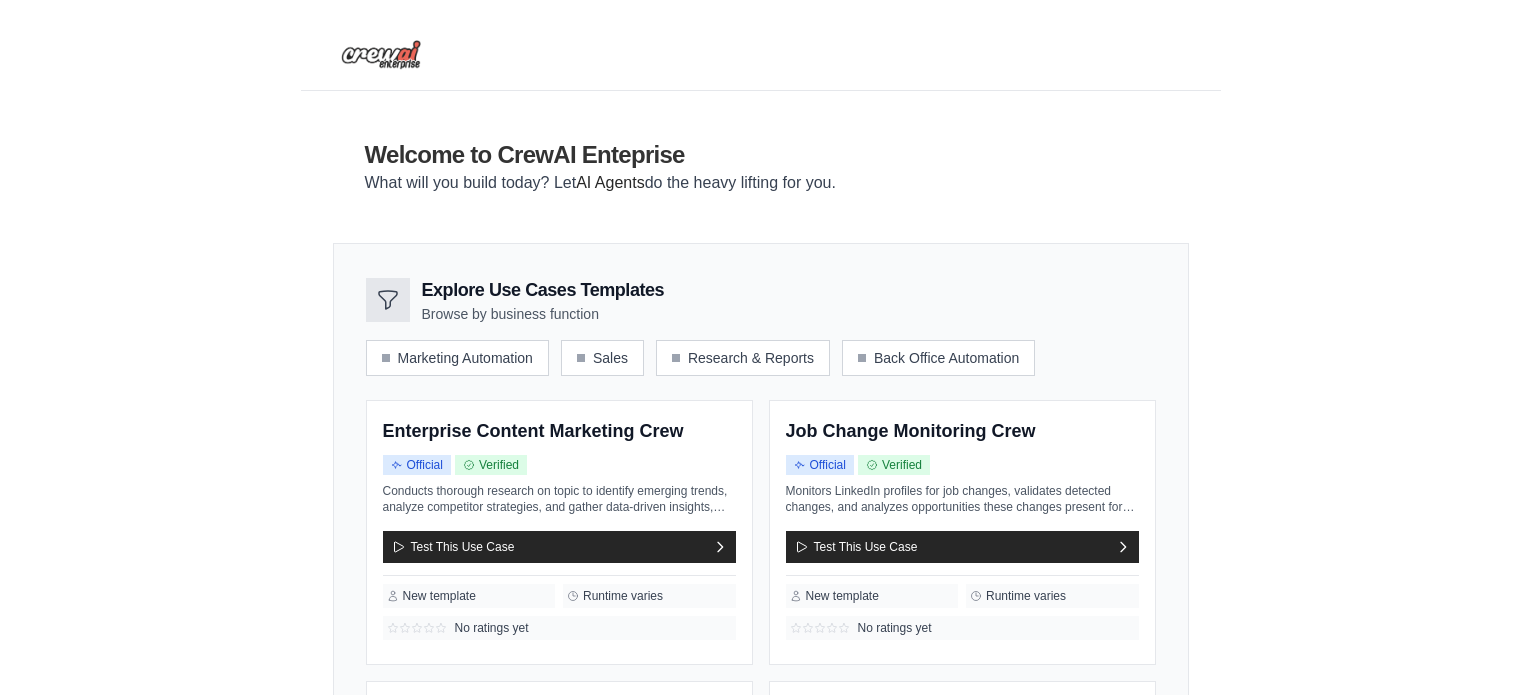 scroll, scrollTop: 0, scrollLeft: 0, axis: both 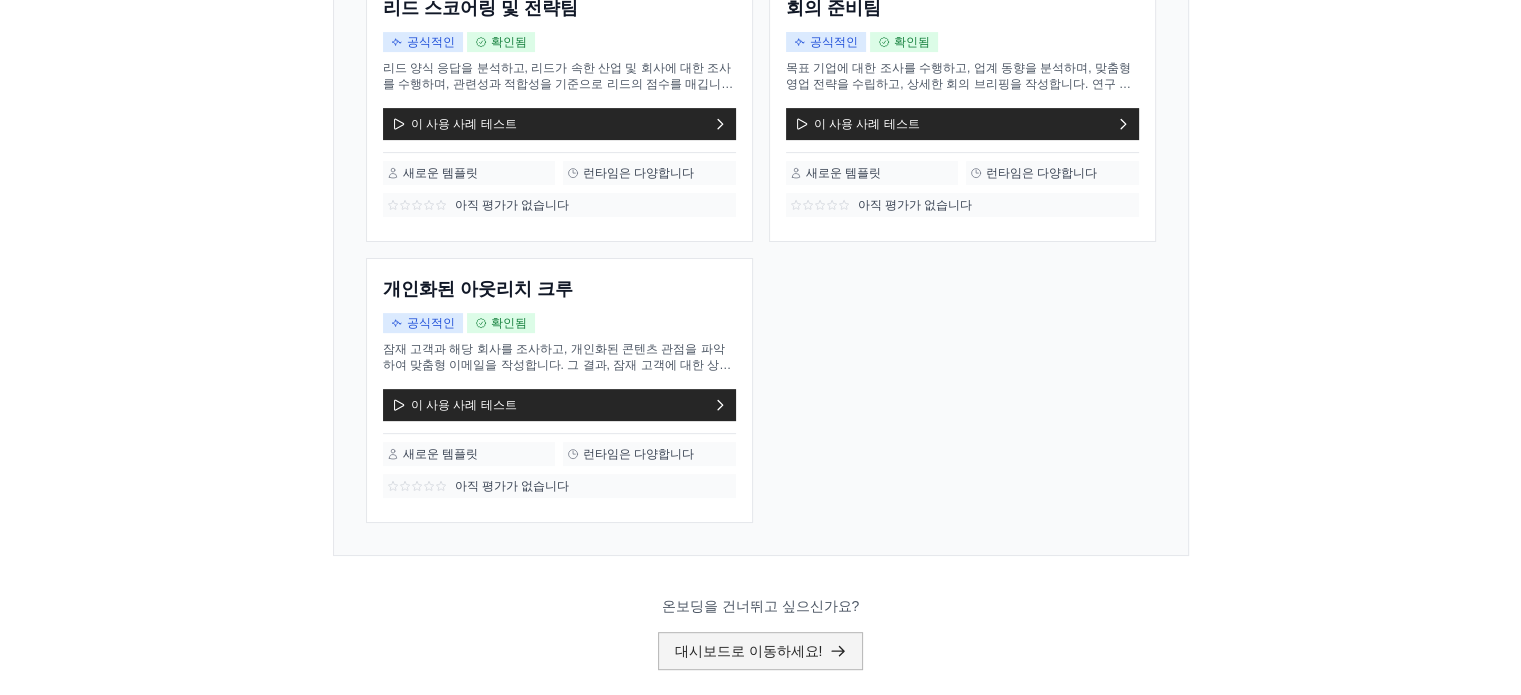 click on "대시보드로 이동하세요!" at bounding box center [749, 651] 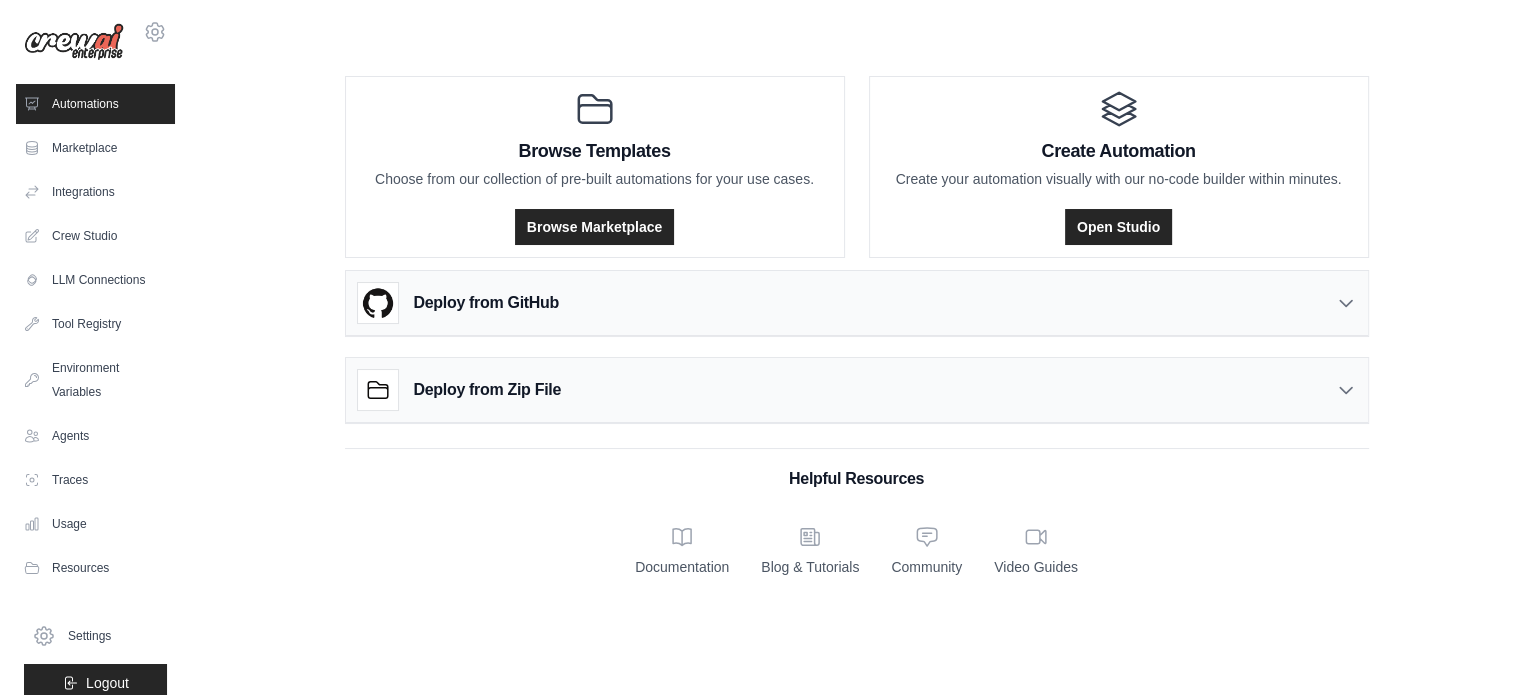 scroll, scrollTop: 0, scrollLeft: 0, axis: both 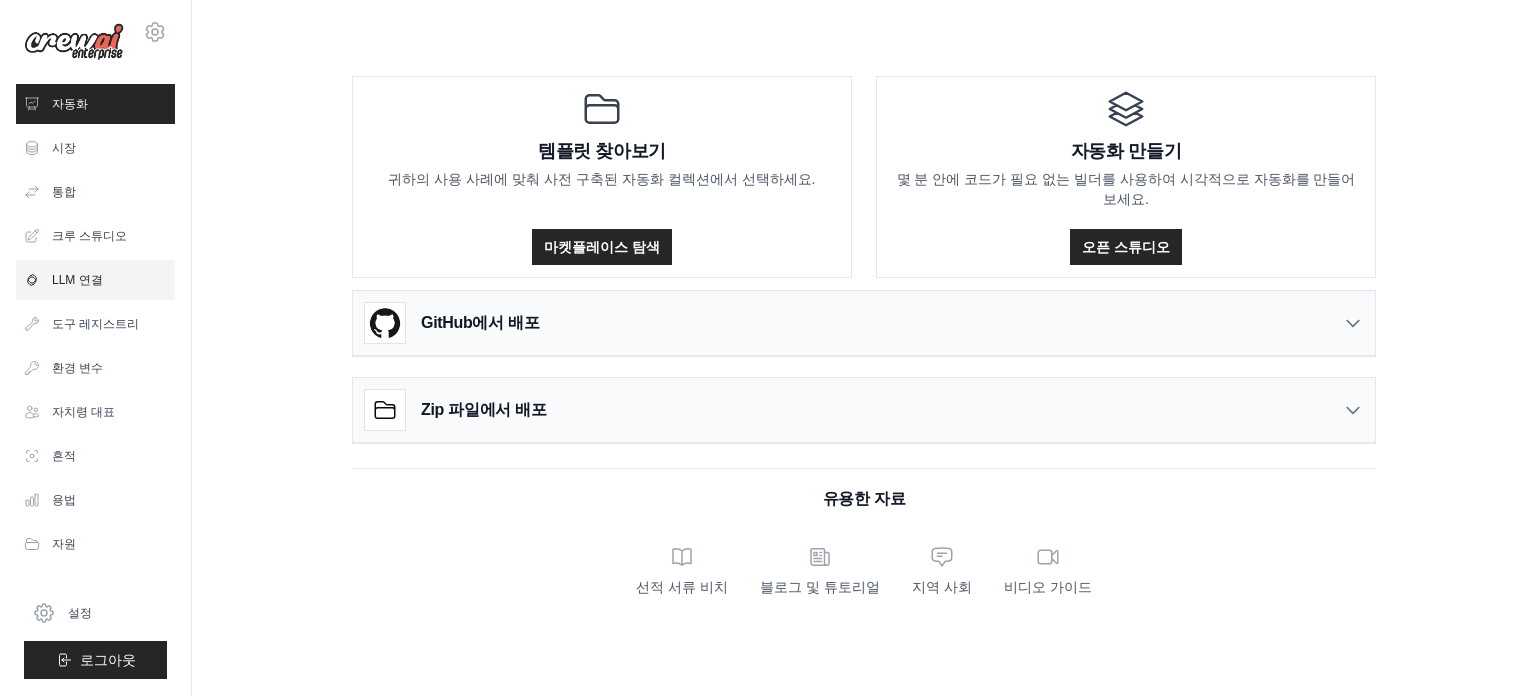 click on "LLM 연결" at bounding box center [77, 280] 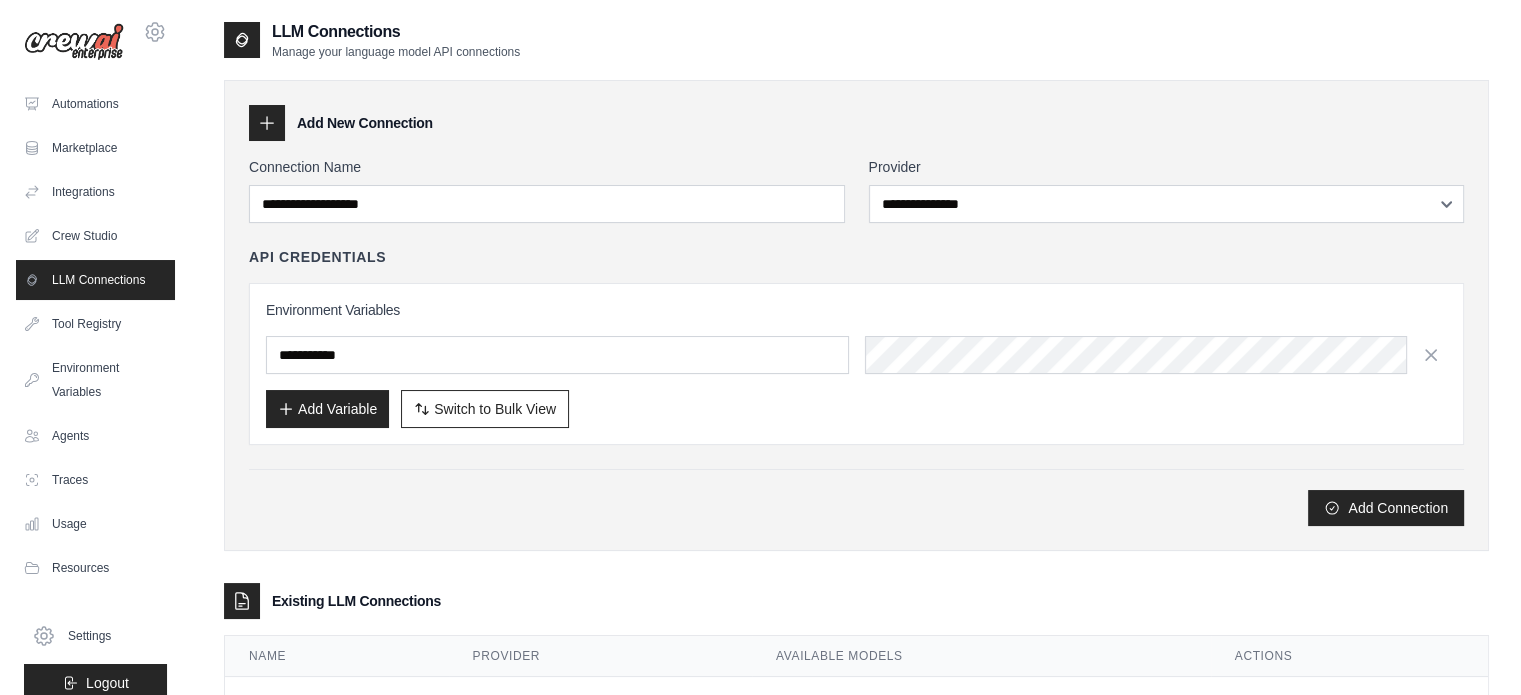 click on "**********" at bounding box center [856, 315] 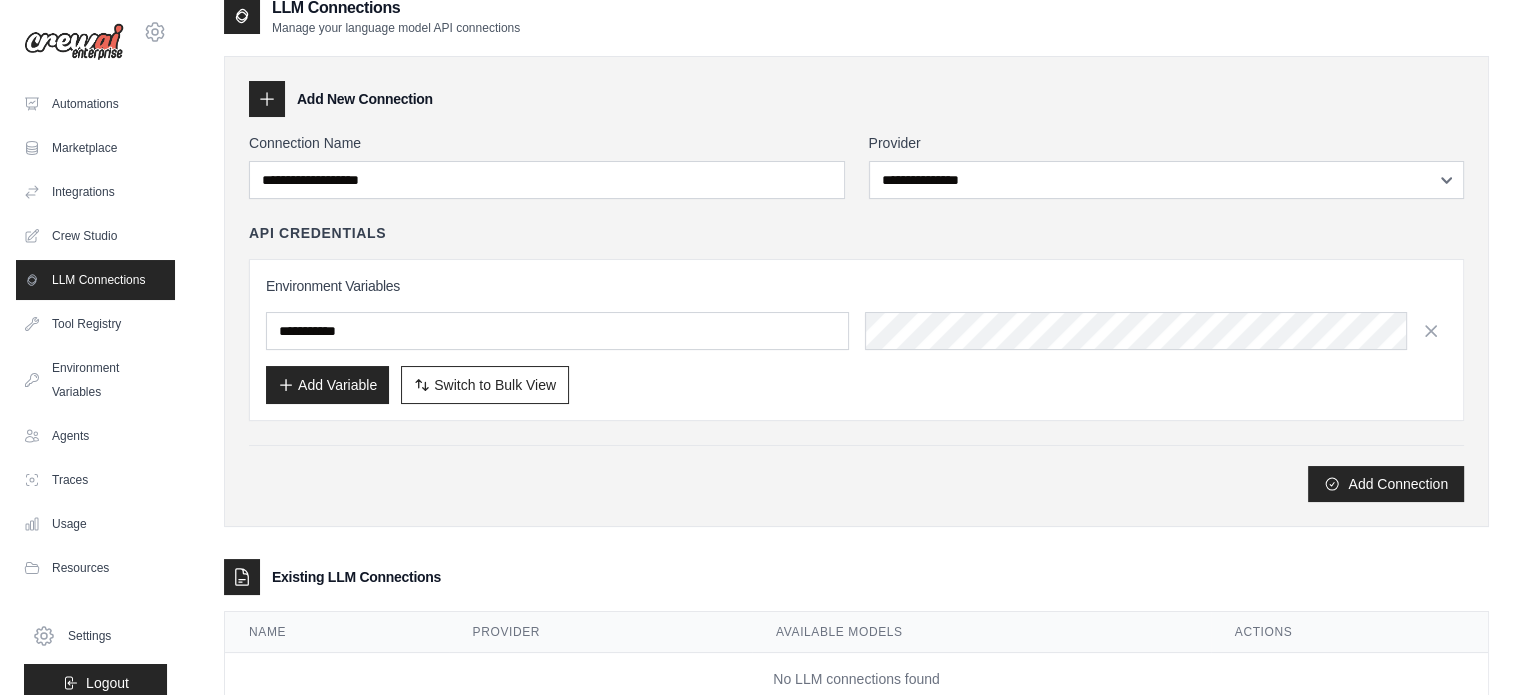 scroll, scrollTop: 0, scrollLeft: 0, axis: both 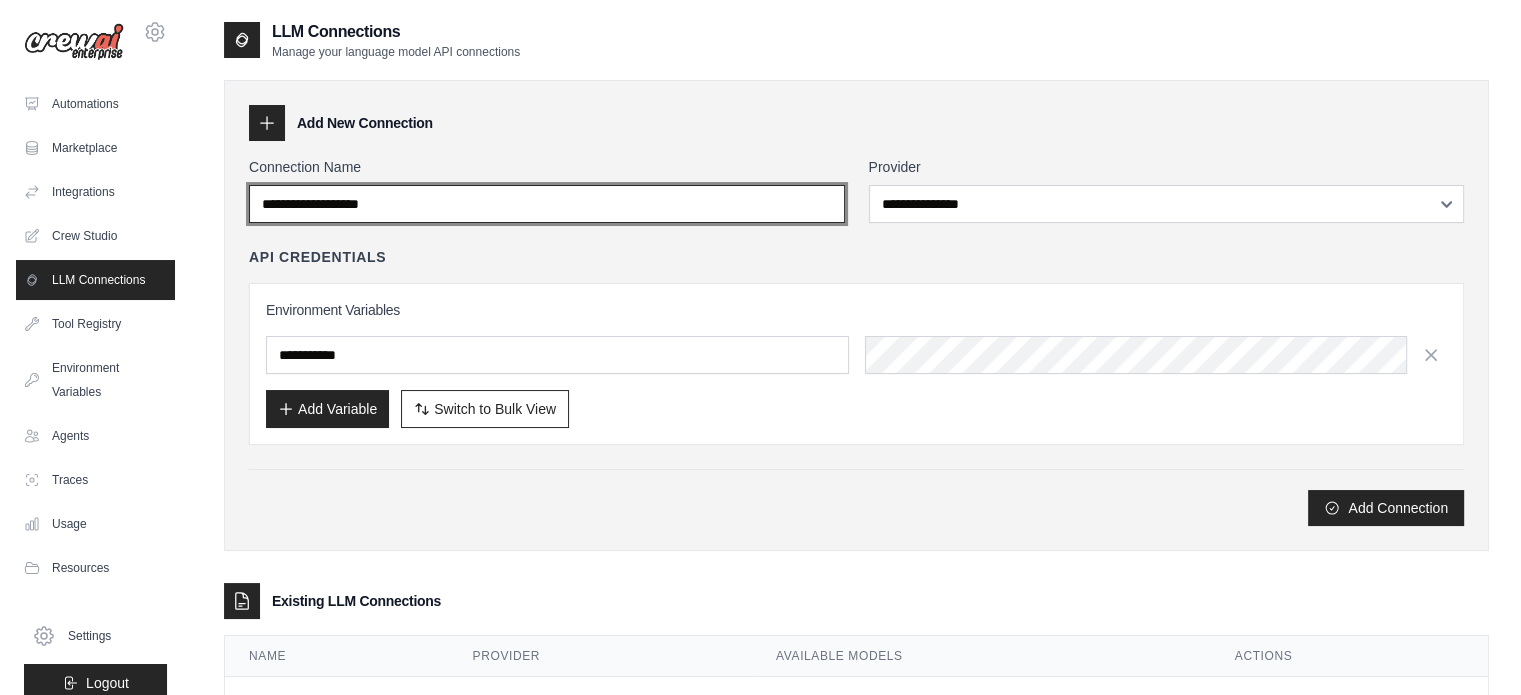 click on "Connection Name" at bounding box center (547, 204) 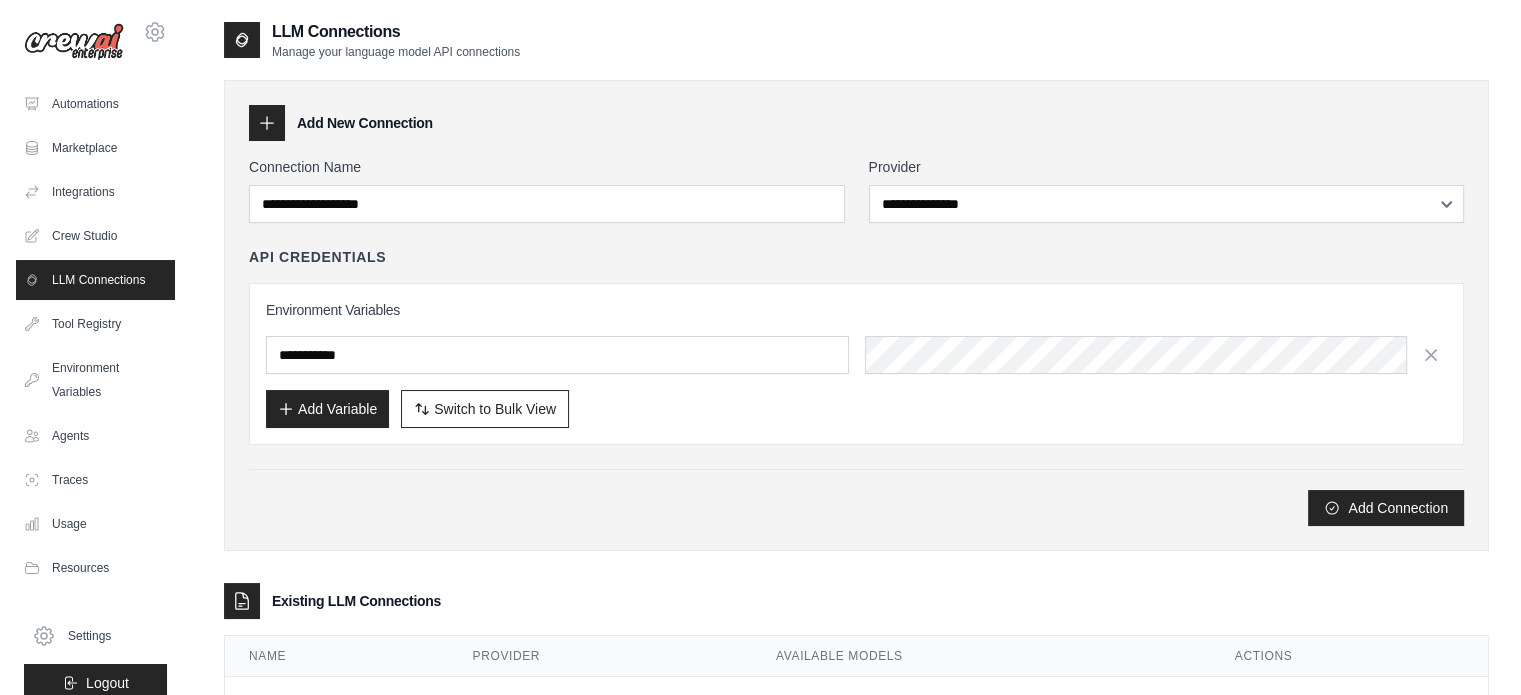 click 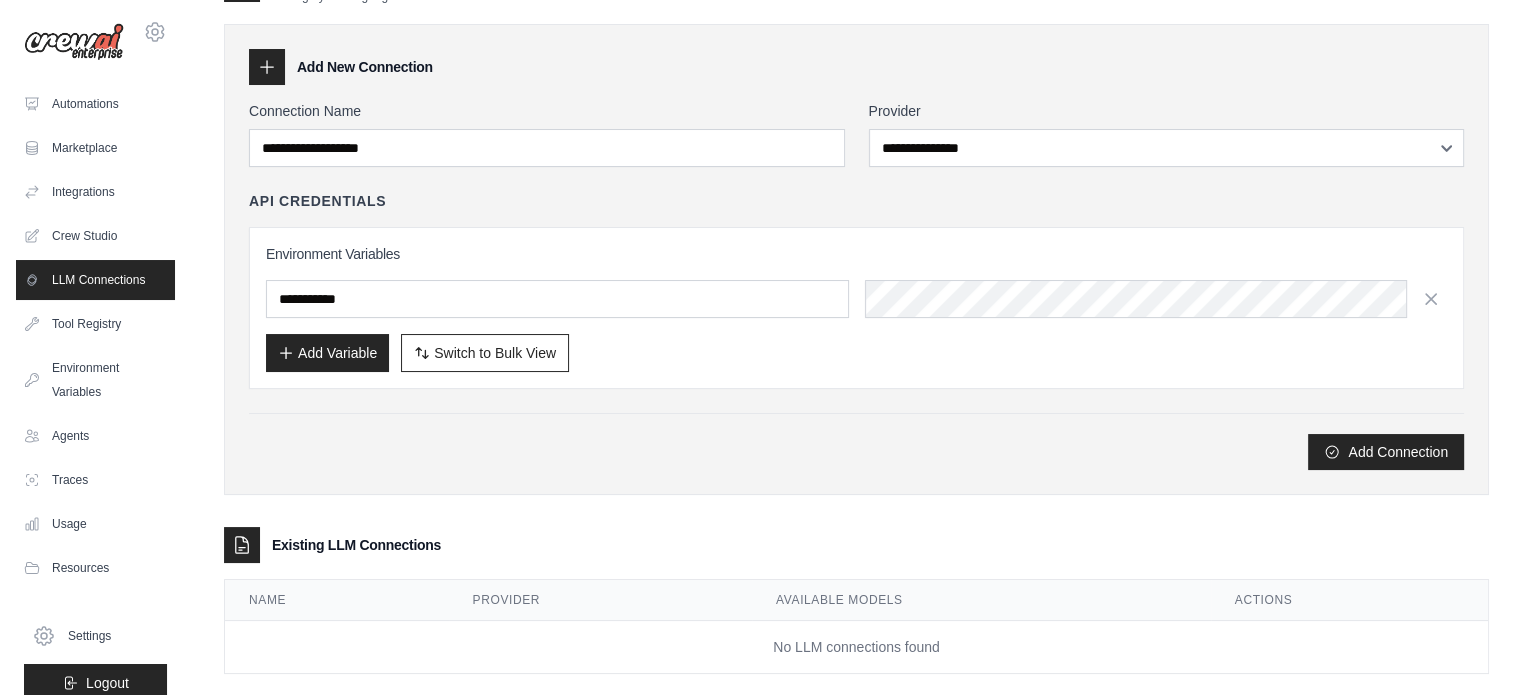 scroll, scrollTop: 84, scrollLeft: 0, axis: vertical 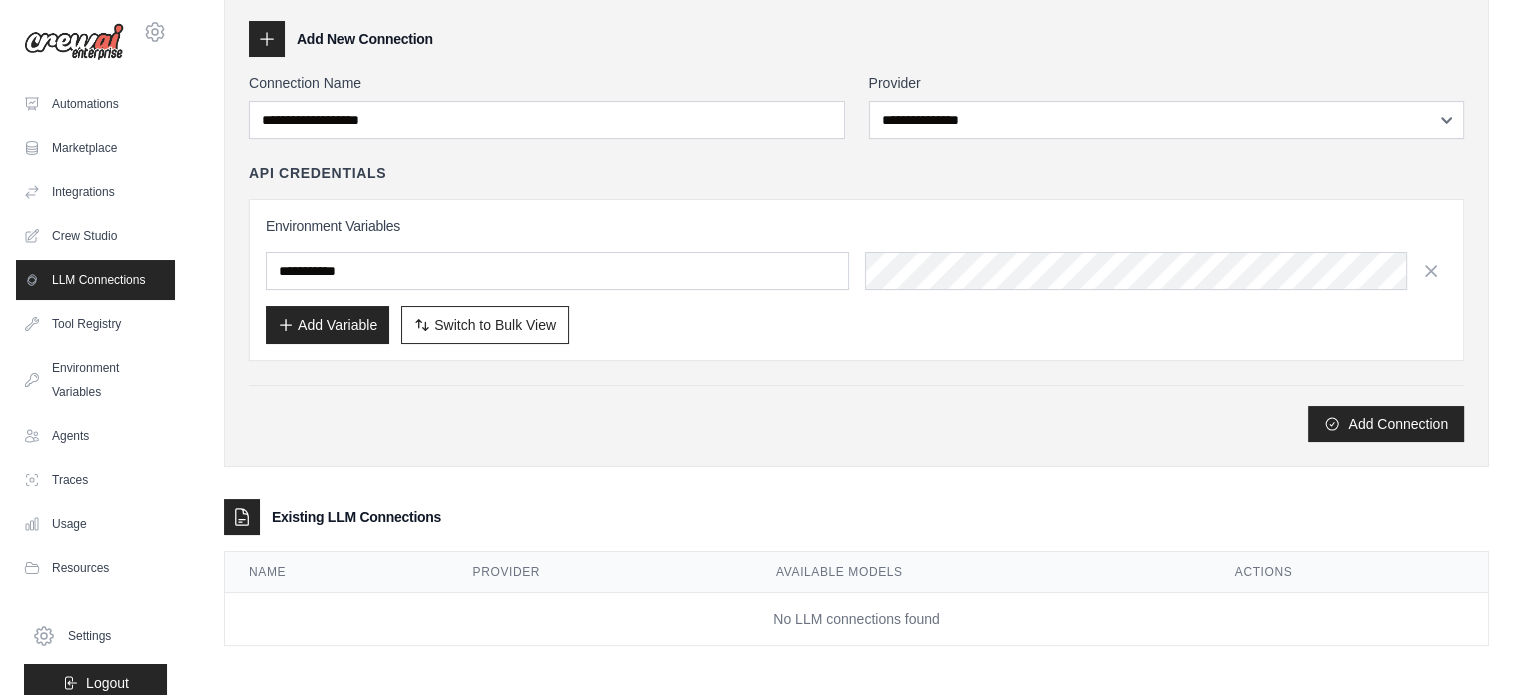 click on "Add Variable" at bounding box center [327, 325] 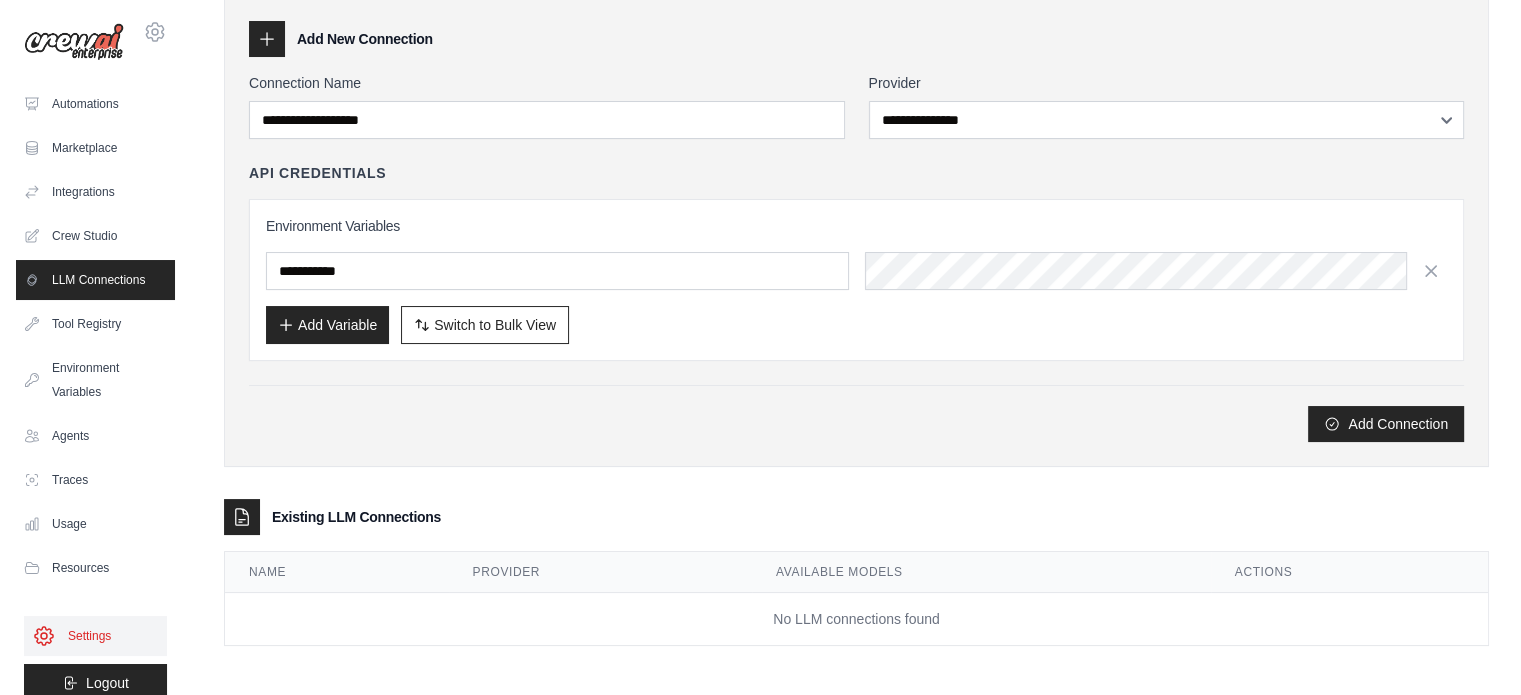 click on "Settings" at bounding box center [95, 636] 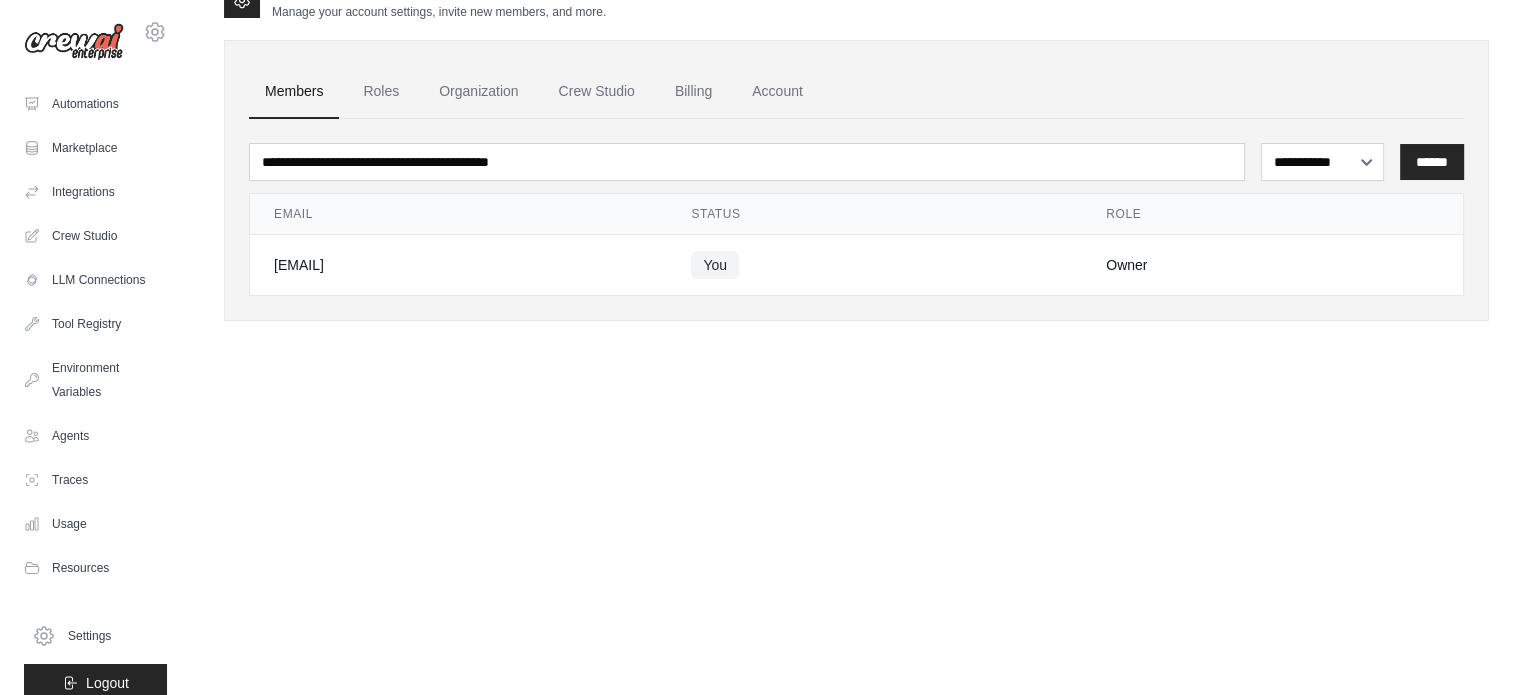 scroll, scrollTop: 0, scrollLeft: 0, axis: both 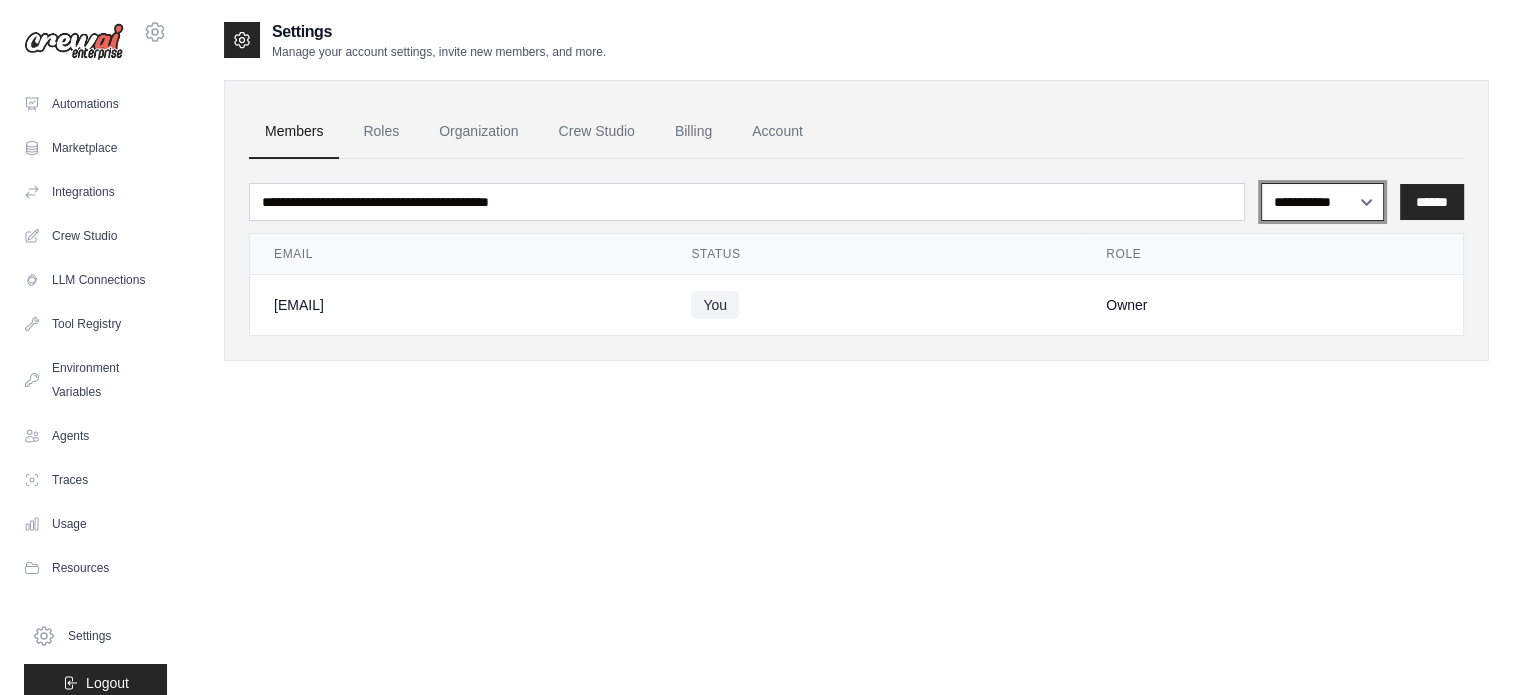 click on "**********" at bounding box center (1322, 202) 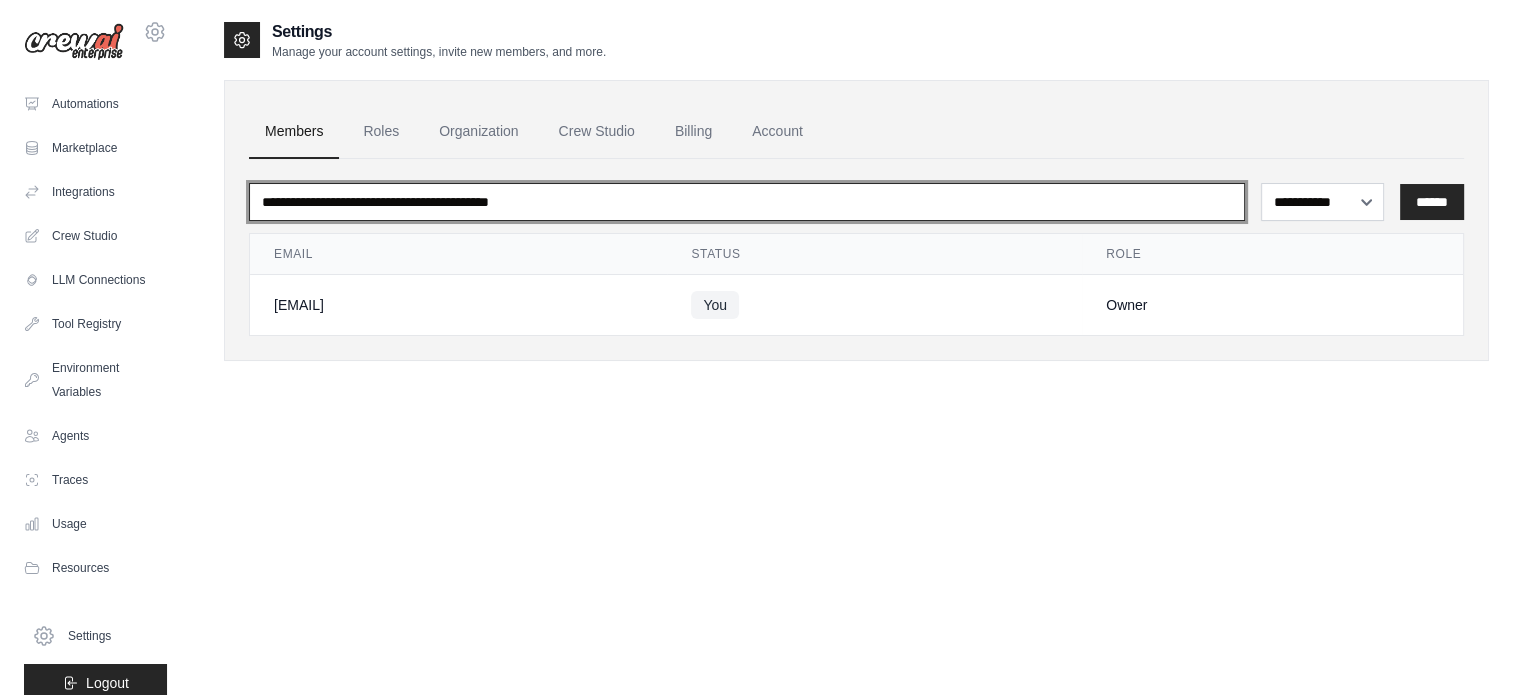 click at bounding box center [747, 202] 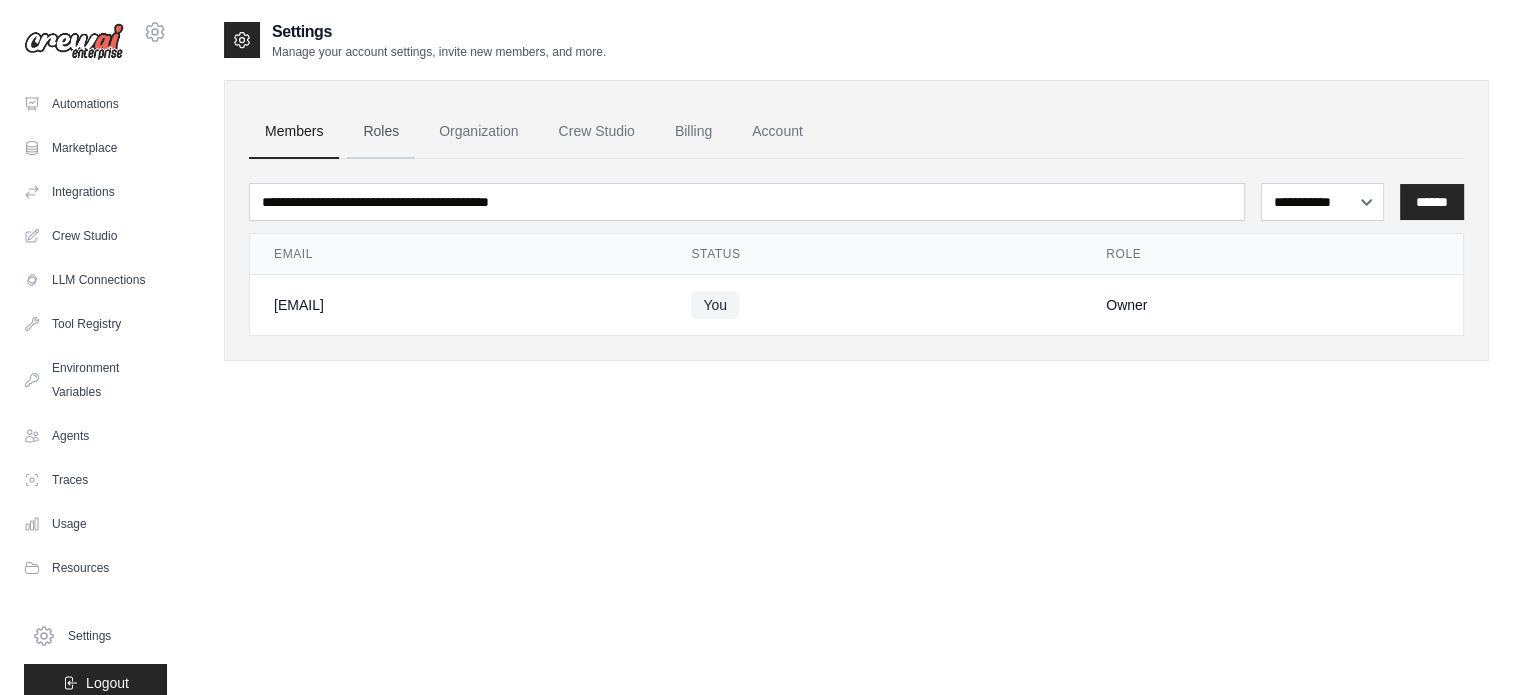 click on "Roles" at bounding box center (381, 132) 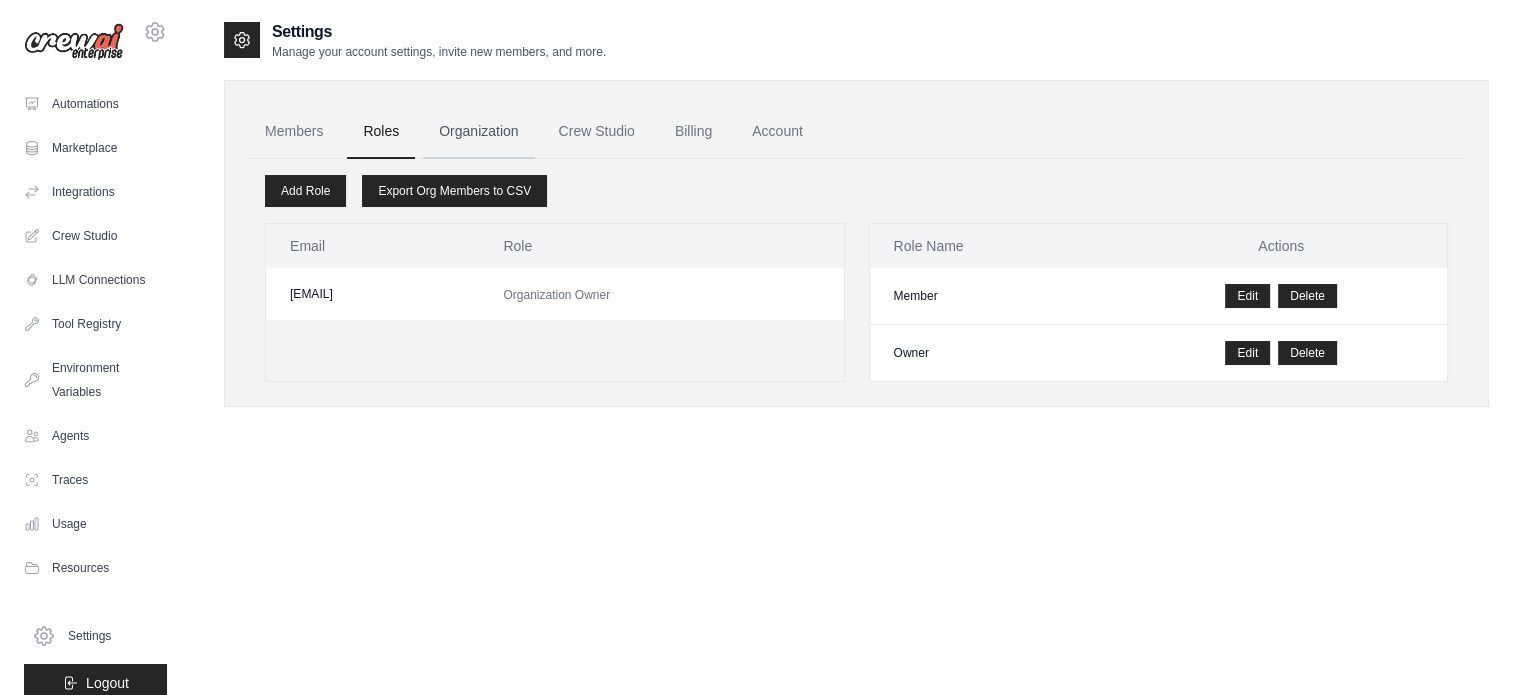click on "Organization" at bounding box center (478, 132) 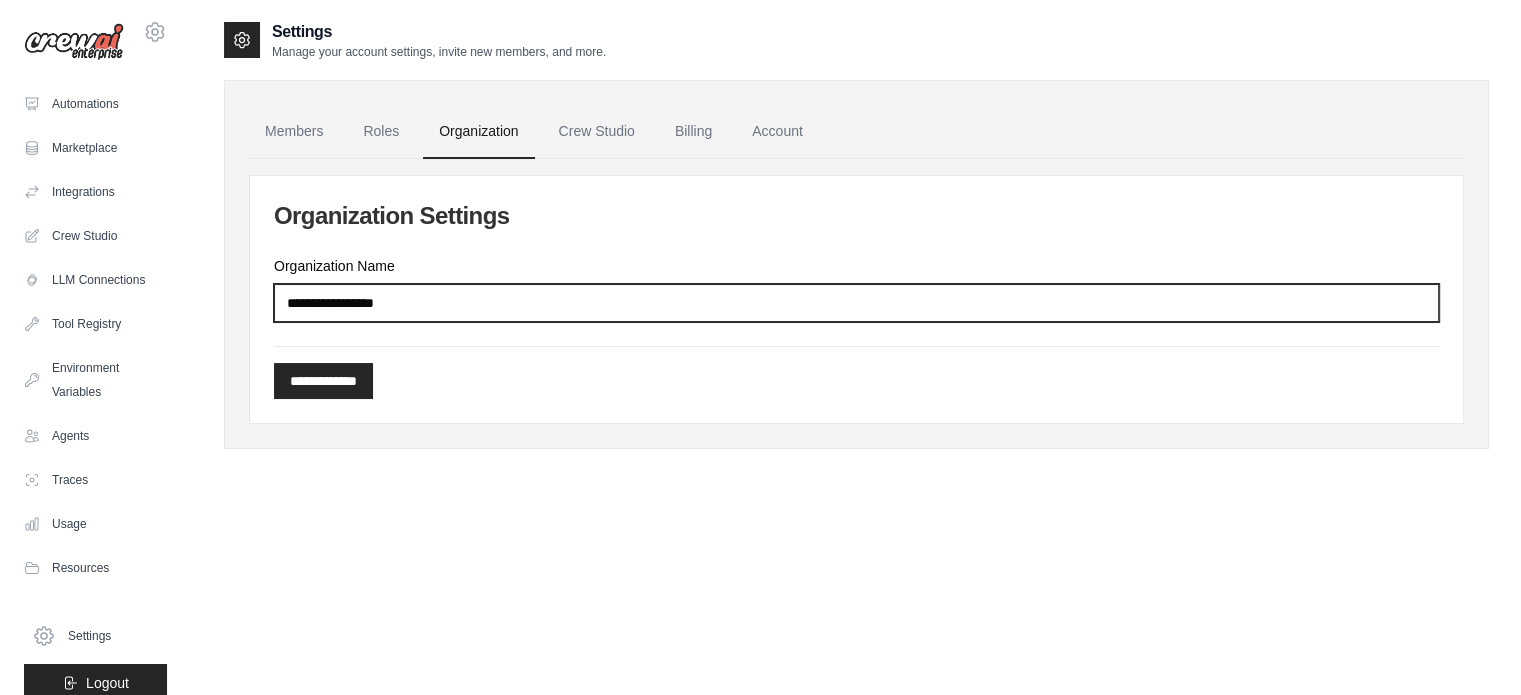 click on "Organization Name" at bounding box center (856, 303) 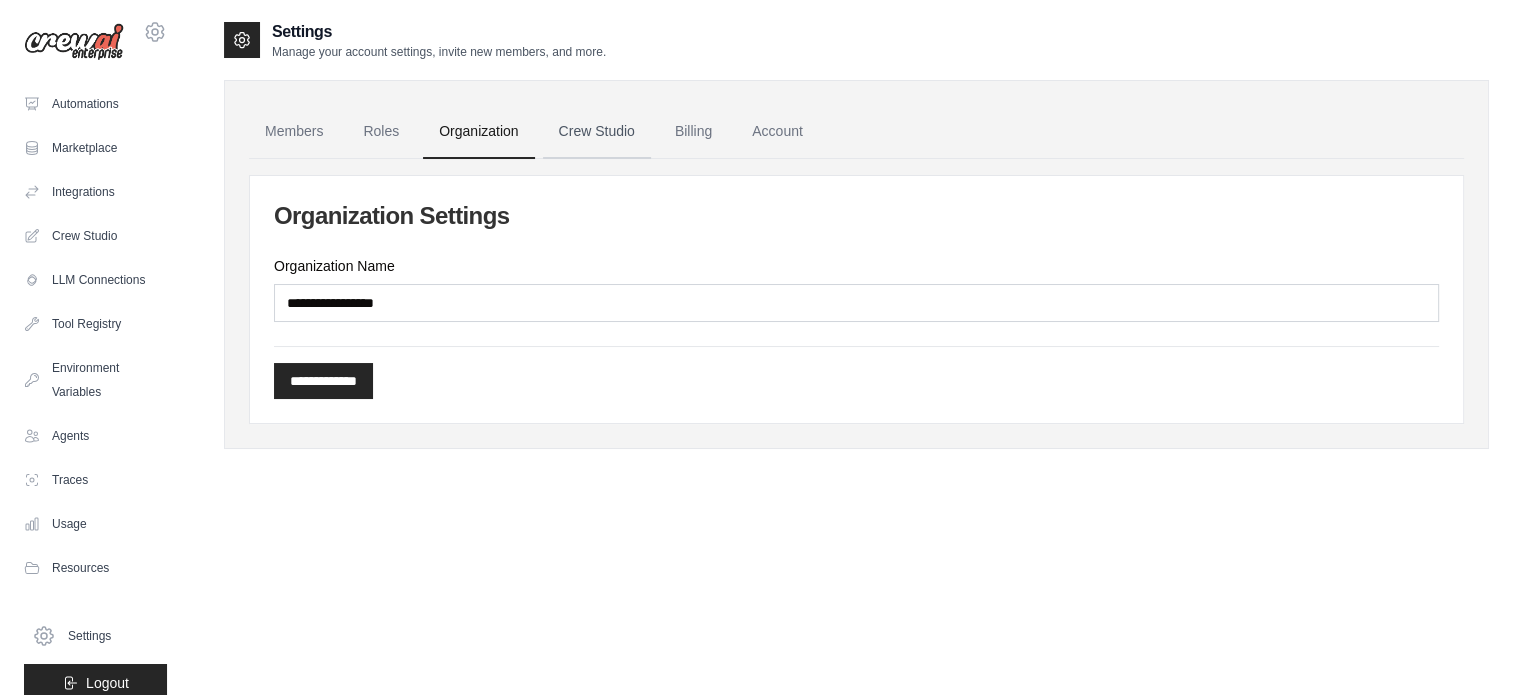 click on "Crew Studio" at bounding box center [597, 132] 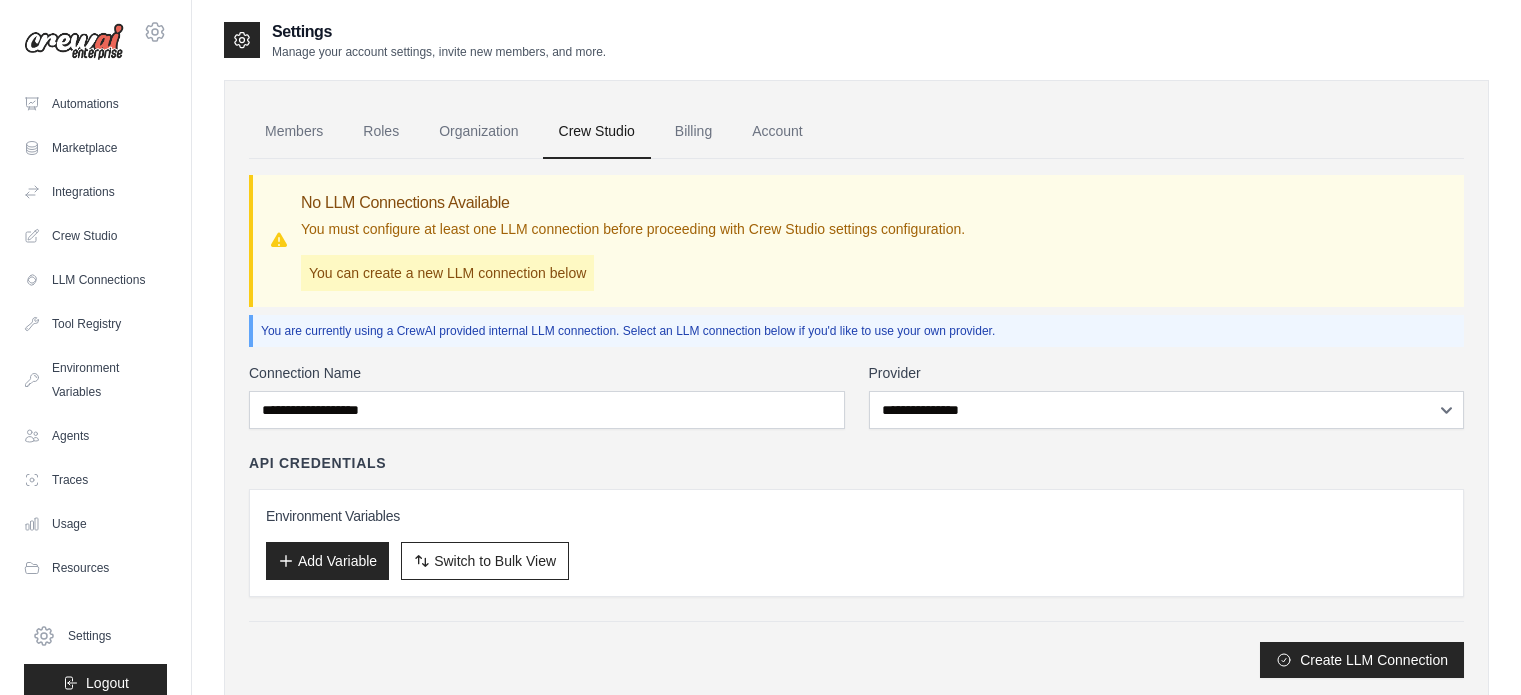 scroll, scrollTop: 0, scrollLeft: 0, axis: both 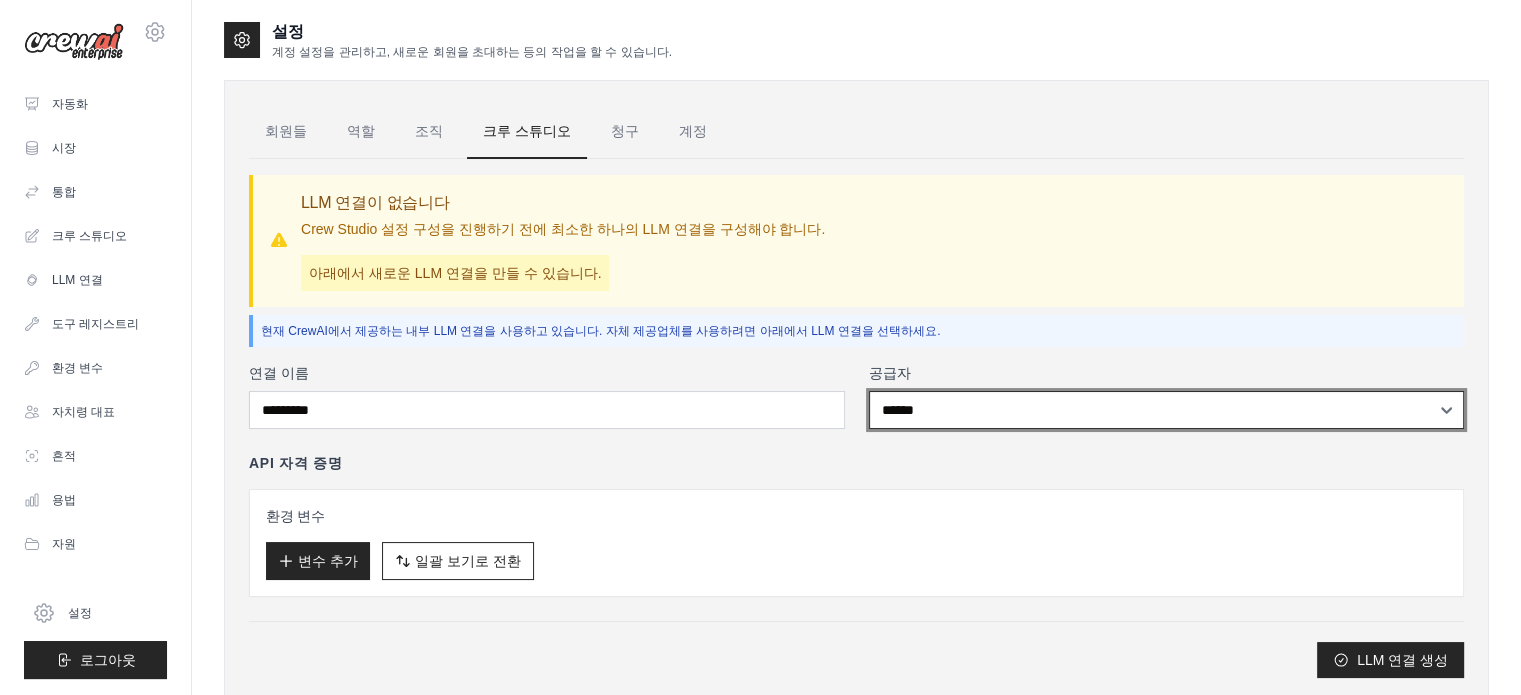click on "******
****
*******
***" at bounding box center (1167, 410) 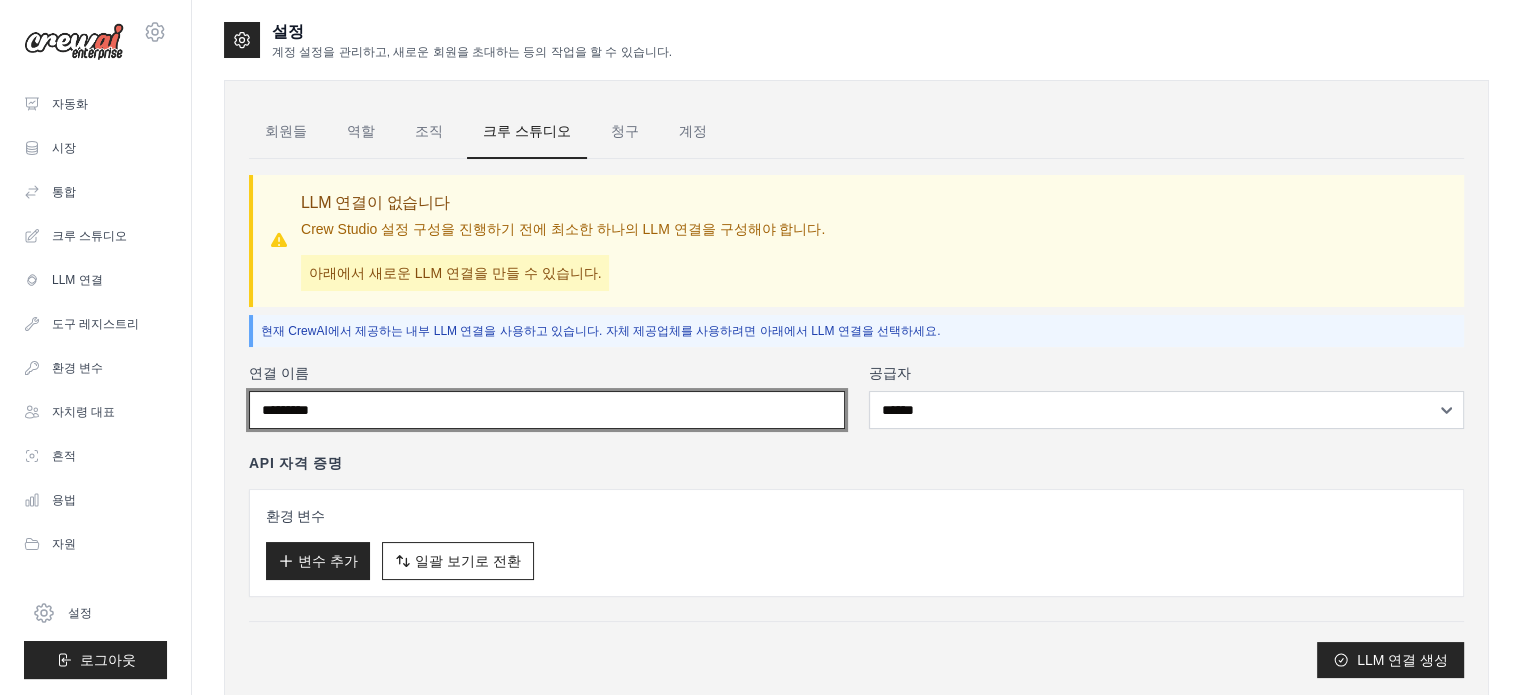 click on "연결 이름" at bounding box center (547, 410) 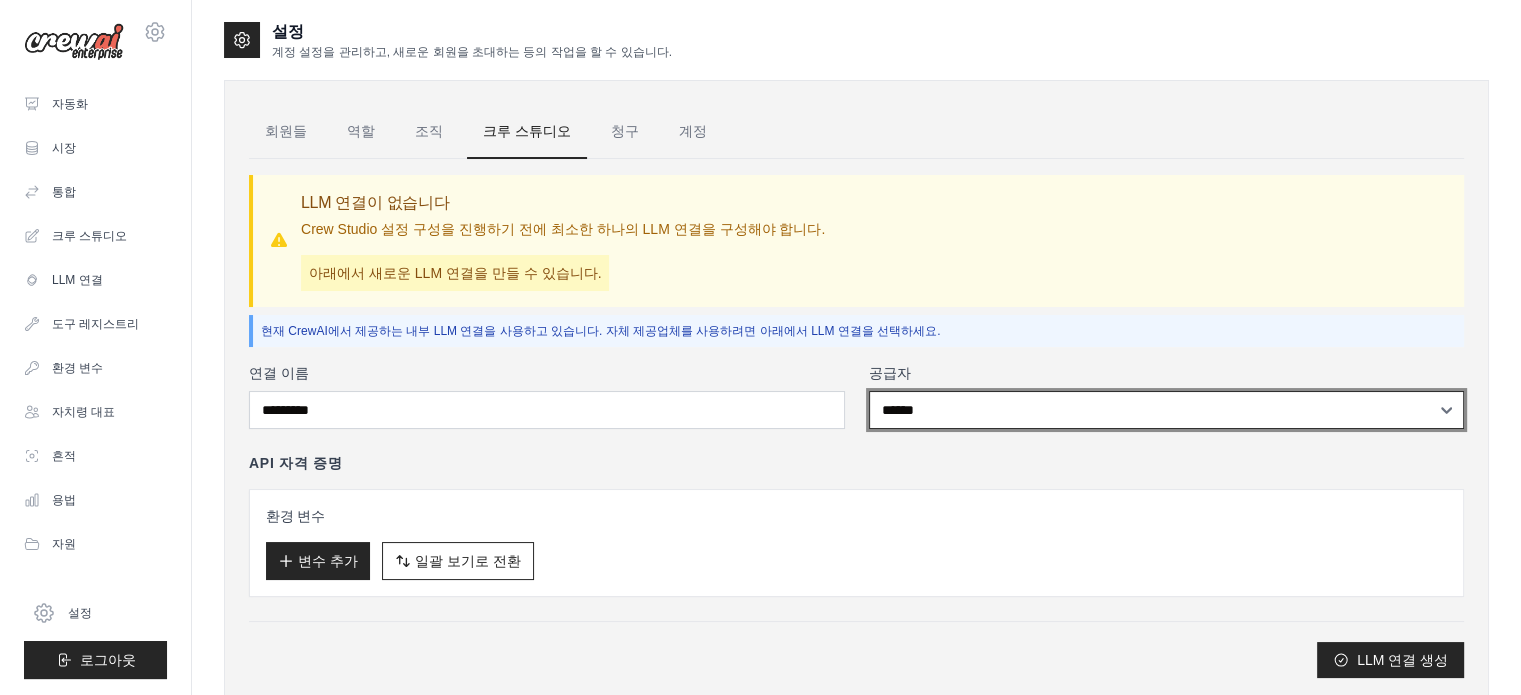 click on "******
****
*******
***" at bounding box center [1167, 410] 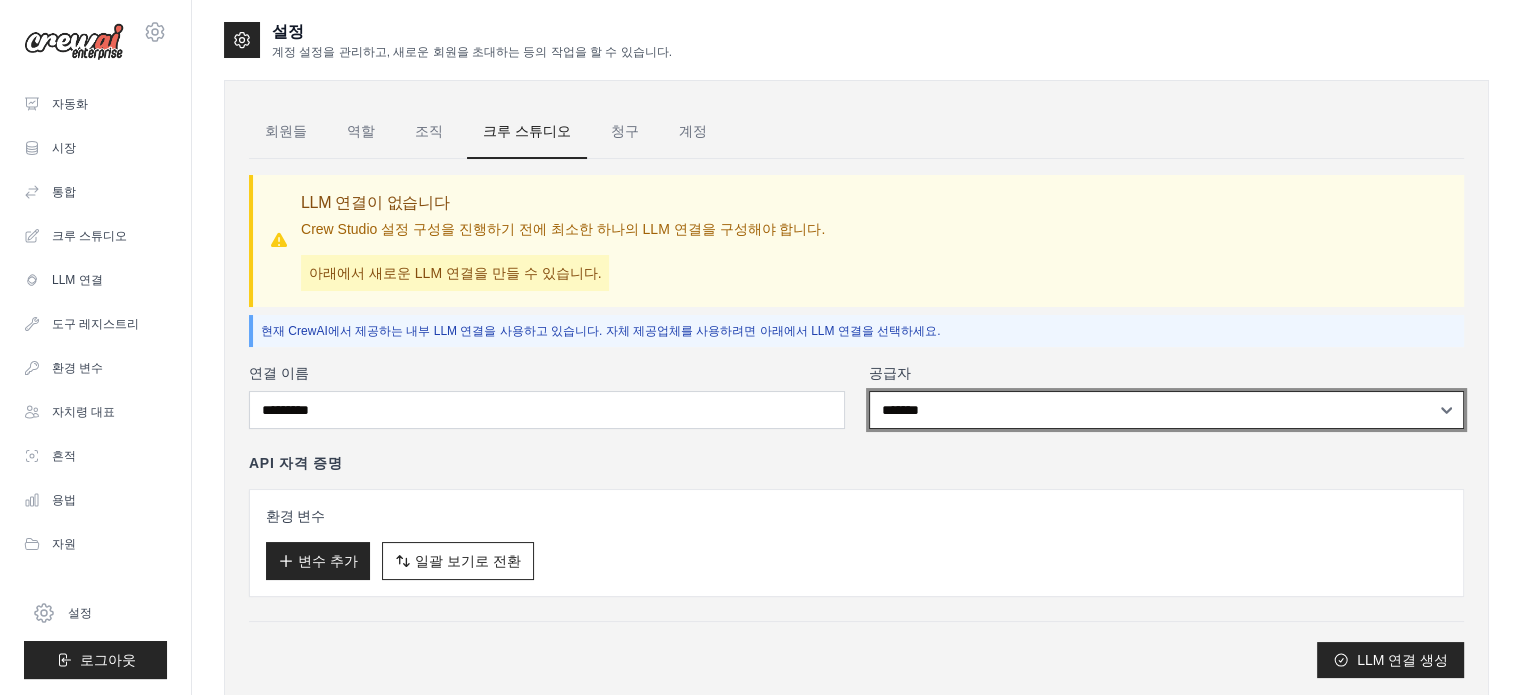 click on "******
****
*******
***" at bounding box center (1167, 410) 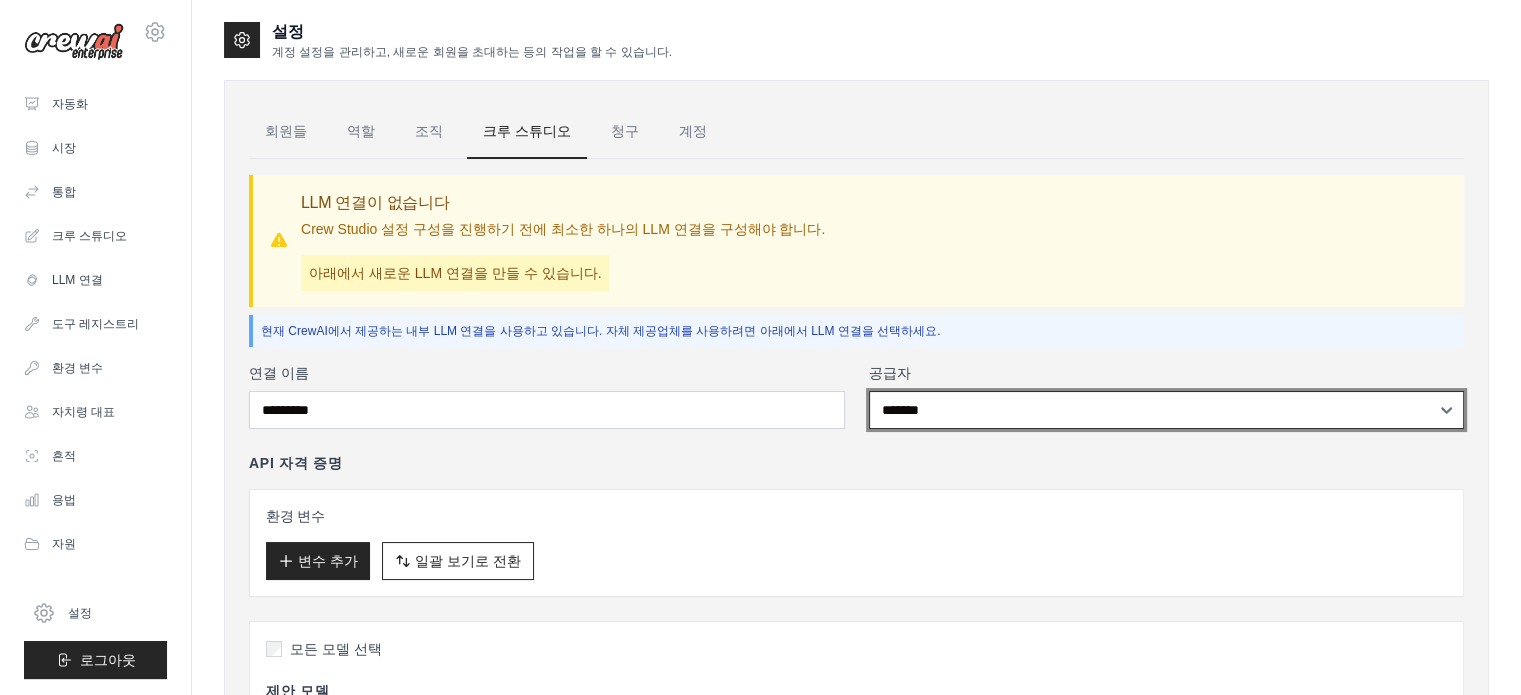 click on "******
****
*******
***" at bounding box center (1167, 410) 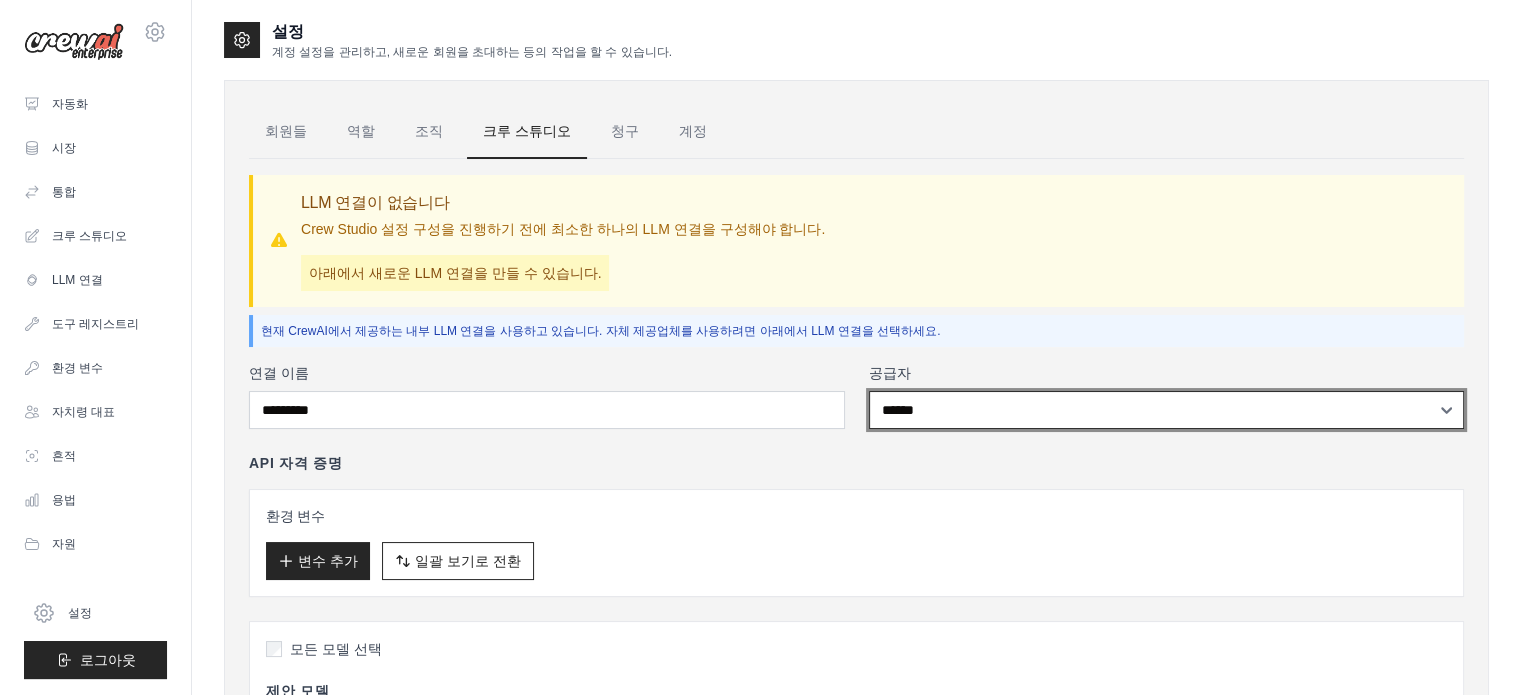 click on "******
****
*******
***" at bounding box center (1167, 410) 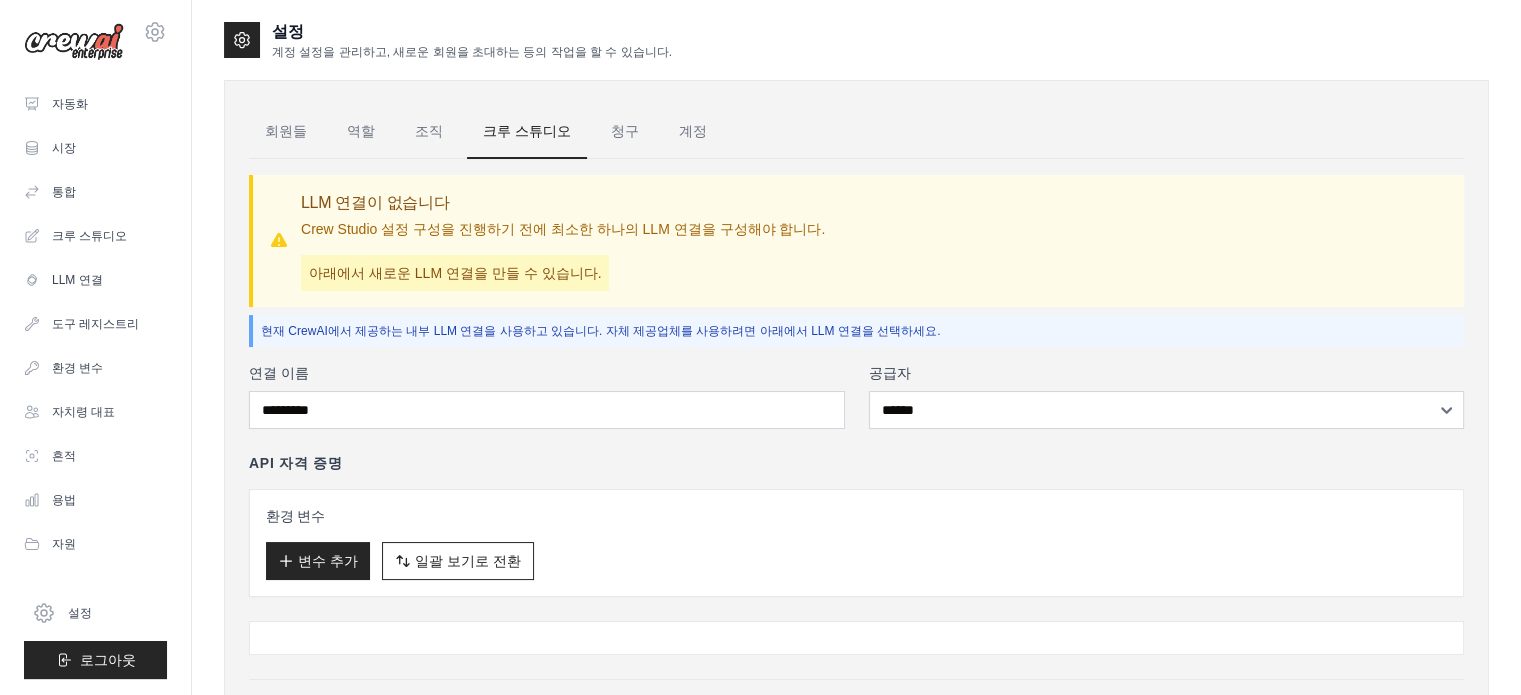 click on "환경 변수" at bounding box center (856, 516) 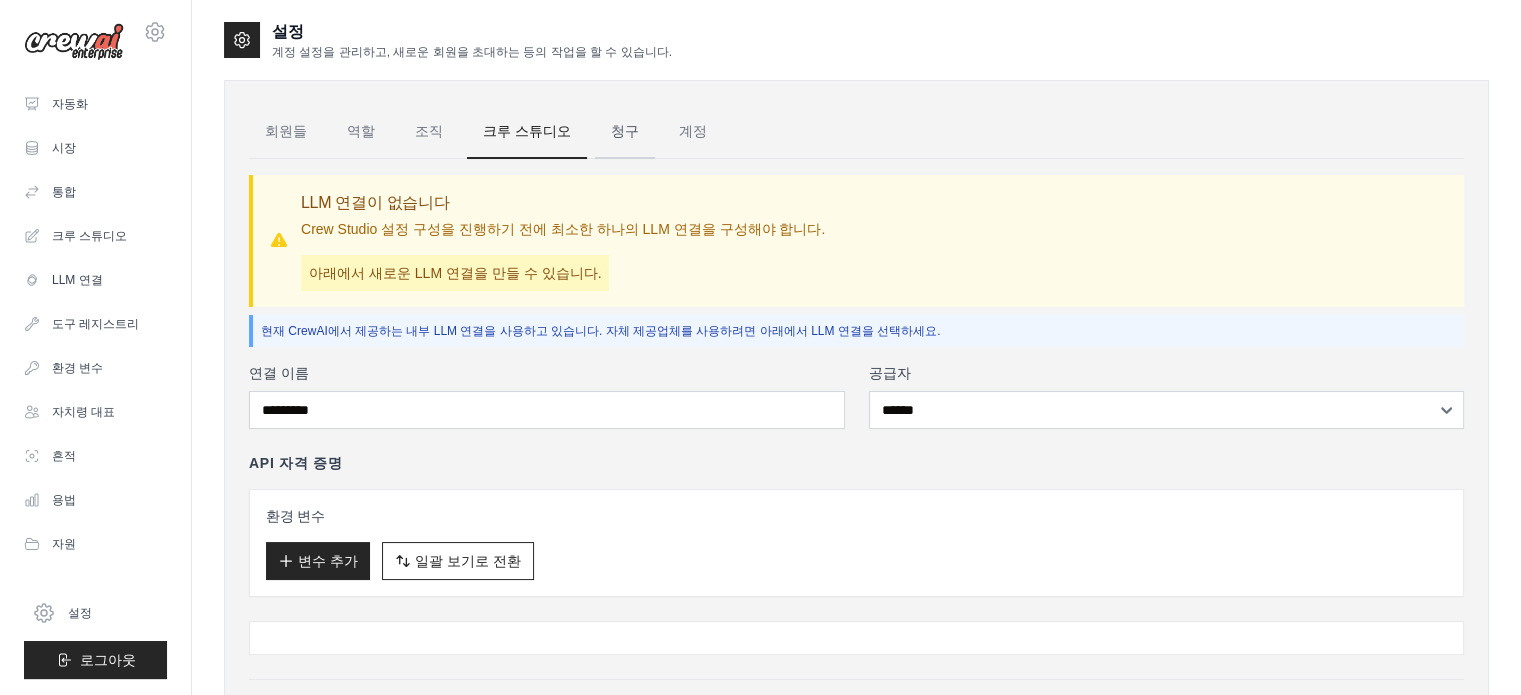 click on "청구" at bounding box center [625, 131] 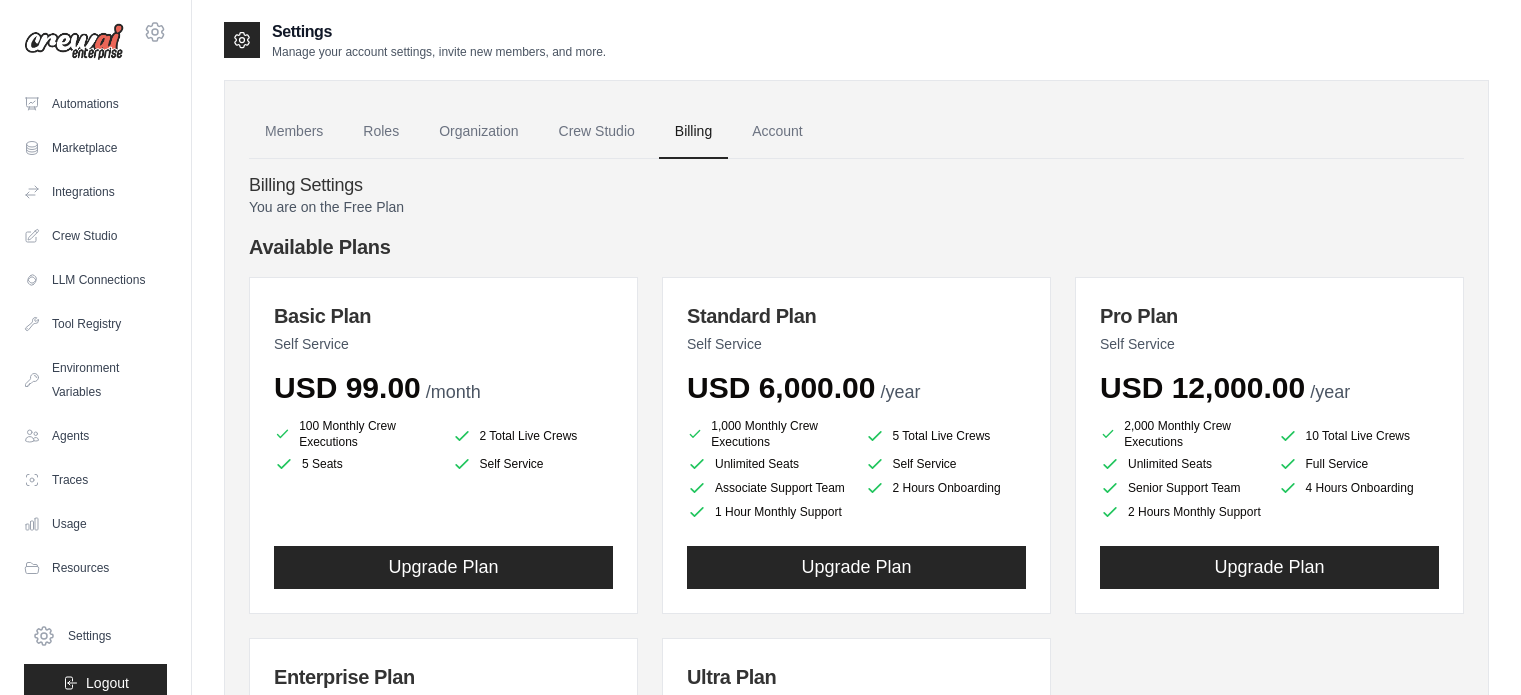 scroll, scrollTop: 0, scrollLeft: 0, axis: both 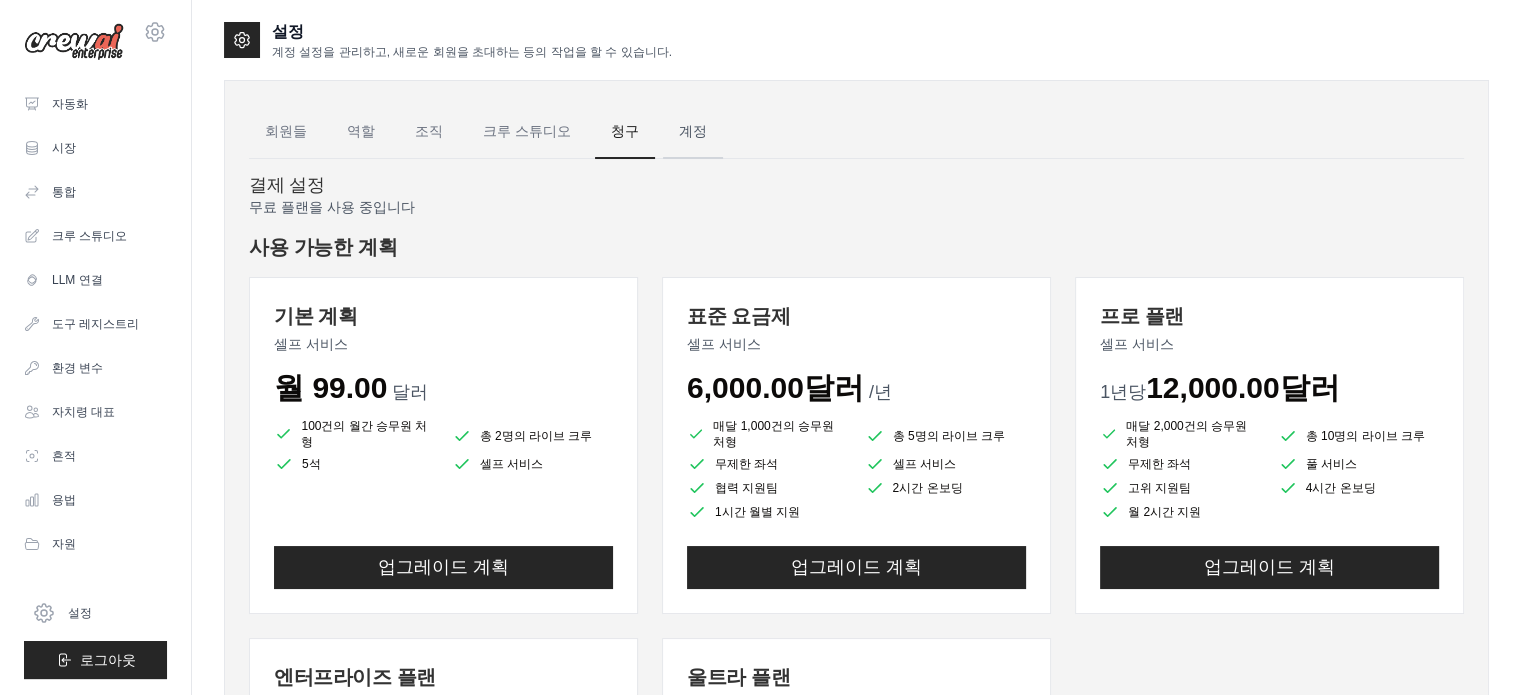 click on "계정" at bounding box center [693, 131] 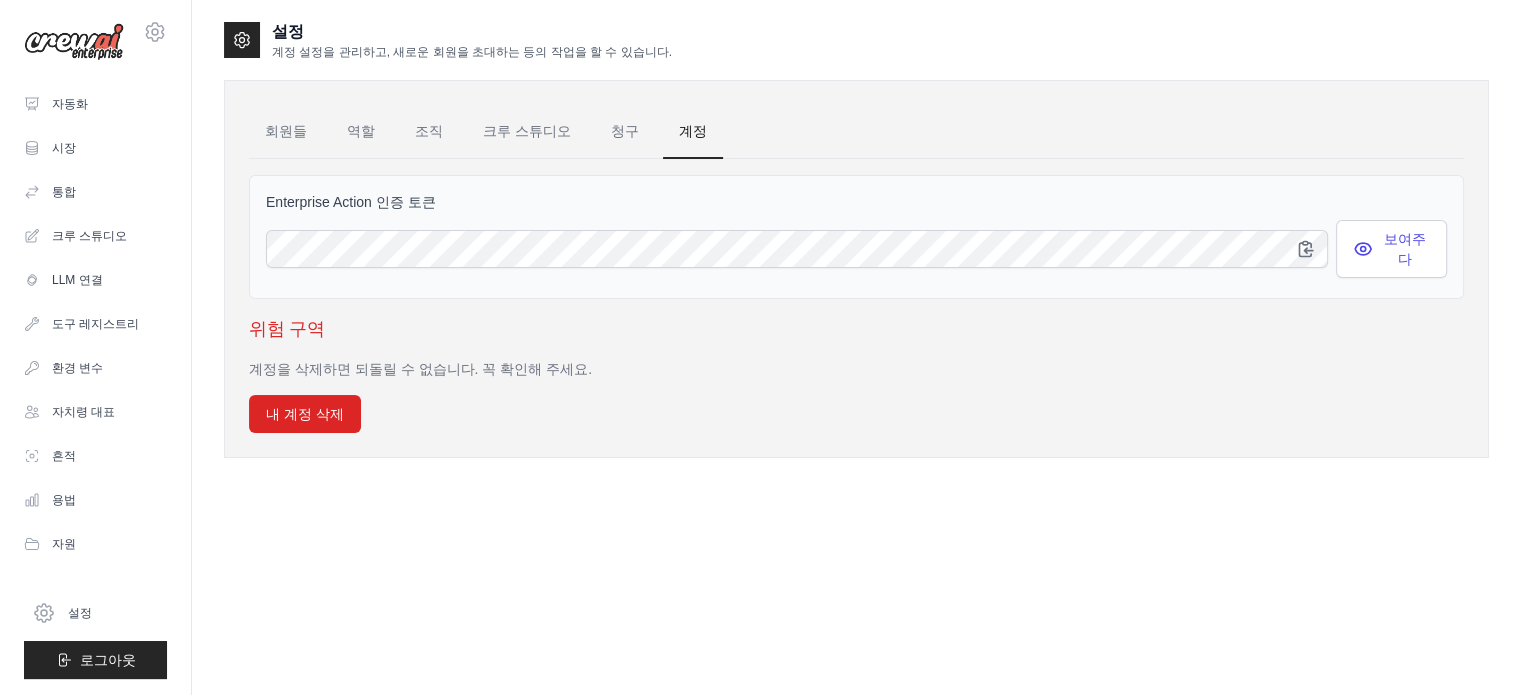 click on "Enterprise Action 인증 토큰" at bounding box center (856, 202) 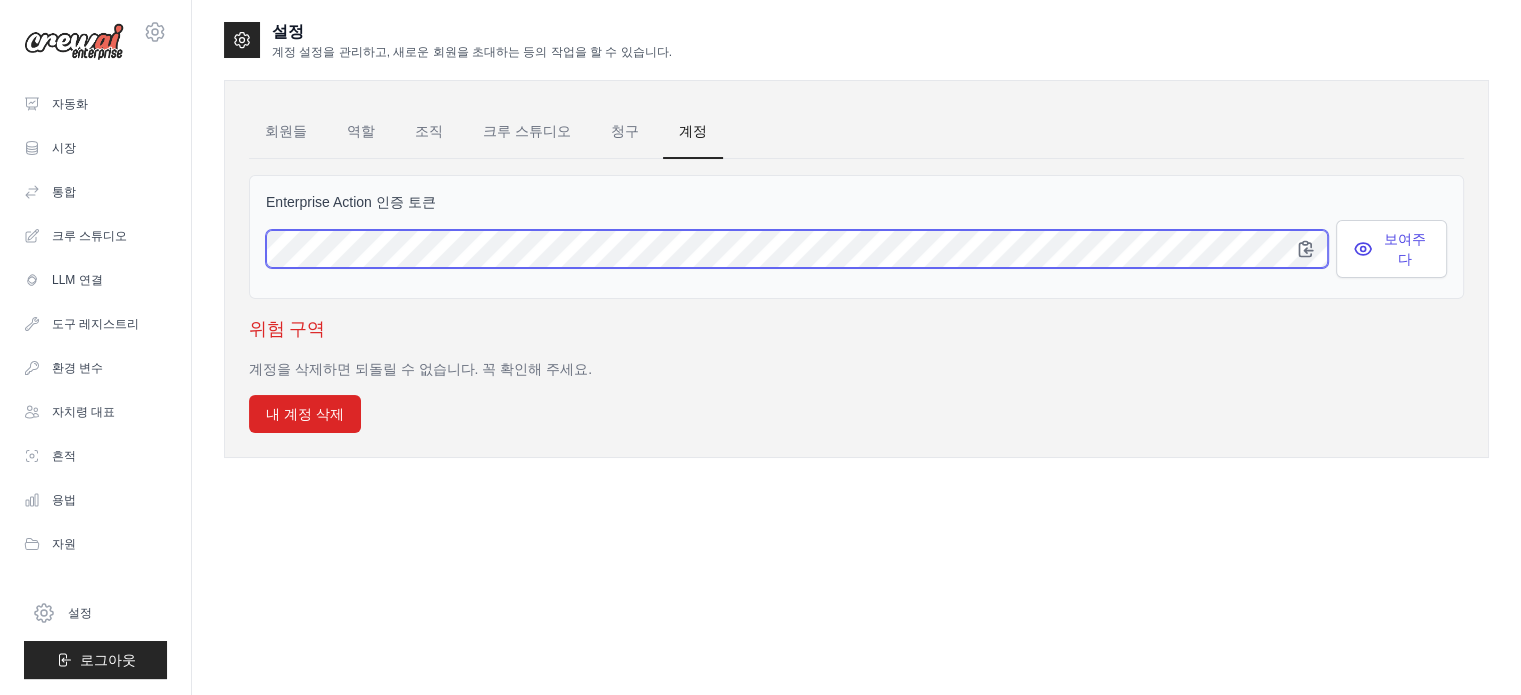 scroll, scrollTop: 0, scrollLeft: 2765, axis: horizontal 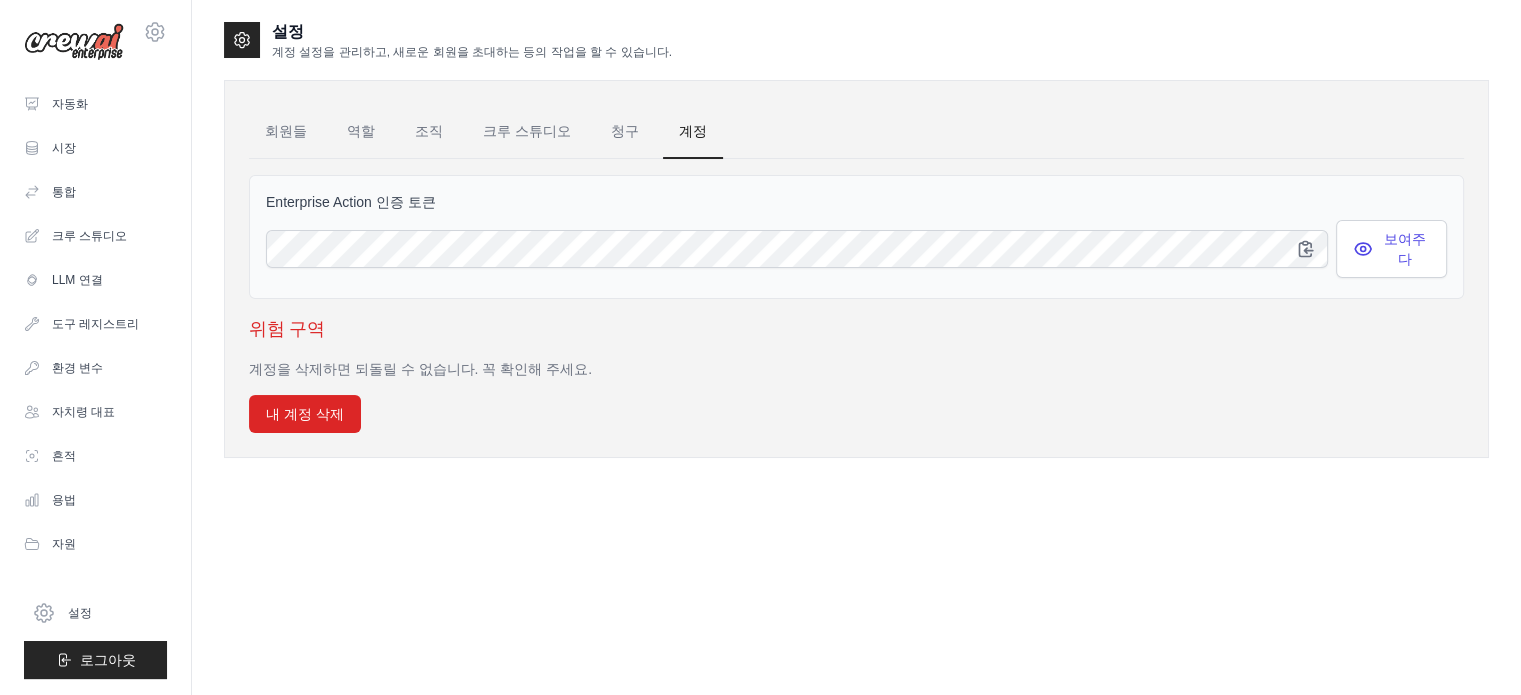 click on "위험 구역" at bounding box center [856, 329] 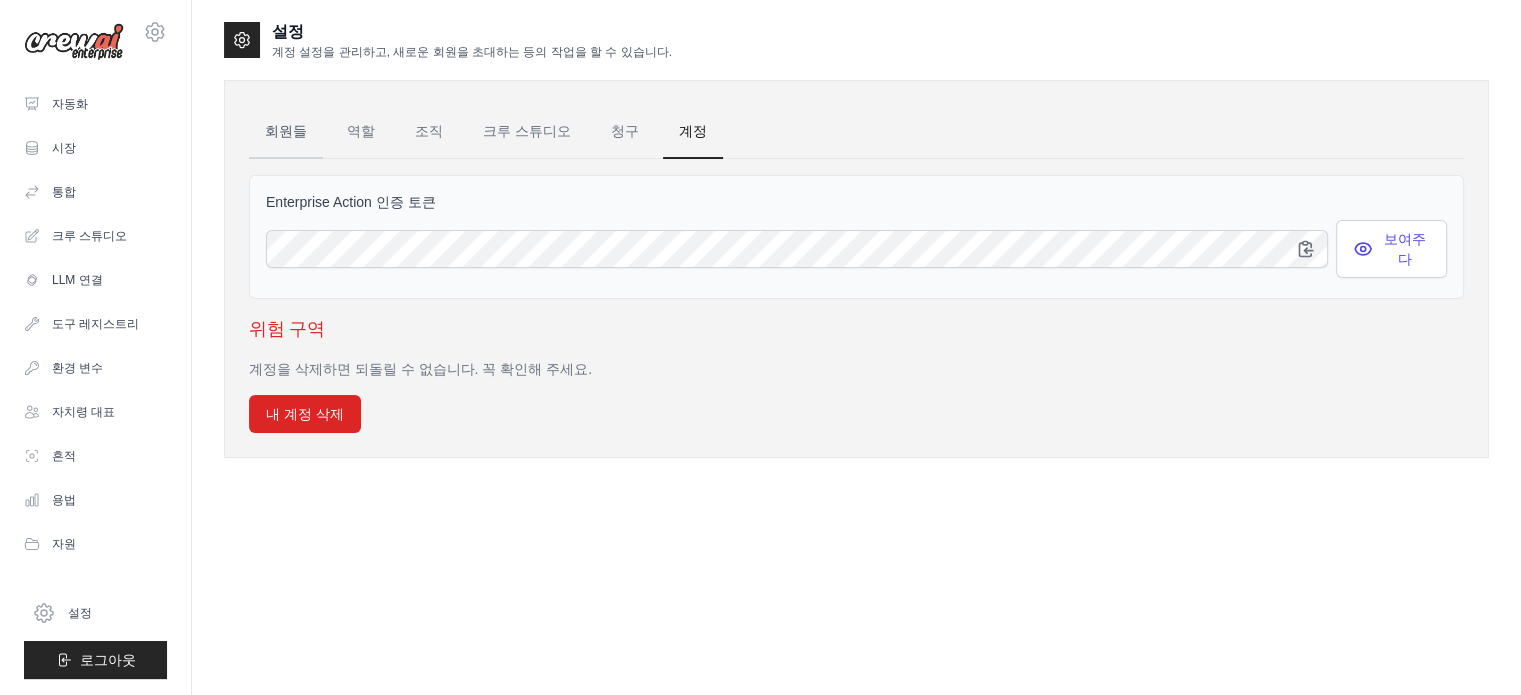 click on "회원들" at bounding box center (286, 131) 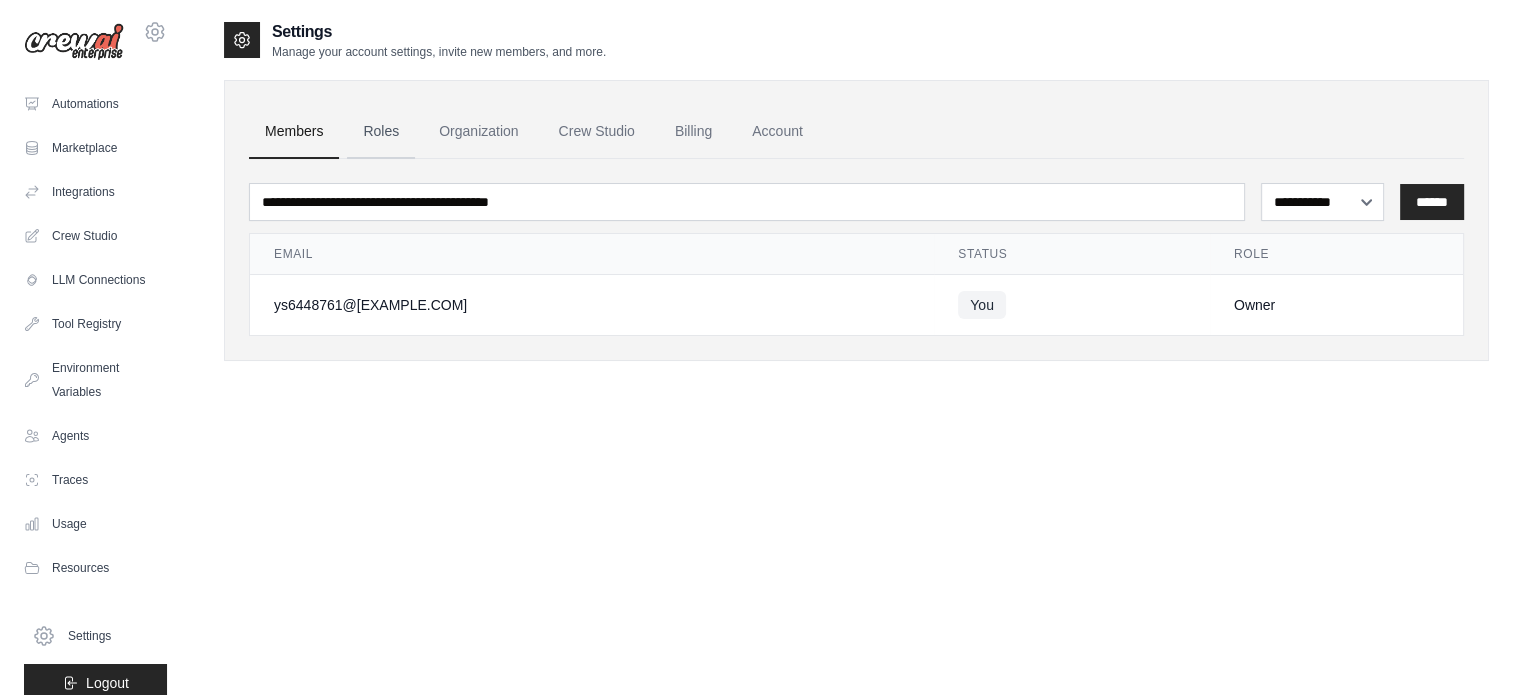 click on "Roles" at bounding box center [381, 132] 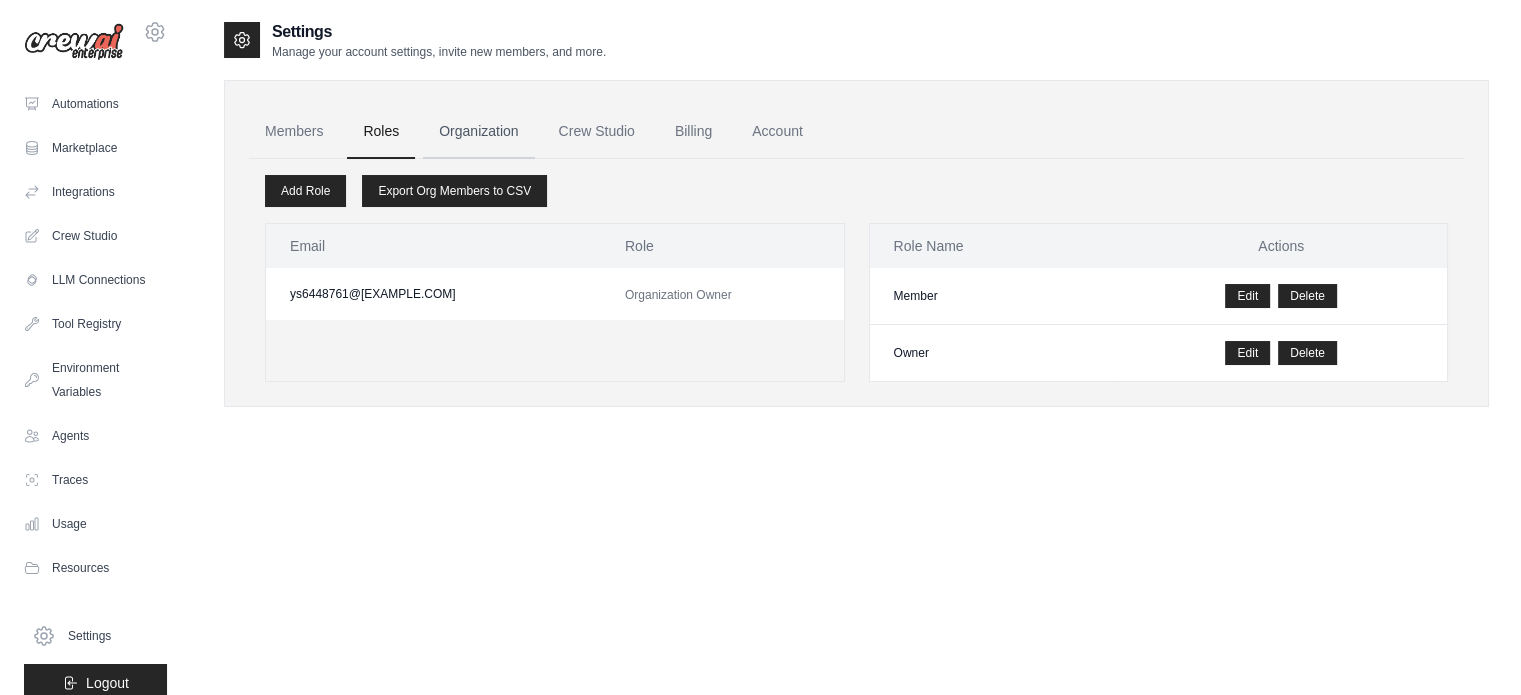 click on "Organization" at bounding box center (478, 132) 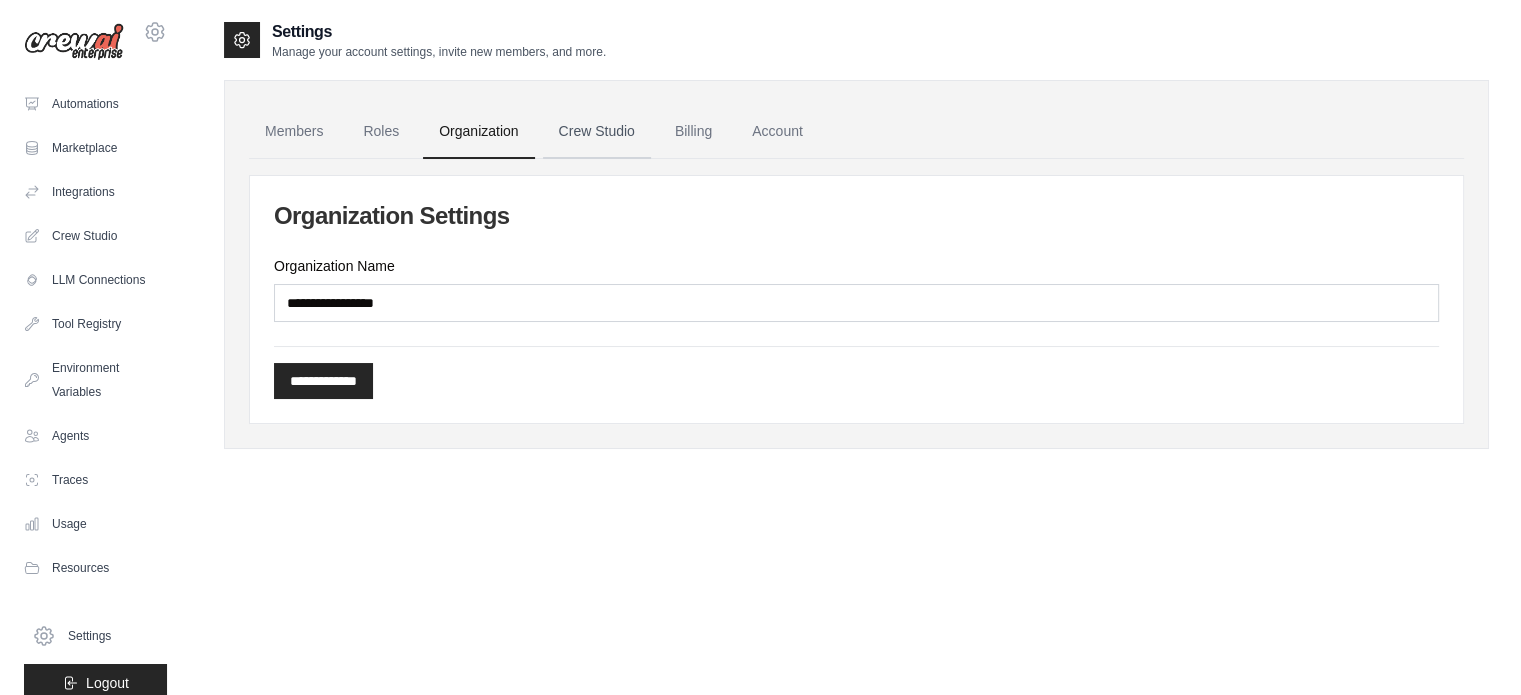 click on "Crew Studio" at bounding box center [597, 132] 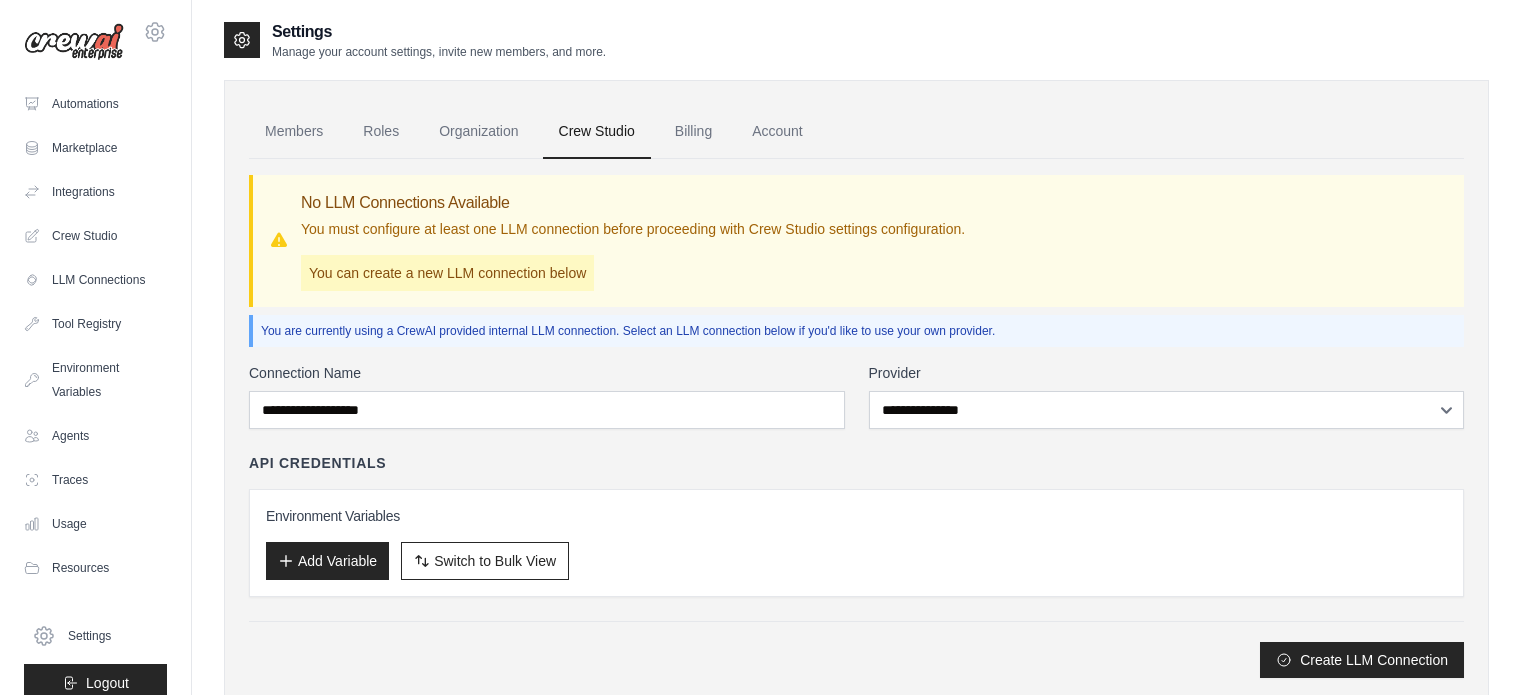 scroll, scrollTop: 0, scrollLeft: 0, axis: both 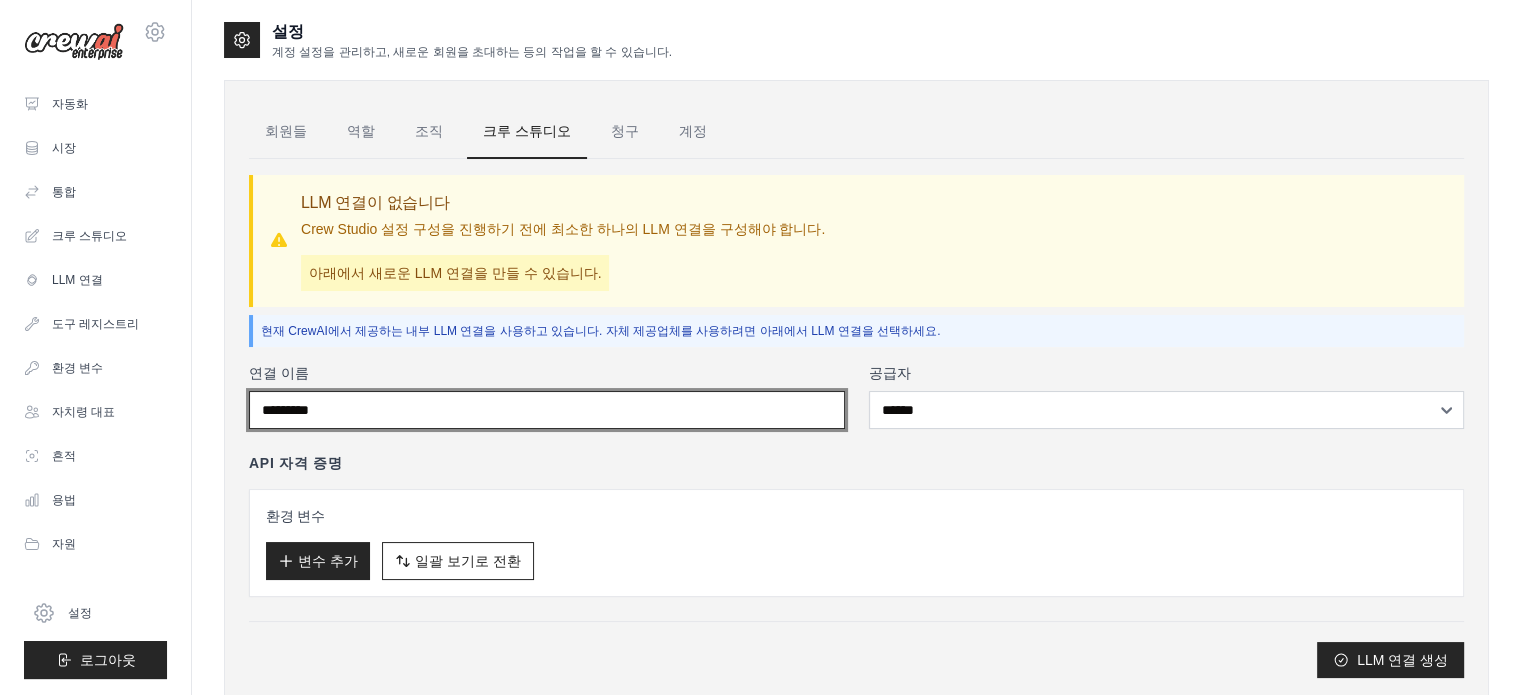 click on "연결 이름" at bounding box center (547, 410) 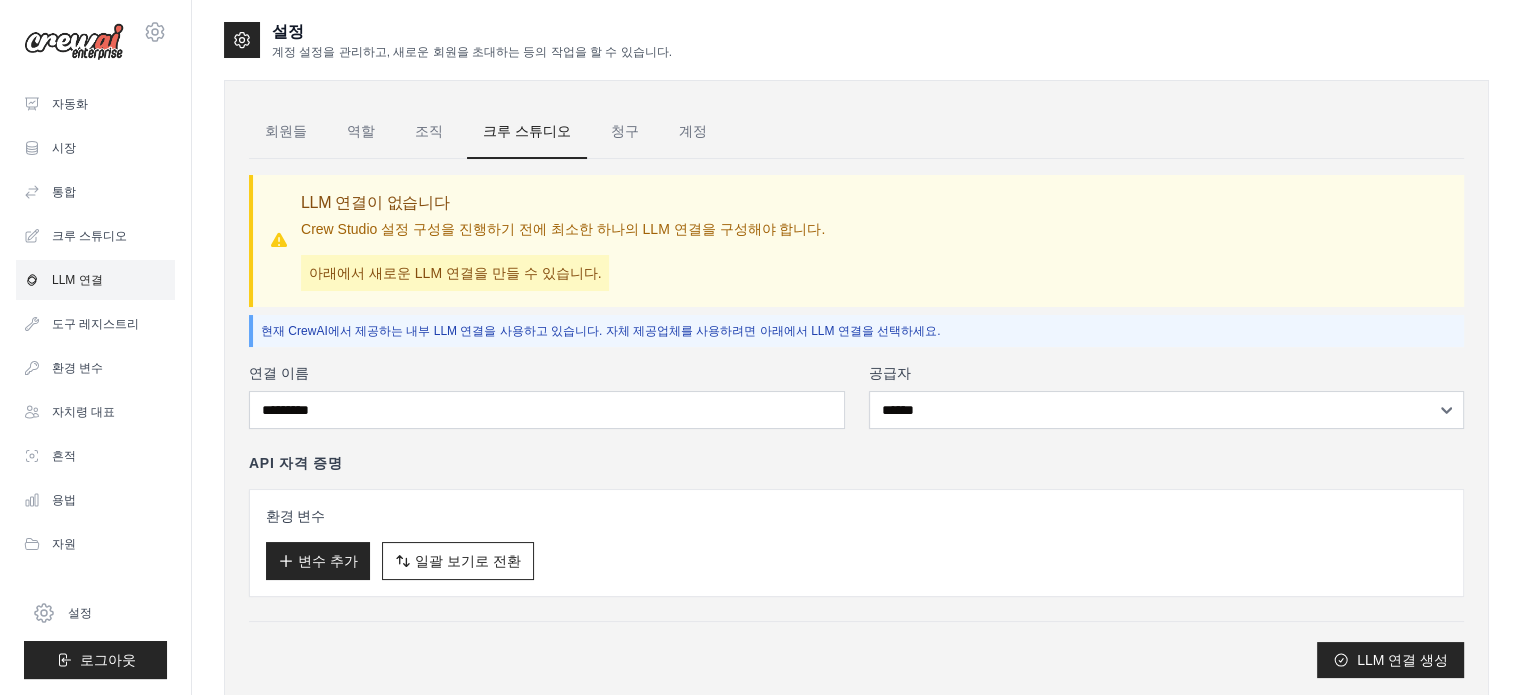 click on "LLM 연결" at bounding box center [77, 280] 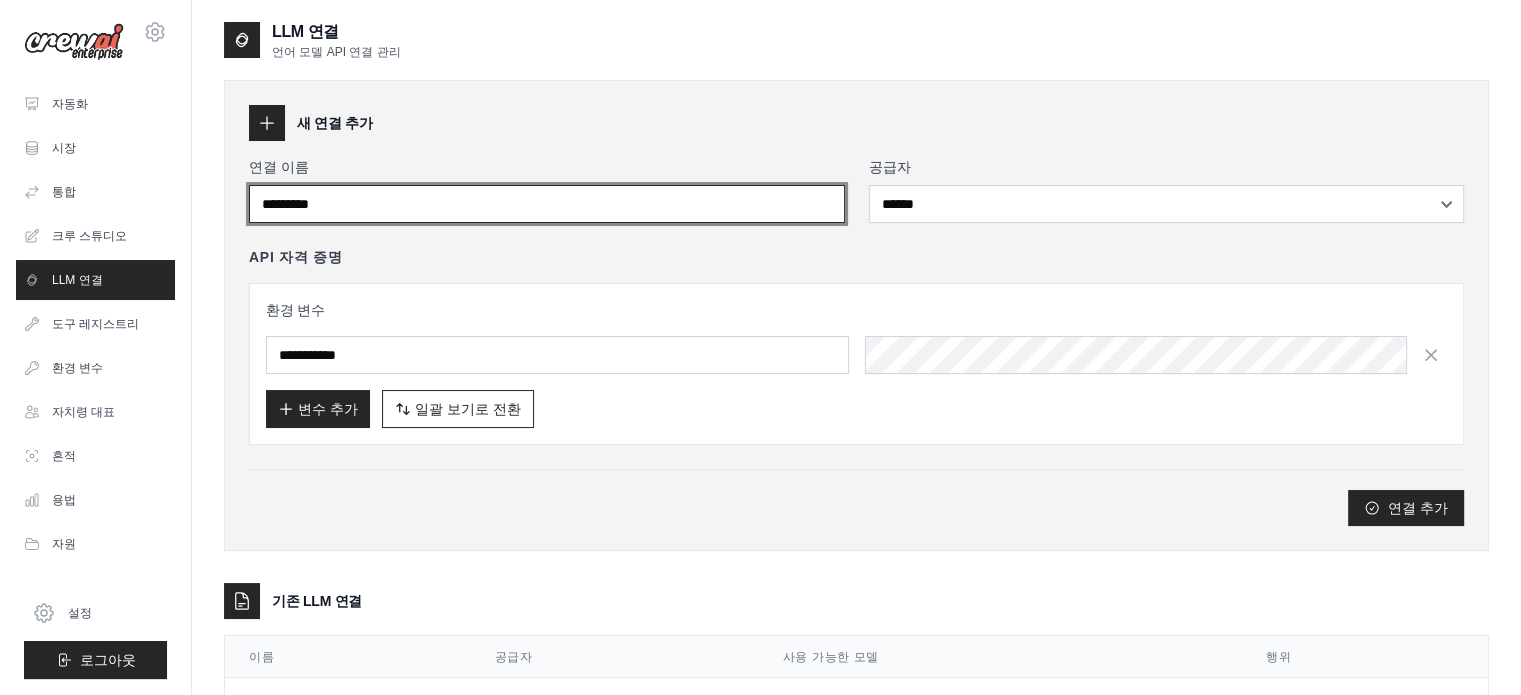 click on "연결 이름" at bounding box center (547, 204) 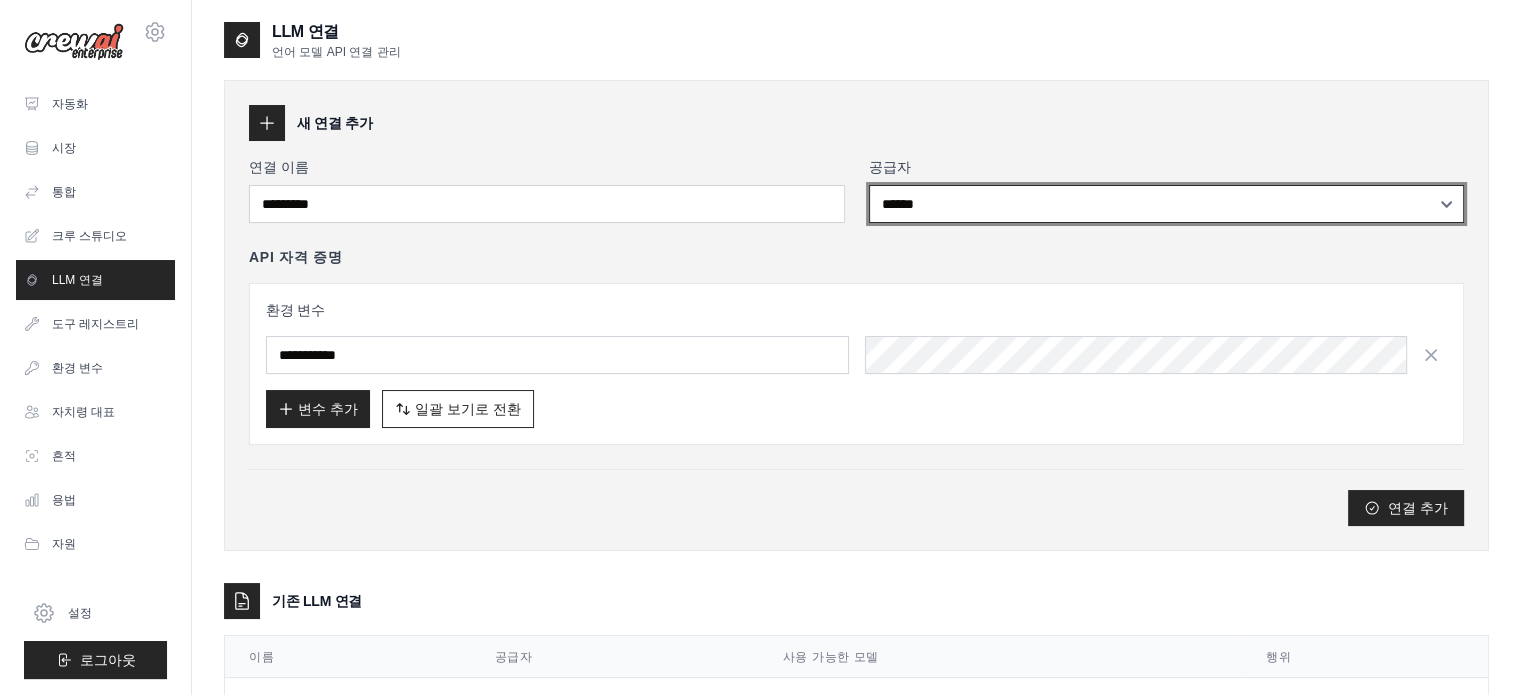 click on "[ADDRESS_LINE_1]
[ADDRESS_LINE_2]
[ADDRESS_LINE_3]
[ADDRESS_LINE_4]
[ADDRESS_LINE_5]
[ADDRESS_LINE_6]
[ADDRESS_LINE_7]
[ADDRESS_LINE_8]
[ADDRESS_LINE_9]
[ADDRESS_LINE_10]
[ADDRESS_LINE_11]" at bounding box center [1167, 204] 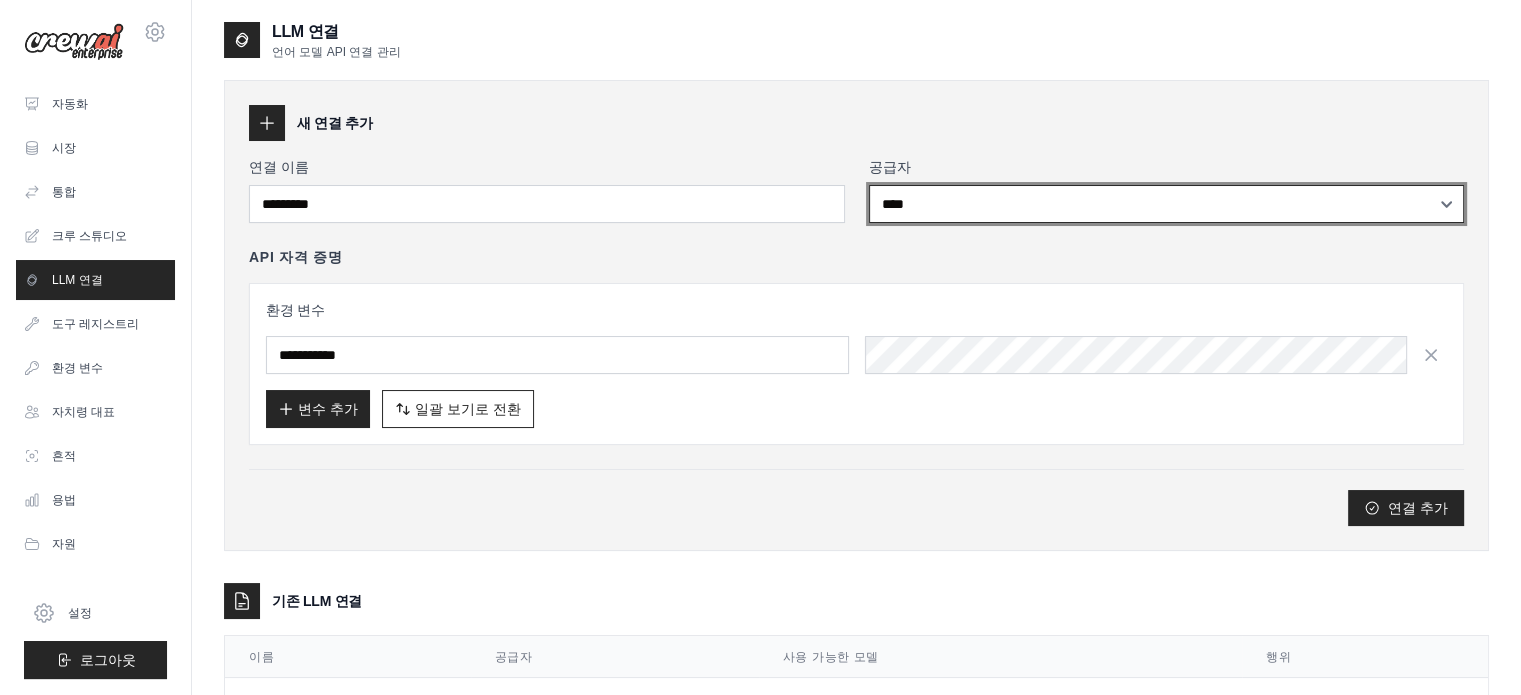 click on "[ADDRESS_LINE_1]
[ADDRESS_LINE_2]
[ADDRESS_LINE_3]
[ADDRESS_LINE_4]
[ADDRESS_LINE_5]
[ADDRESS_LINE_6]
[ADDRESS_LINE_7]
[ADDRESS_LINE_8]
[ADDRESS_LINE_9]
[ADDRESS_LINE_10]
[ADDRESS_LINE_11]" at bounding box center (1167, 204) 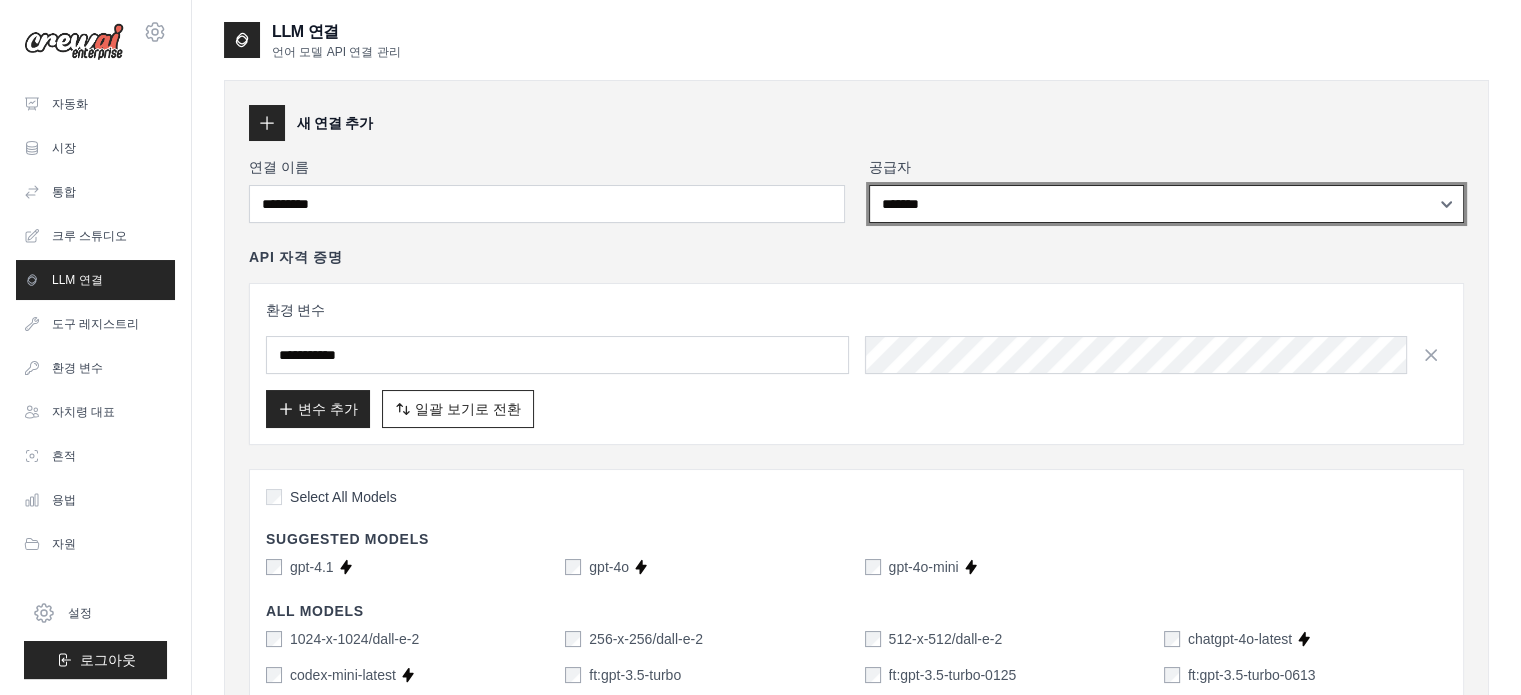 click on "[ADDRESS_LINE_1]
[ADDRESS_LINE_2]
[ADDRESS_LINE_3]
[ADDRESS_LINE_4]
[ADDRESS_LINE_5]
[ADDRESS_LINE_6]
[ADDRESS_LINE_7]
[ADDRESS_LINE_8]
[ADDRESS_LINE_9]
[ADDRESS_LINE_10]
[ADDRESS_LINE_11]" at bounding box center (1167, 204) 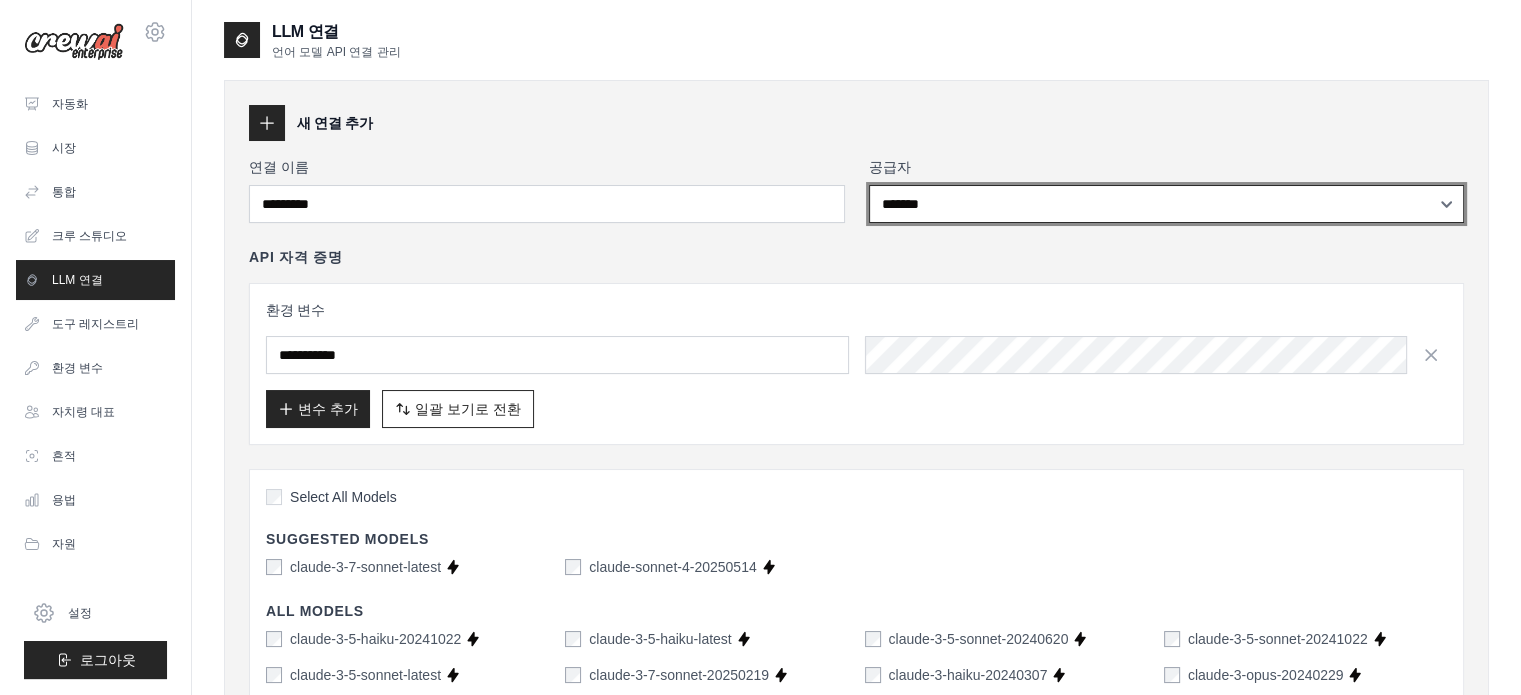 click on "[ADDRESS_LINE_1]
[ADDRESS_LINE_2]
[ADDRESS_LINE_3]
[ADDRESS_LINE_4]
[ADDRESS_LINE_5]
[ADDRESS_LINE_6]
[ADDRESS_LINE_7]
[ADDRESS_LINE_8]
[ADDRESS_LINE_9]
[ADDRESS_LINE_10]
[ADDRESS_LINE_11]" at bounding box center [1167, 204] 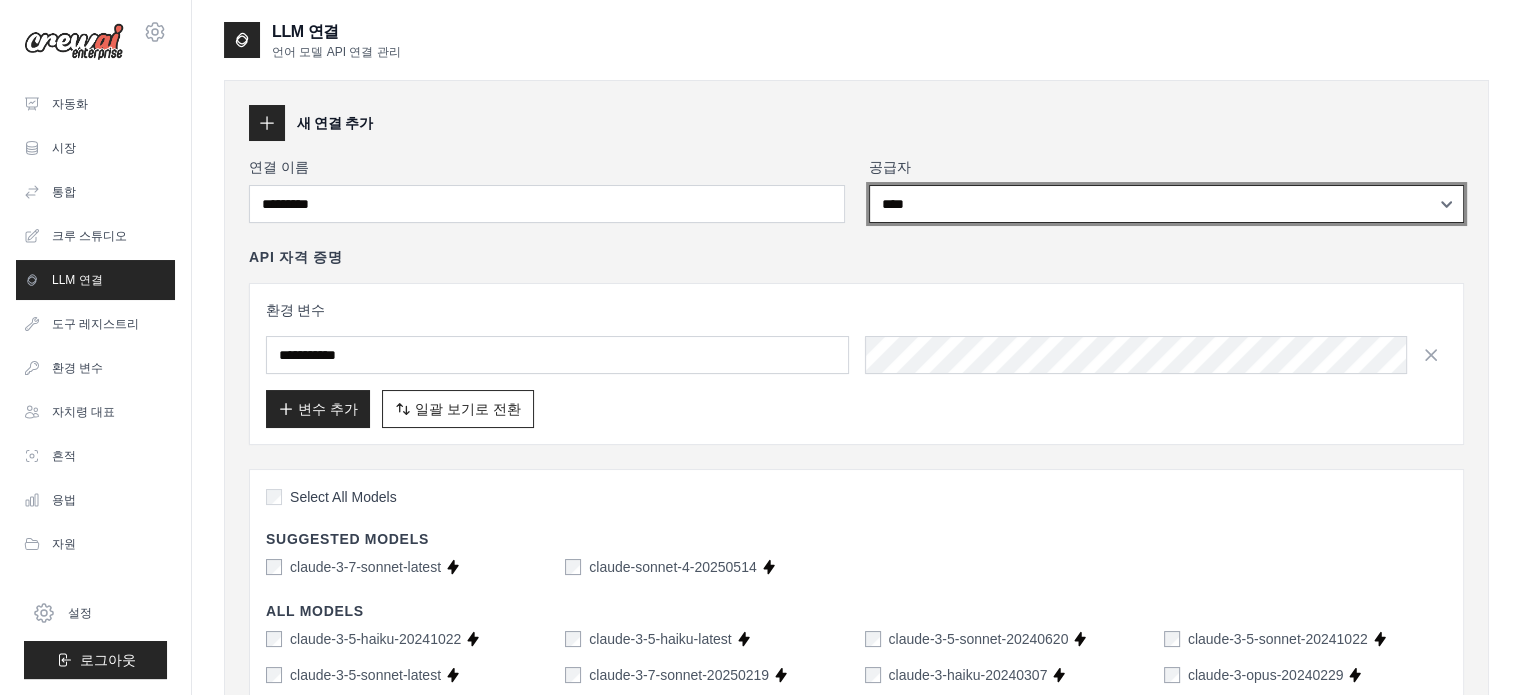 click on "[ADDRESS_LINE_1]
[ADDRESS_LINE_2]
[ADDRESS_LINE_3]
[ADDRESS_LINE_4]
[ADDRESS_LINE_5]
[ADDRESS_LINE_6]
[ADDRESS_LINE_7]
[ADDRESS_LINE_8]
[ADDRESS_LINE_9]
[ADDRESS_LINE_10]
[ADDRESS_LINE_11]" at bounding box center [1167, 204] 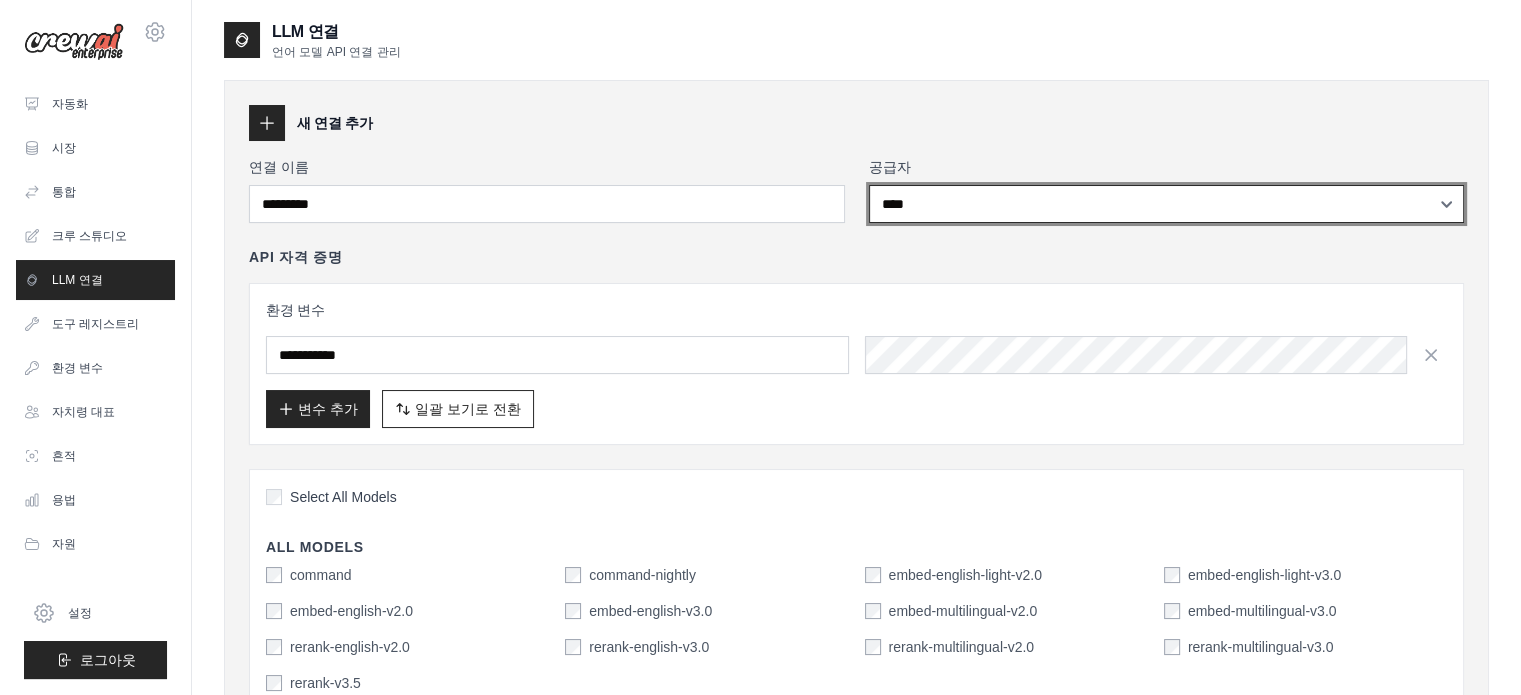 click on "[ADDRESS_LINE_1]
[ADDRESS_LINE_2]
[ADDRESS_LINE_3]
[ADDRESS_LINE_4]
[ADDRESS_LINE_5]
[ADDRESS_LINE_6]
[ADDRESS_LINE_7]
[ADDRESS_LINE_8]
[ADDRESS_LINE_9]
[ADDRESS_LINE_10]
[ADDRESS_LINE_11]" at bounding box center [1167, 204] 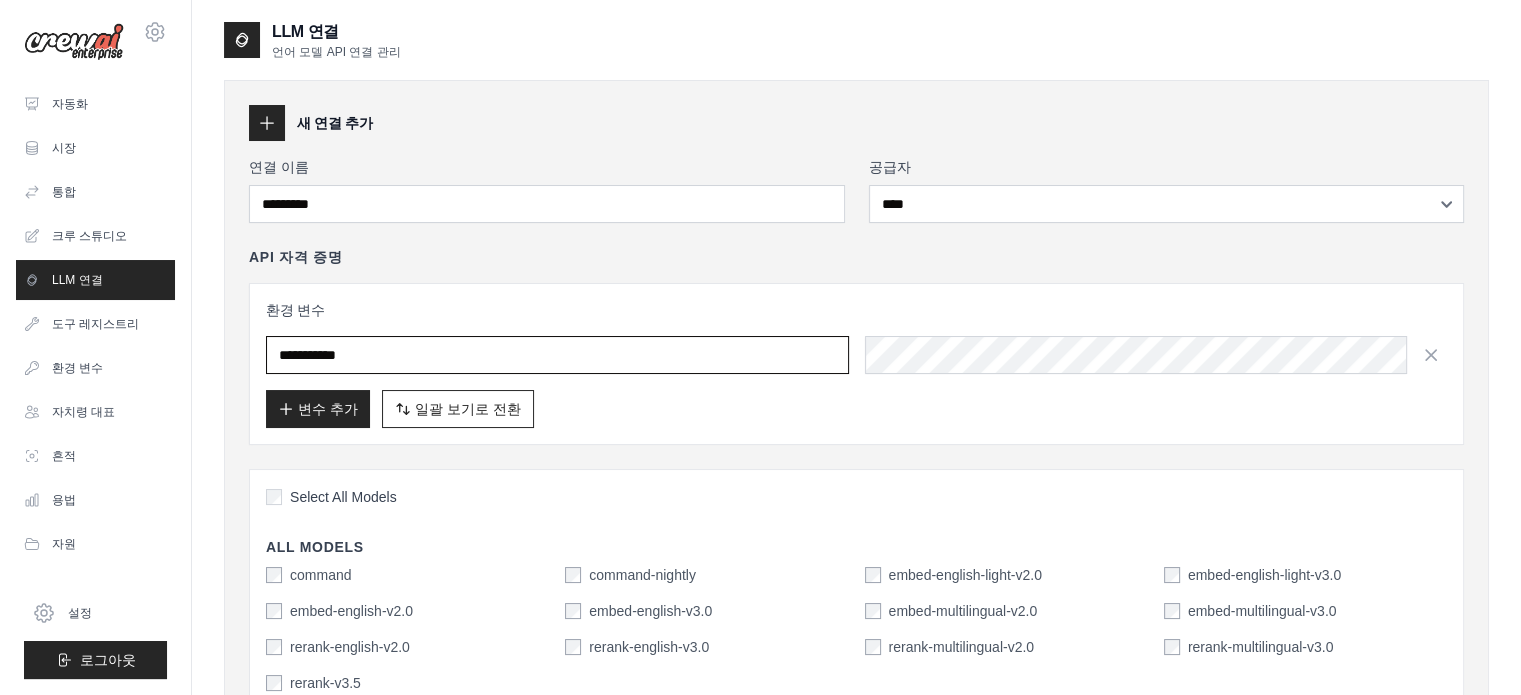 drag, startPoint x: 599, startPoint y: 339, endPoint x: 654, endPoint y: 364, distance: 60.41523 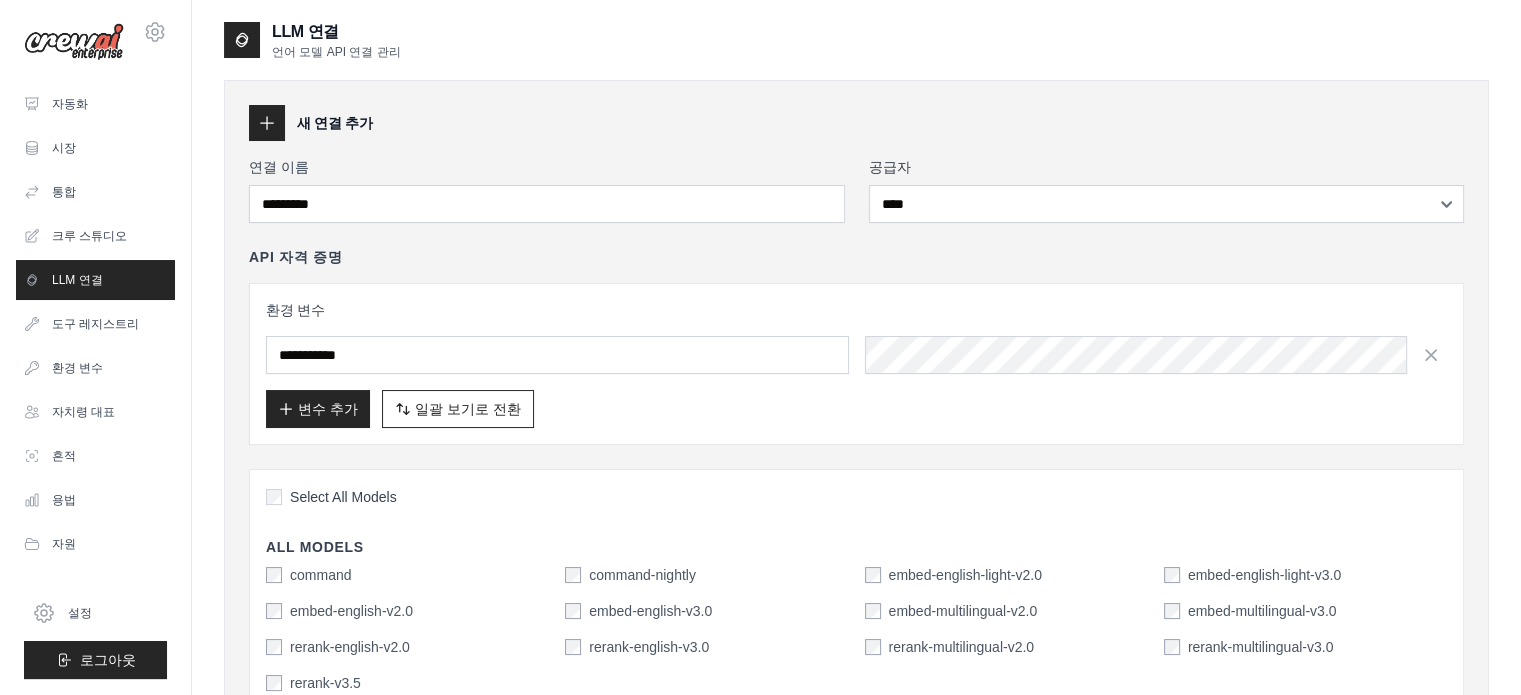 click on "새 연결 추가" at bounding box center [856, 123] 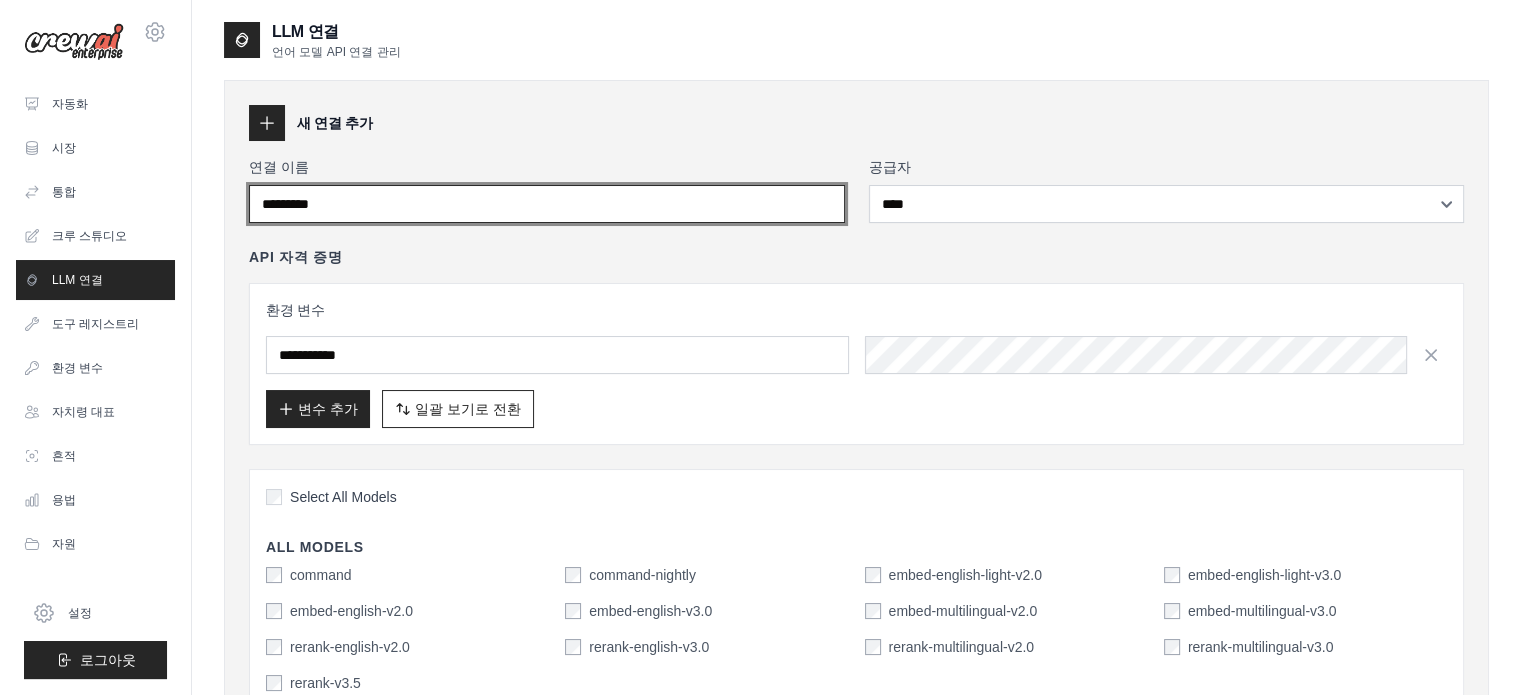 click on "연결 이름" at bounding box center [547, 204] 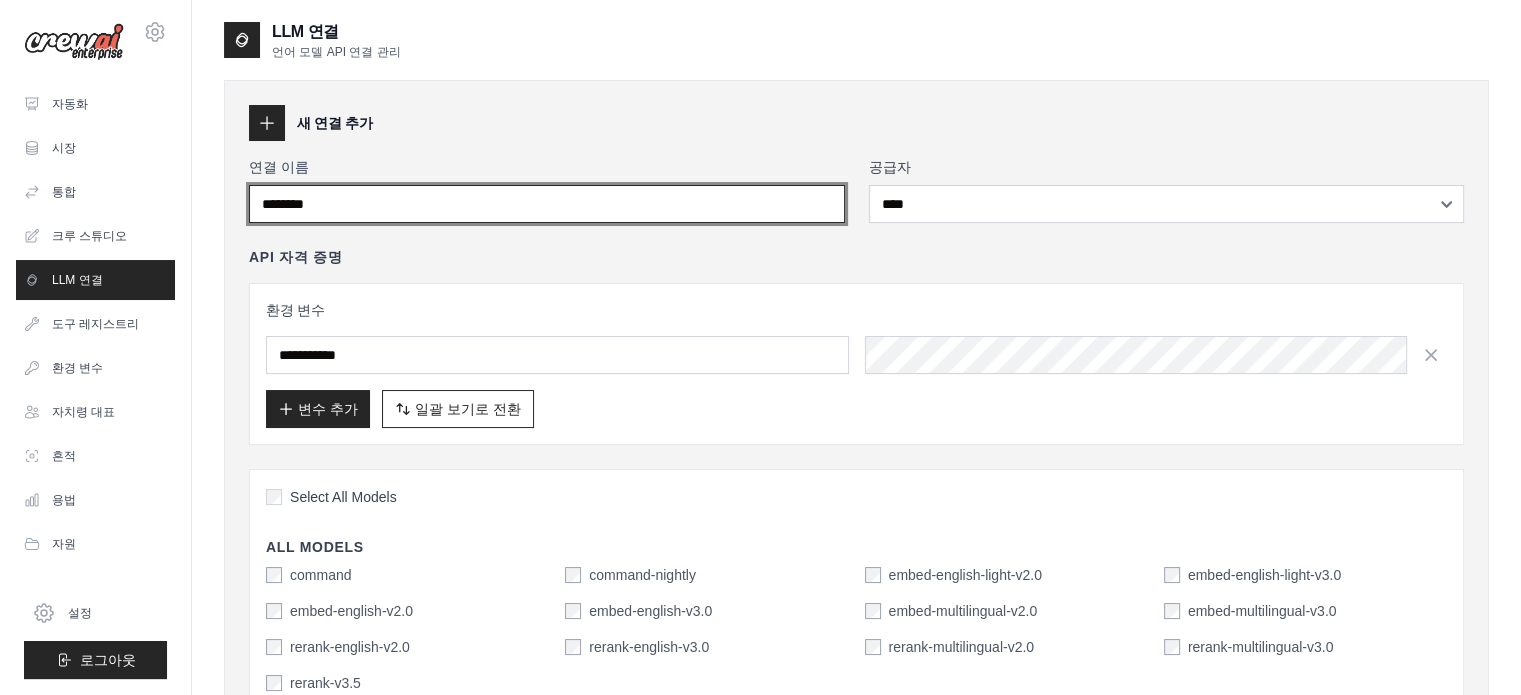 paste on "*******" 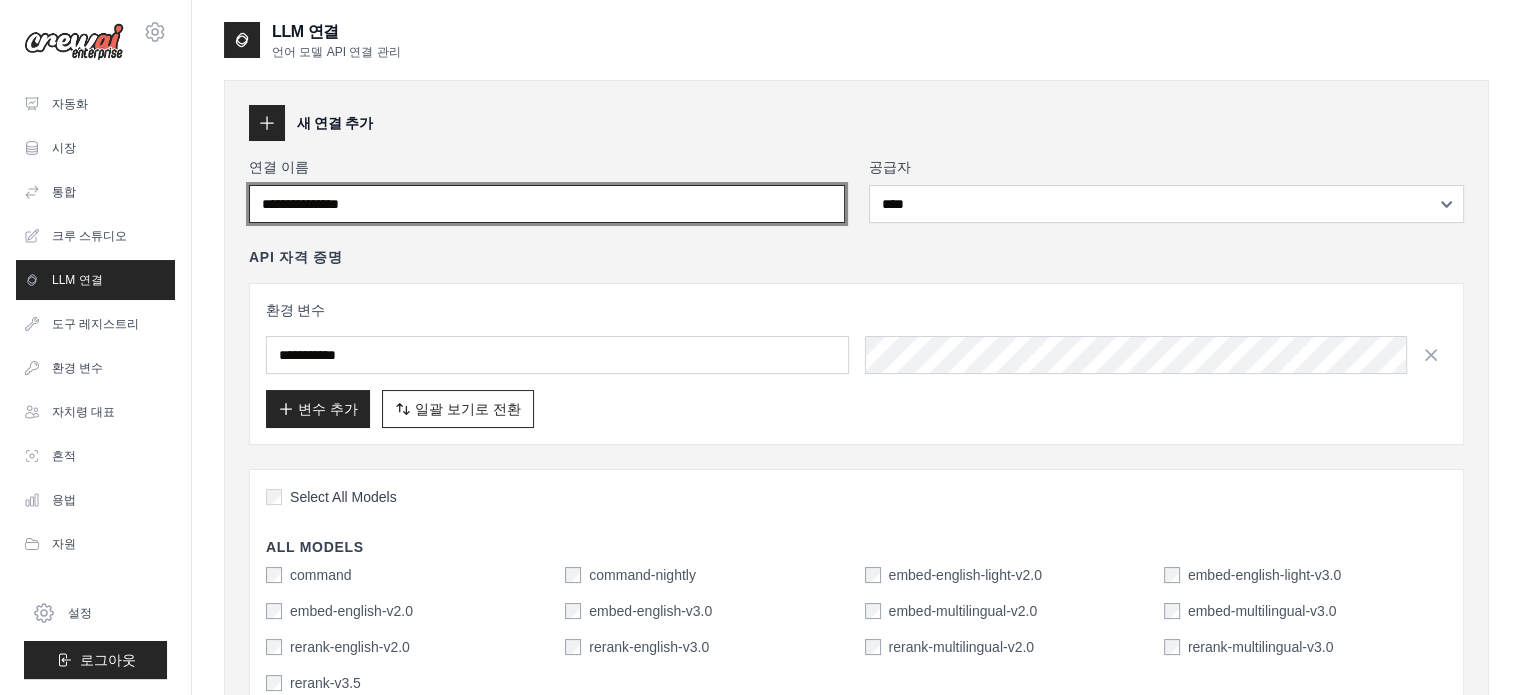 type on "**********" 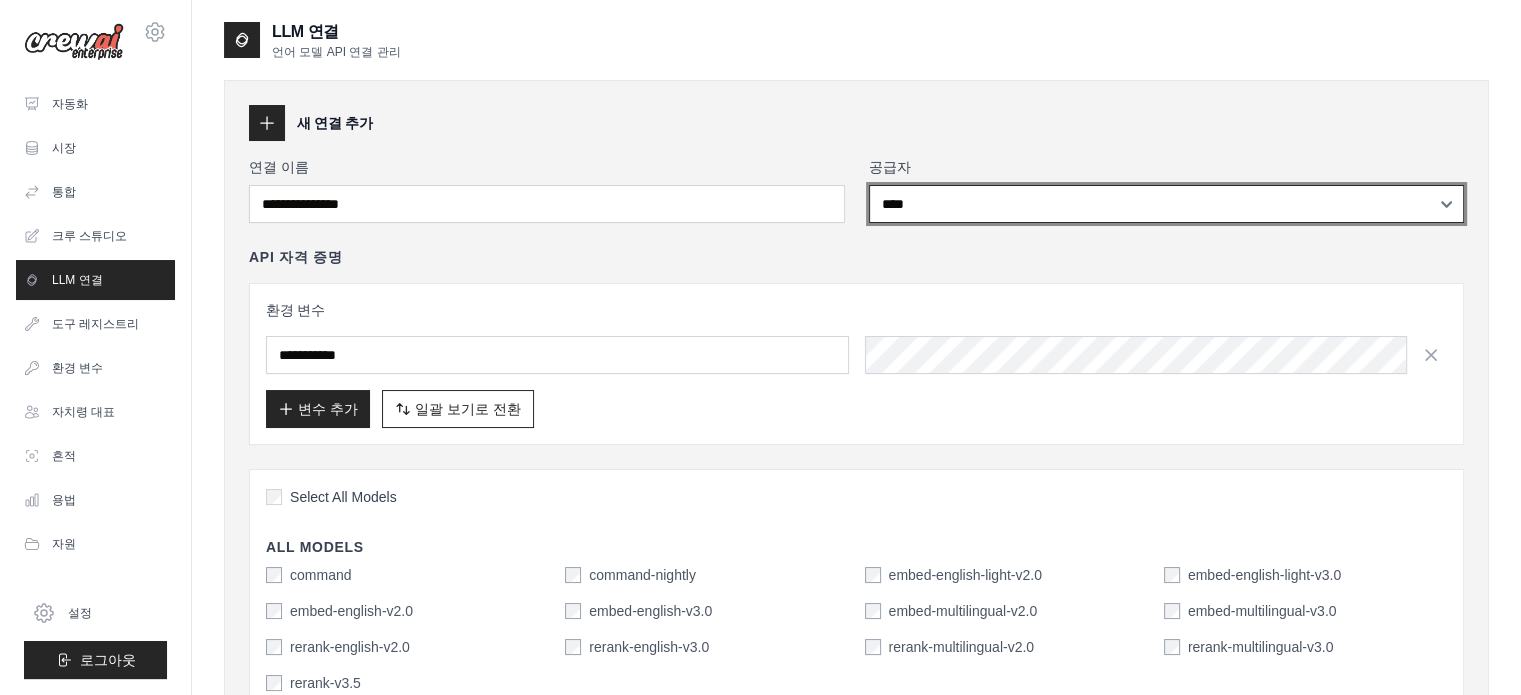 click on "[ADDRESS_LINE_1]
[ADDRESS_LINE_2]
[ADDRESS_LINE_3]
[ADDRESS_LINE_4]
[ADDRESS_LINE_5]
[ADDRESS_LINE_6]
[ADDRESS_LINE_7]
[ADDRESS_LINE_8]
[ADDRESS_LINE_9]
[ADDRESS_LINE_10]
[ADDRESS_LINE_11]" at bounding box center (1167, 204) 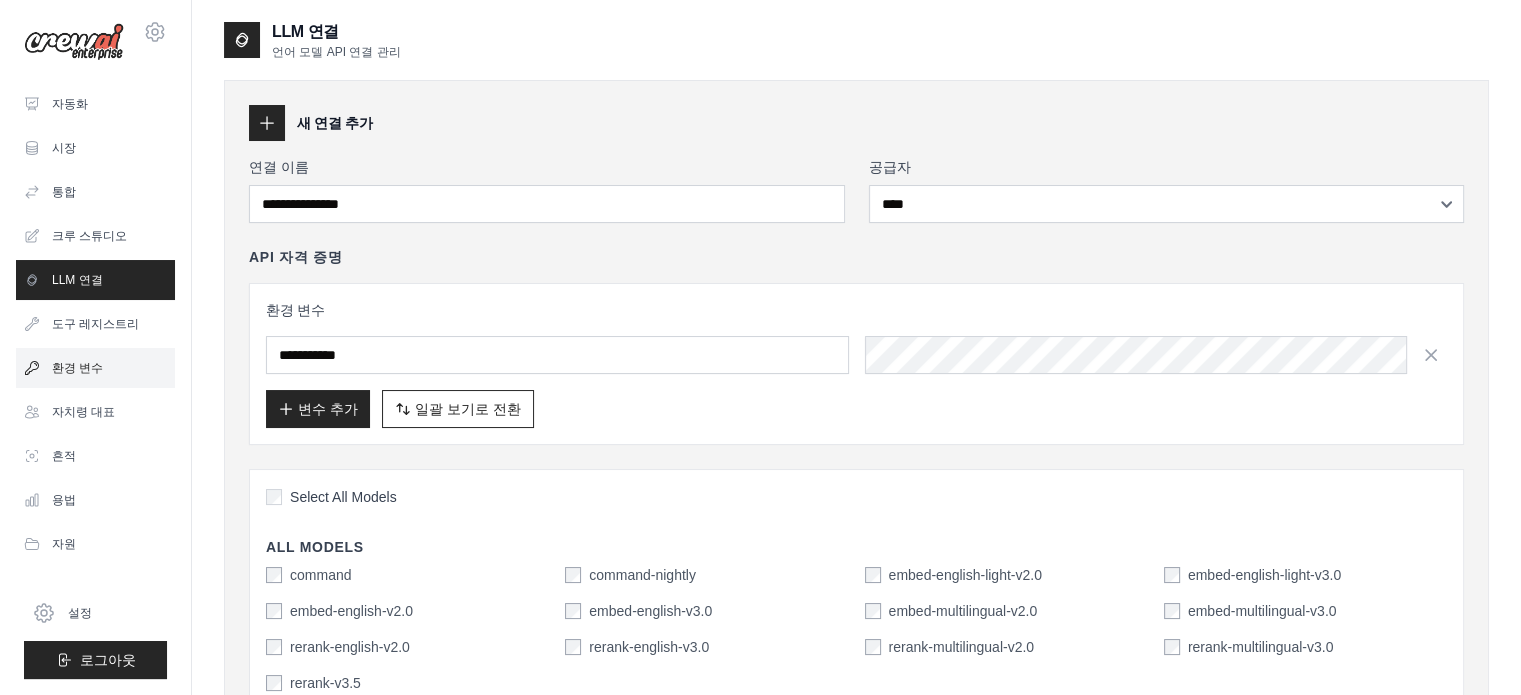 click on "환경 변수" at bounding box center (77, 368) 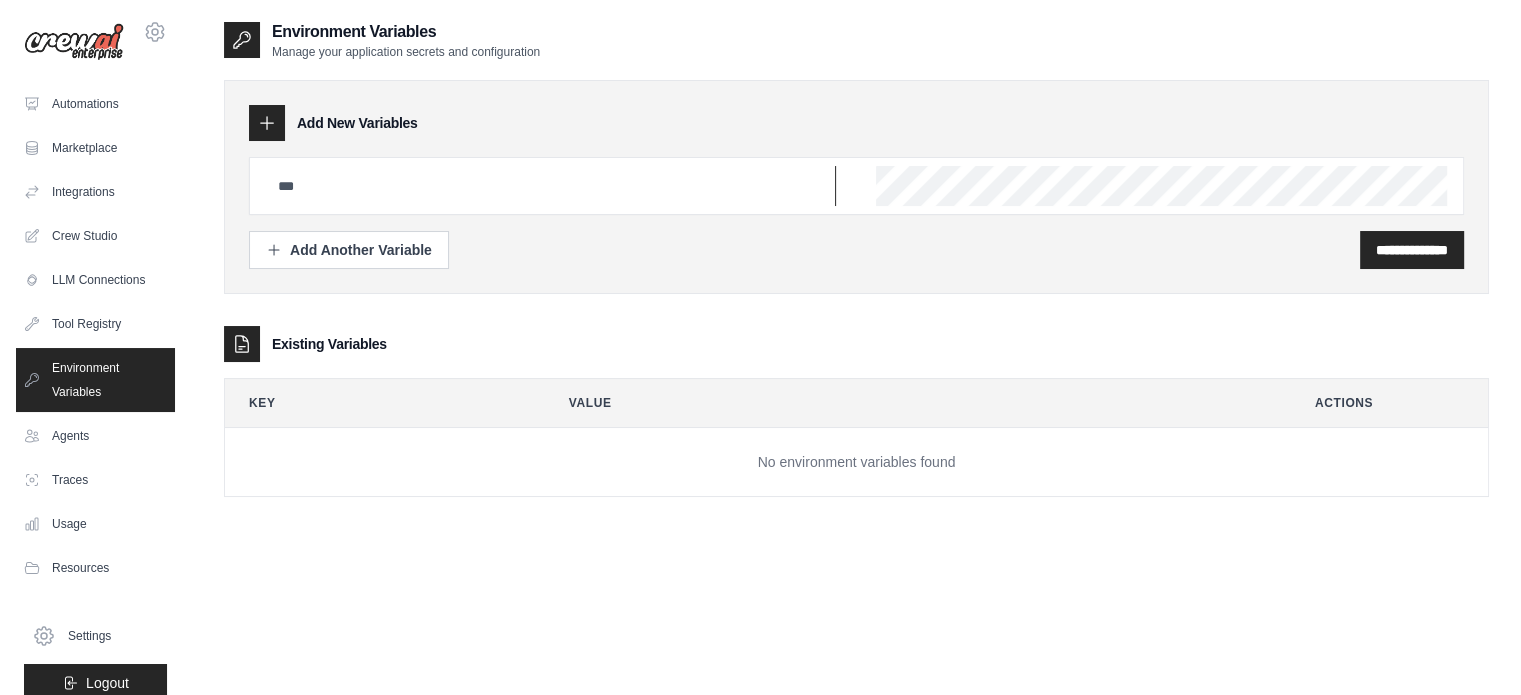 click at bounding box center [551, 186] 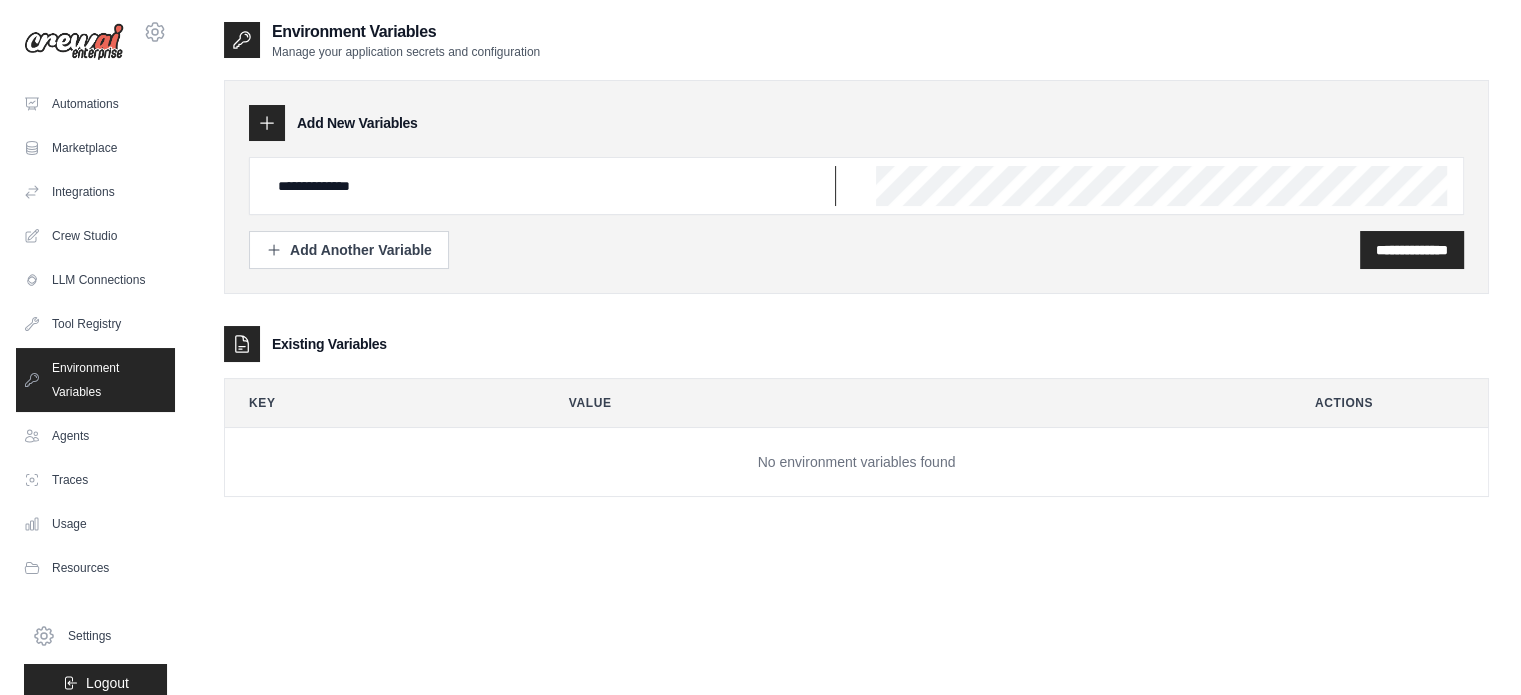 type on "**********" 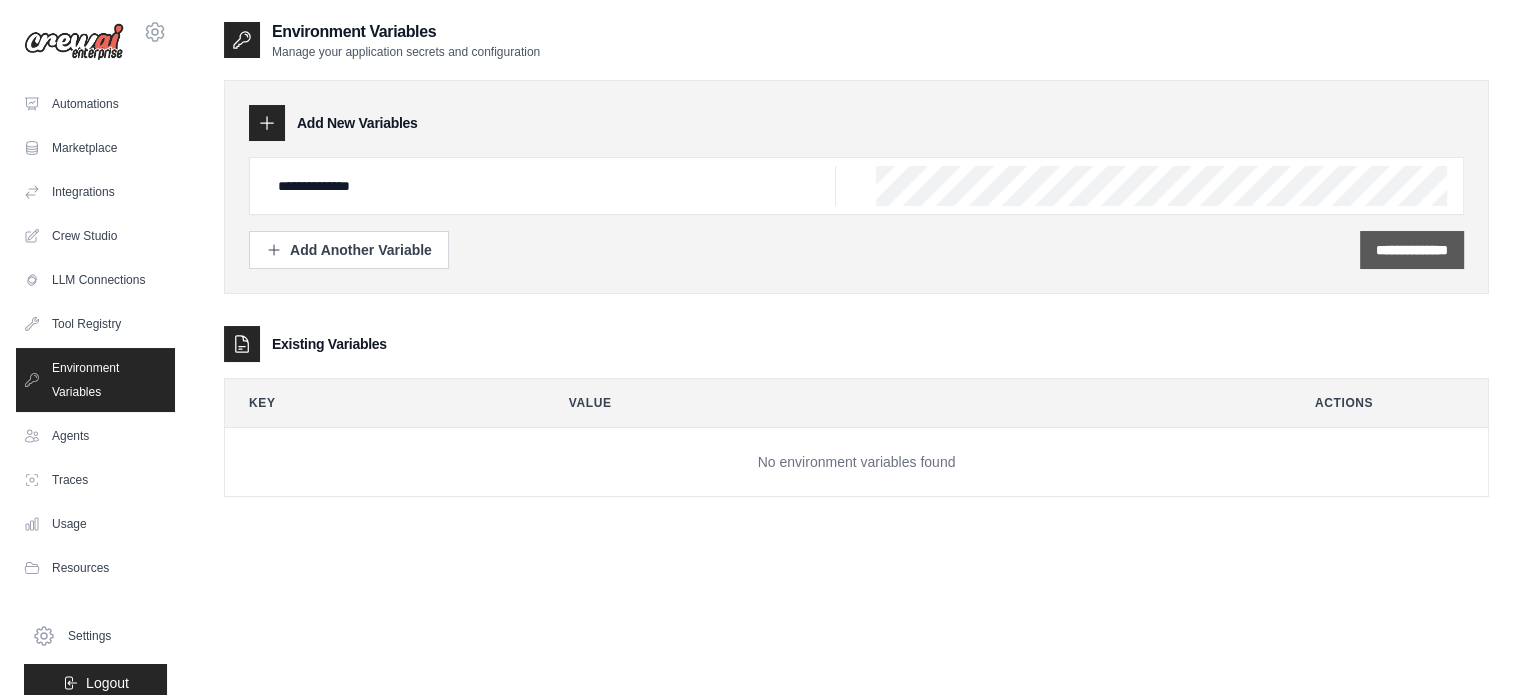 click on "**********" at bounding box center [1412, 250] 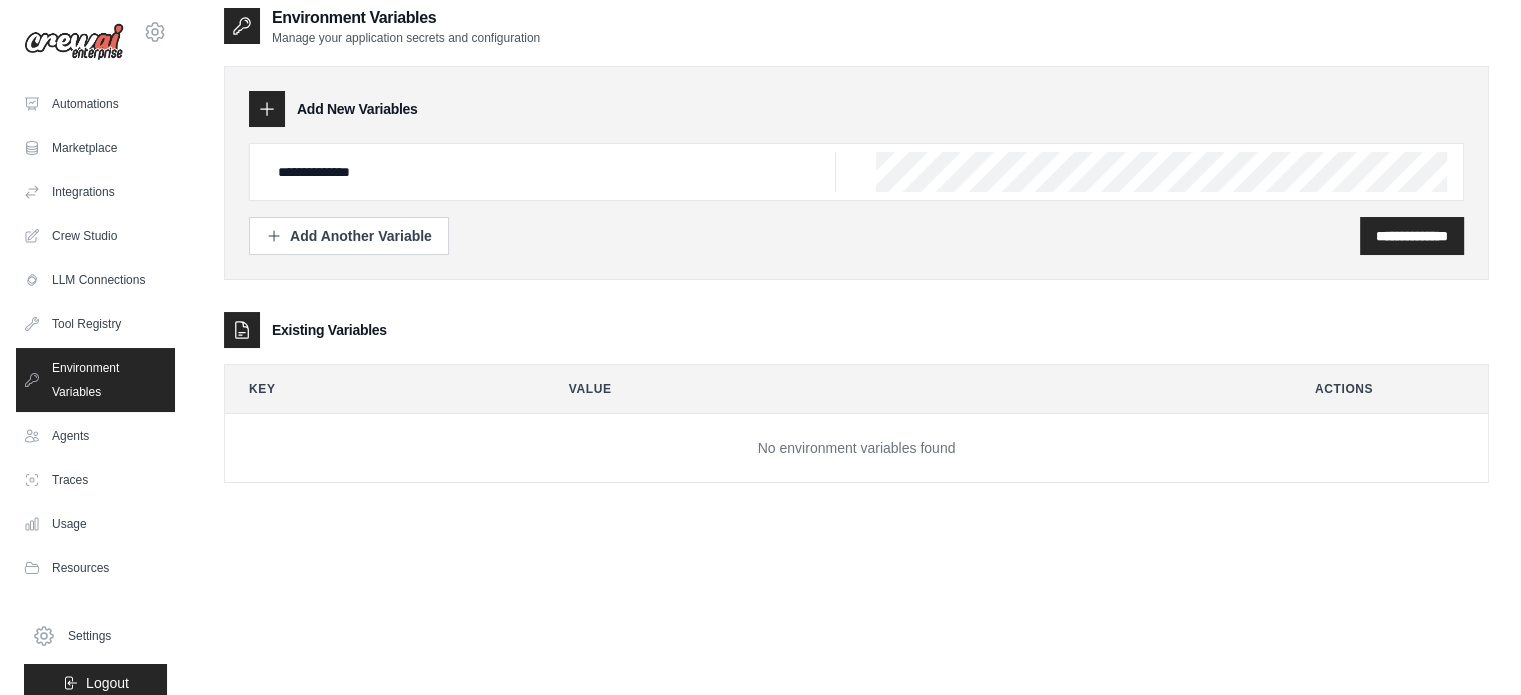 scroll, scrollTop: 0, scrollLeft: 0, axis: both 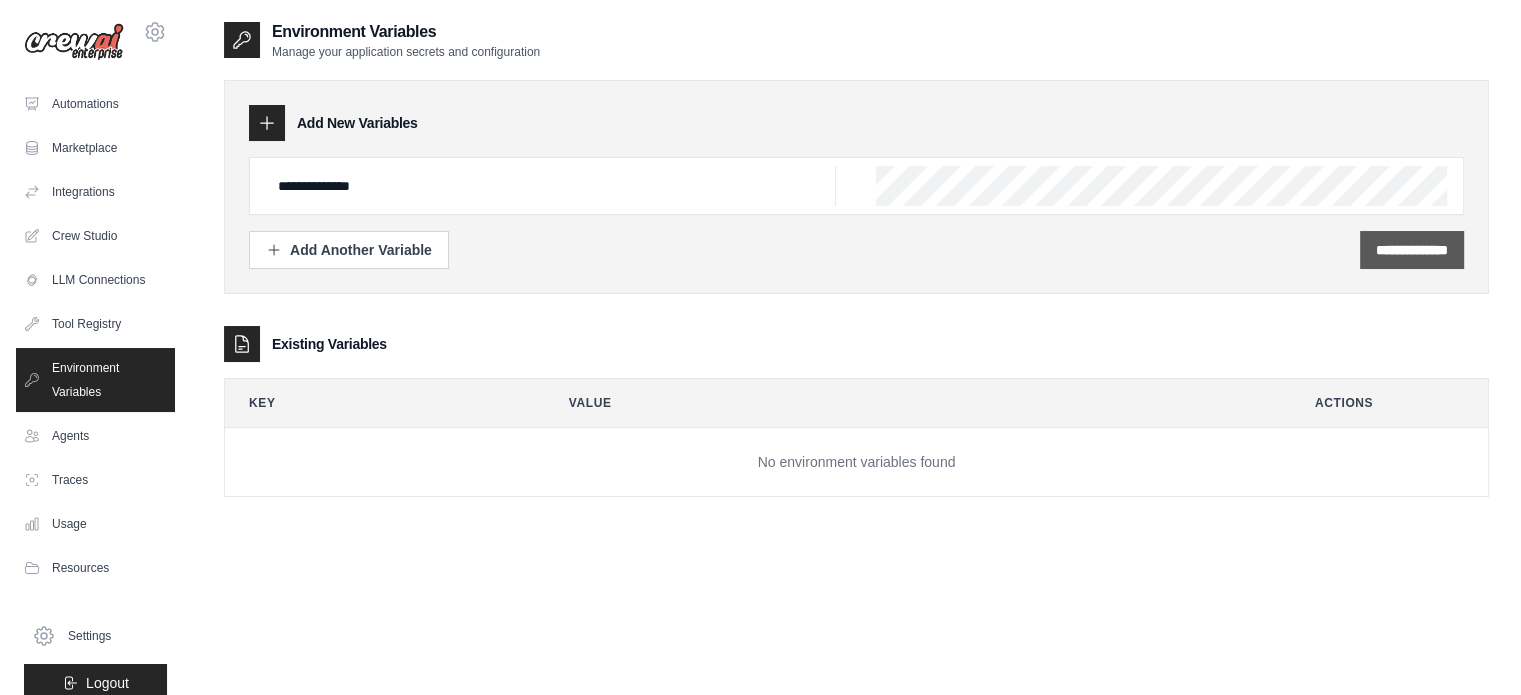 click on "**********" at bounding box center [1412, 250] 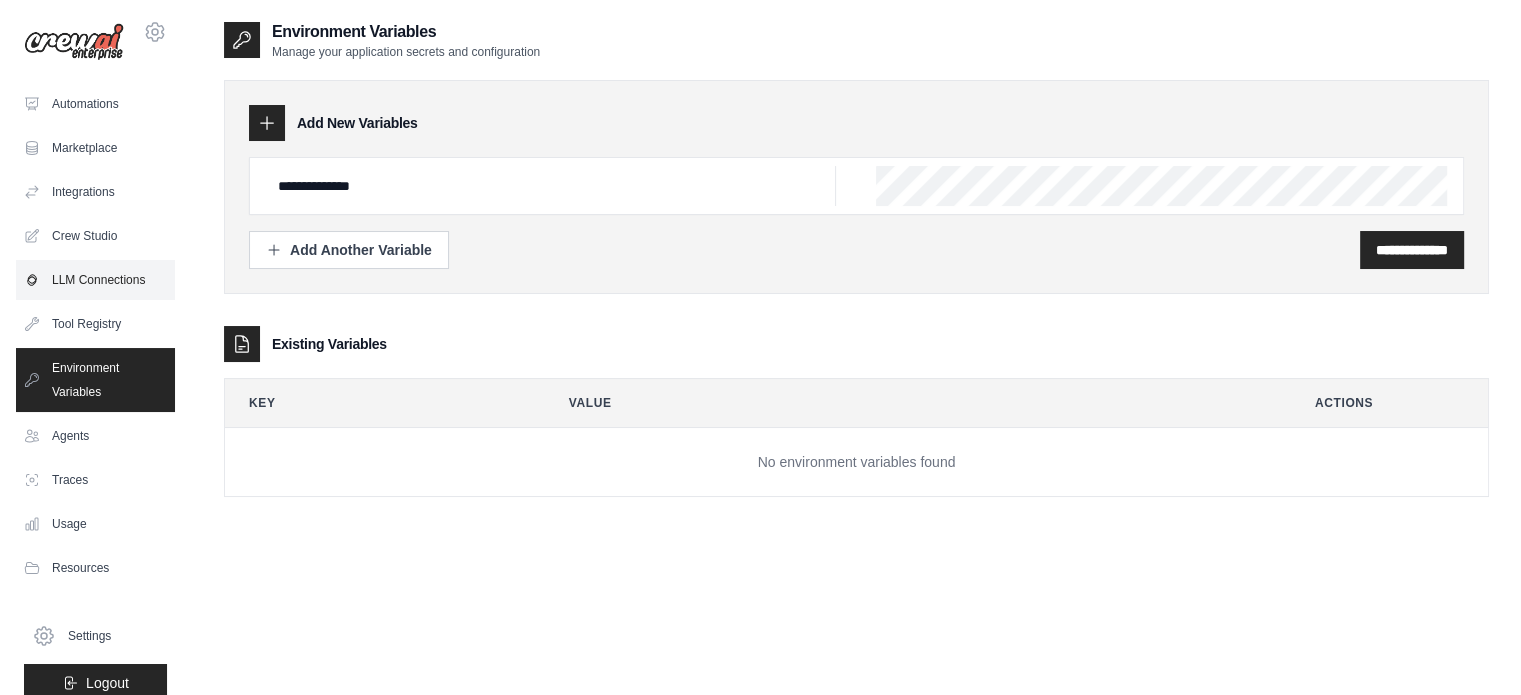 click on "LLM Connections" at bounding box center [95, 280] 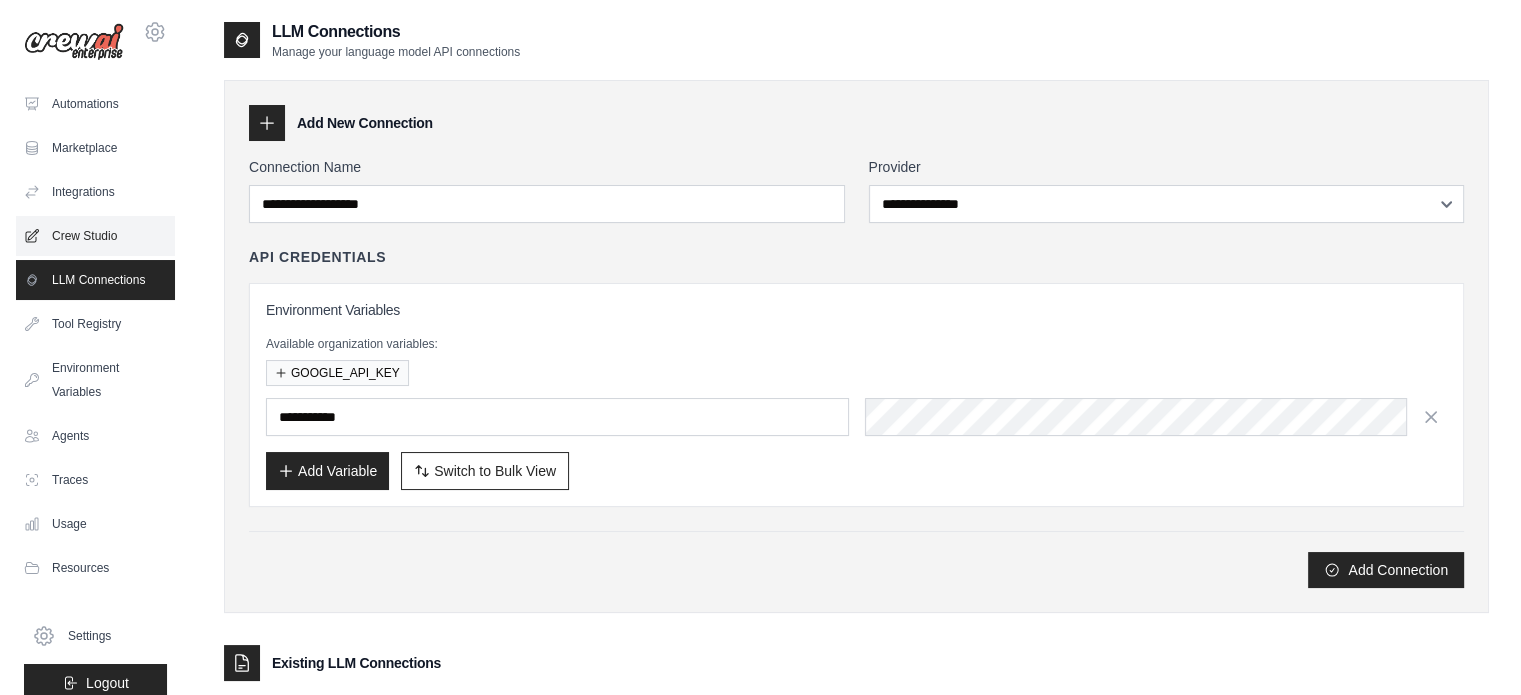 click on "Crew Studio" at bounding box center [95, 236] 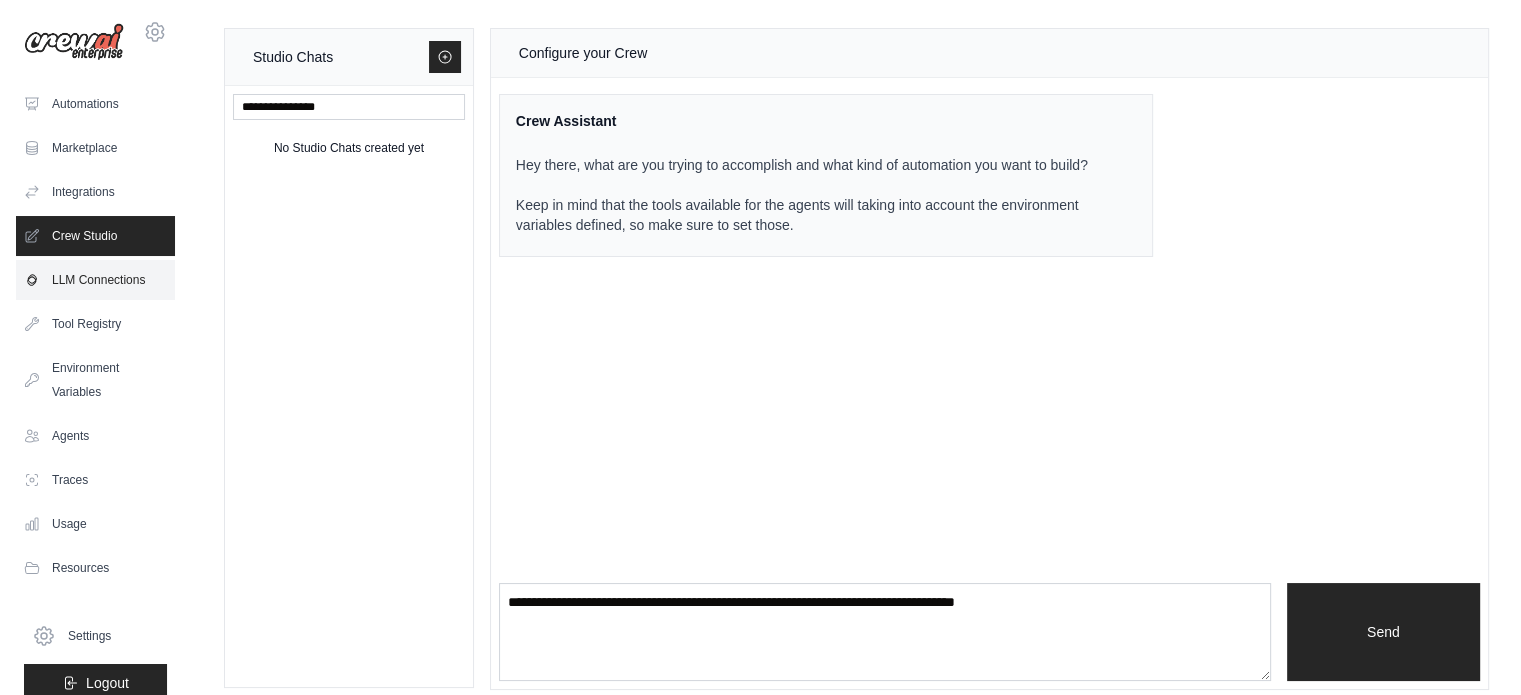 click on "LLM Connections" at bounding box center [95, 280] 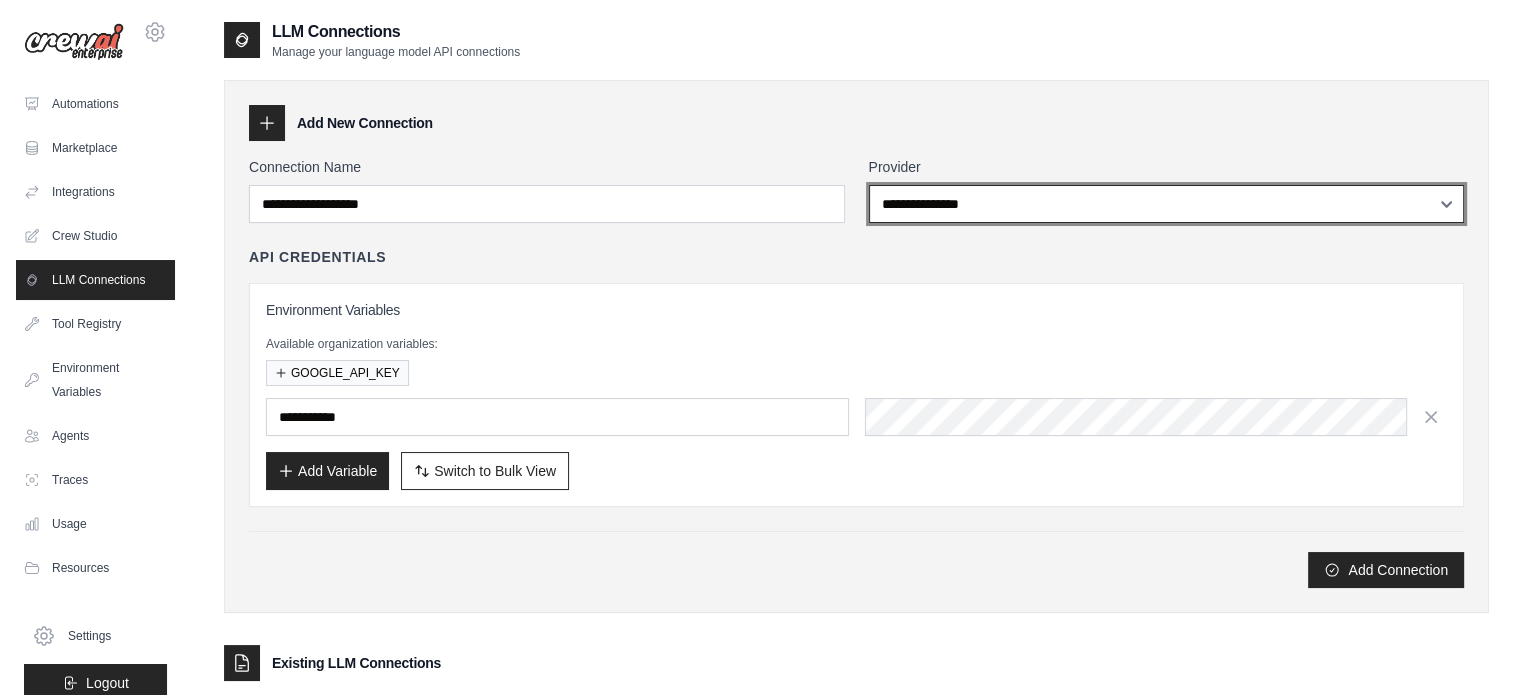 click on "**********" at bounding box center [1167, 204] 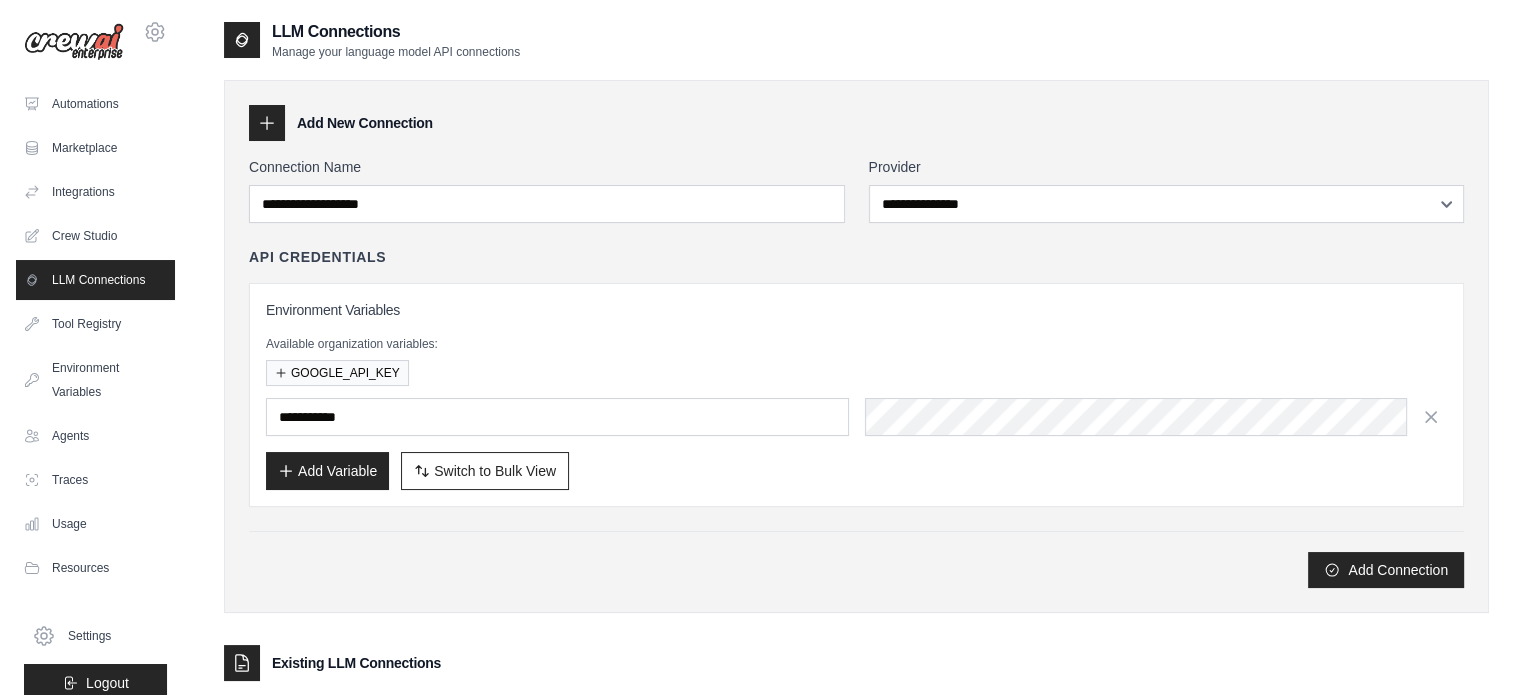 click on "Add New Connection" at bounding box center (856, 123) 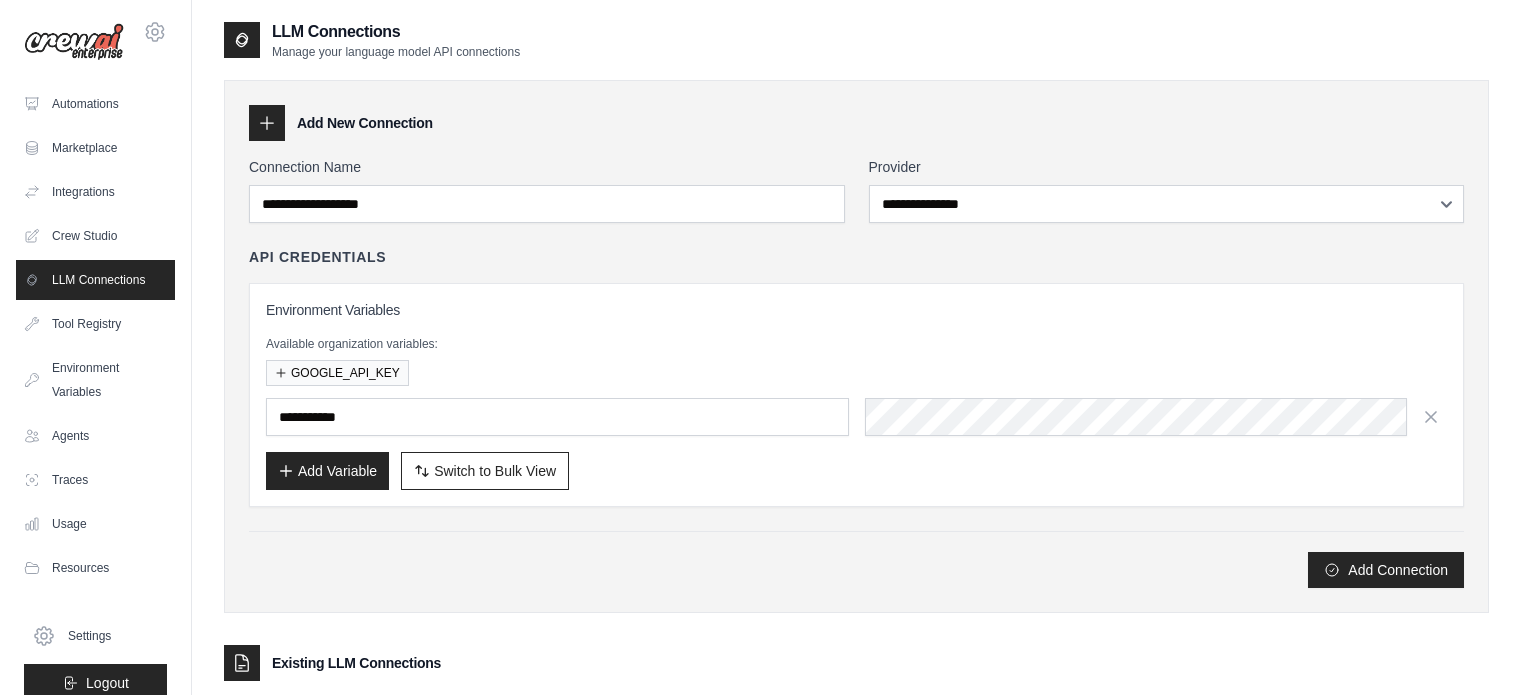 scroll, scrollTop: 0, scrollLeft: 0, axis: both 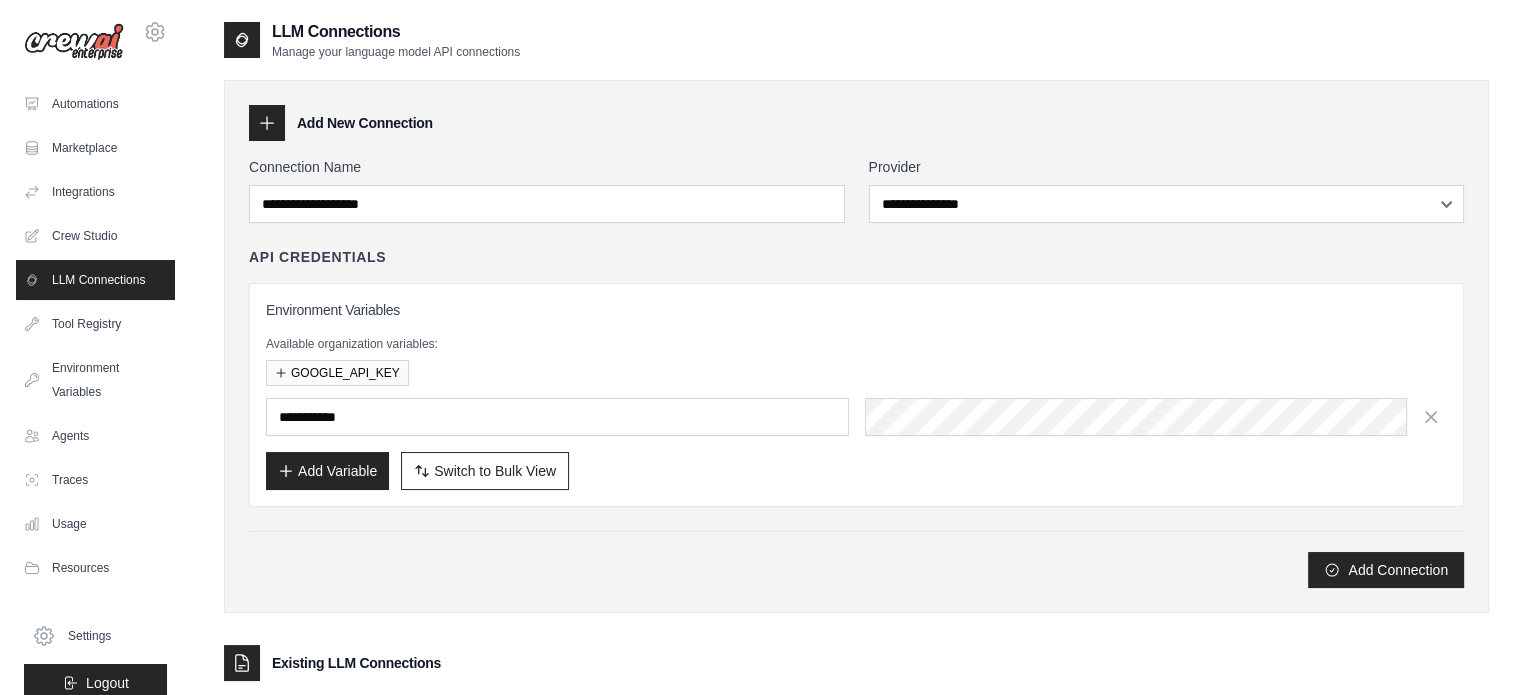 click on "Add New Connection" at bounding box center (856, 123) 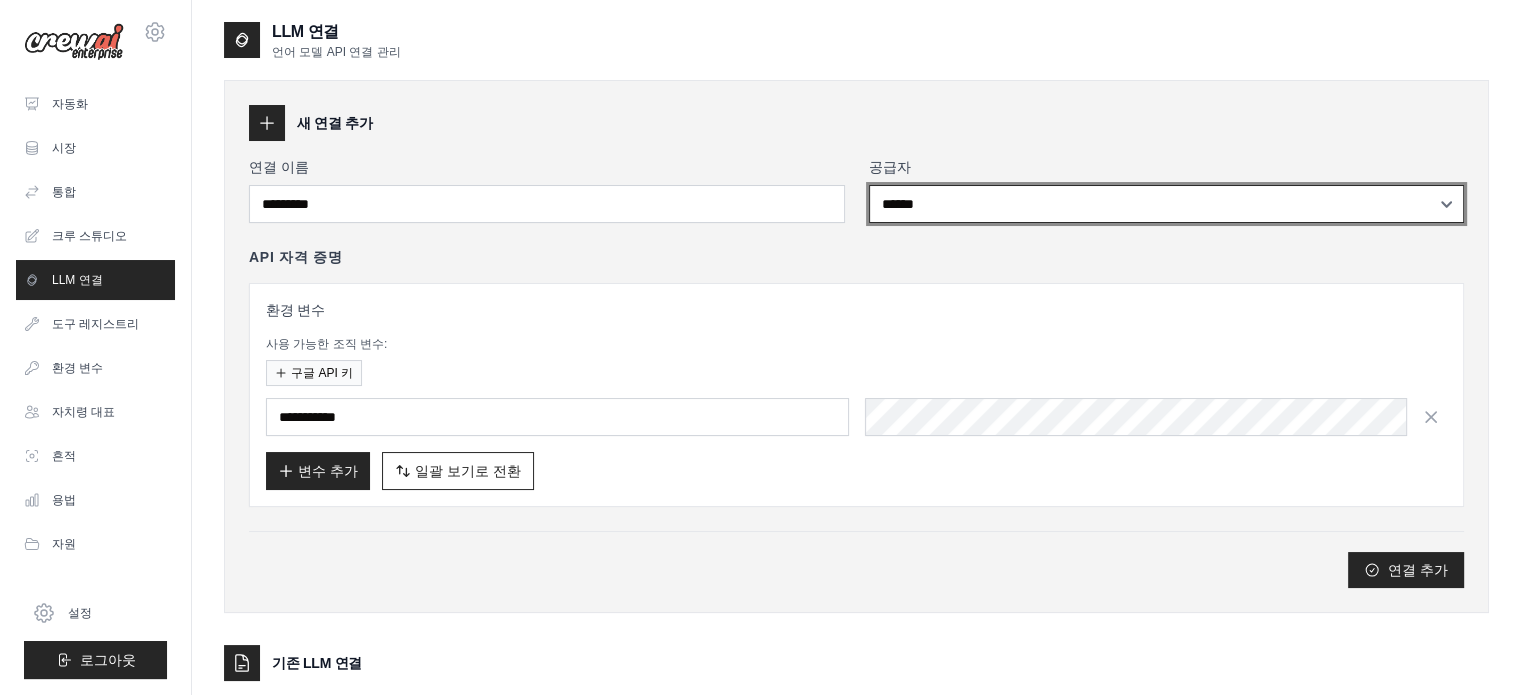 click on "[MASKED_DATA]
[MASKED_DATA]
[MASKED_DATA]
[MASKED_DATA]
[MASKED_DATA]
[MASKED_DATA]
[MASKED_DATA]
[MASKED_DATA]
[MASKED_DATA]
[MASKED_DATA]
[MASKED_DATA]" at bounding box center (1167, 204) 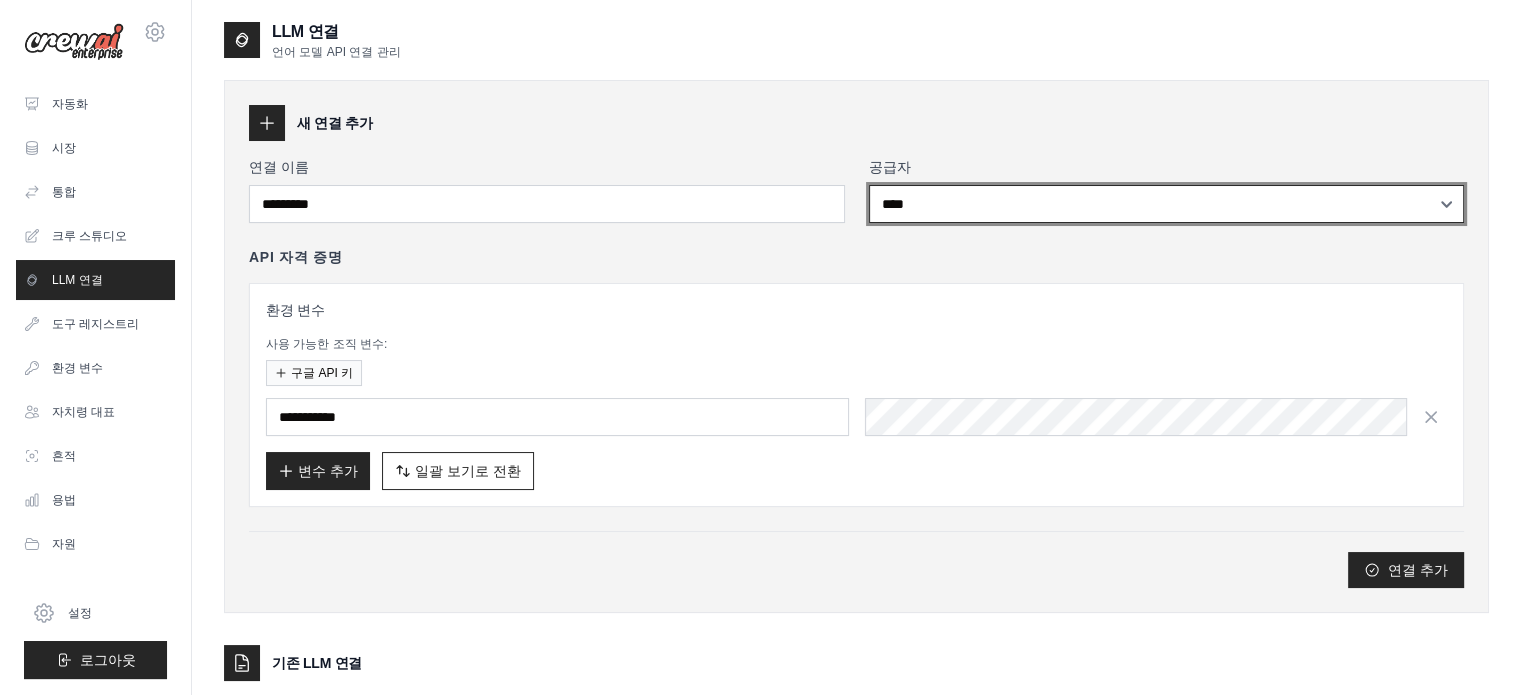 click on "[MASKED_DATA]
[MASKED_DATA]
[MASKED_DATA]
[MASKED_DATA]
[MASKED_DATA]
[MASKED_DATA]
[MASKED_DATA]
[MASKED_DATA]
[MASKED_DATA]
[MASKED_DATA]
[MASKED_DATA]" at bounding box center [1167, 204] 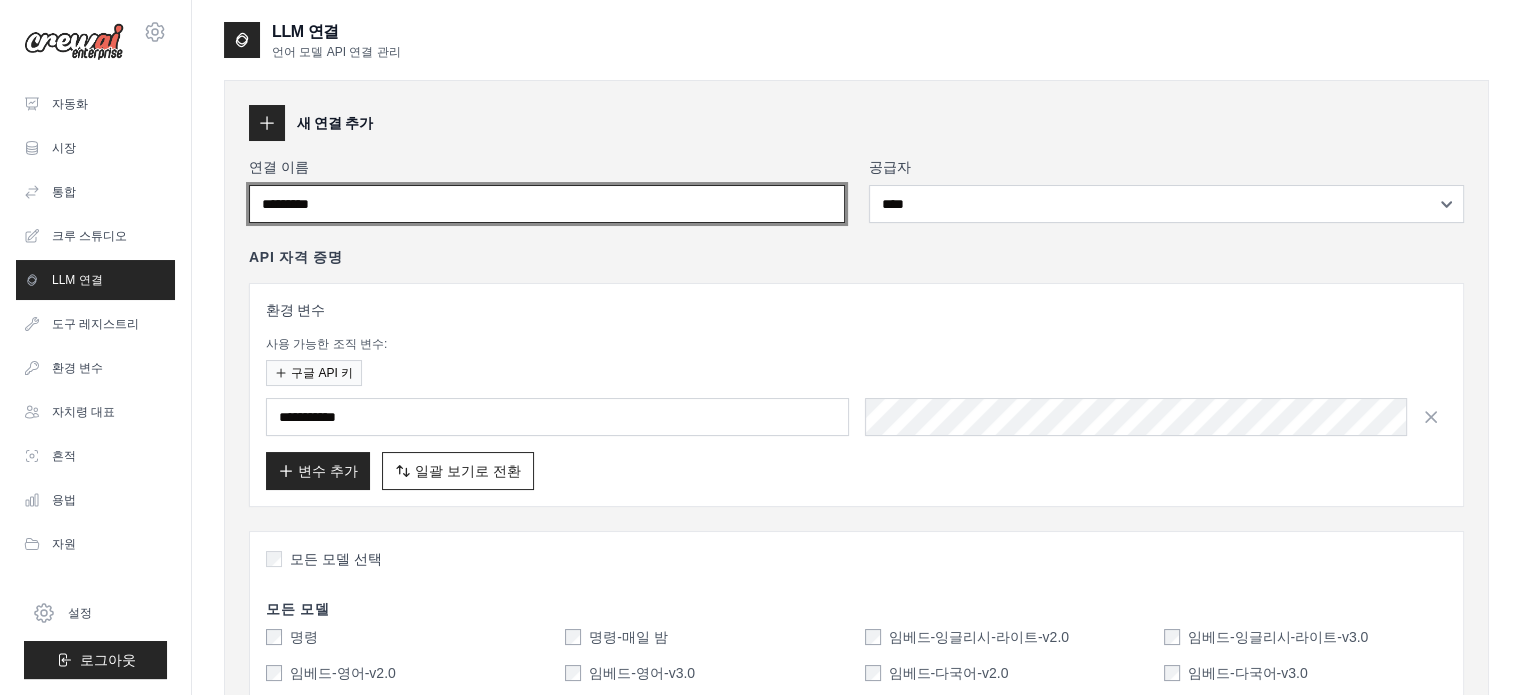 click on "연결 이름" at bounding box center (547, 204) 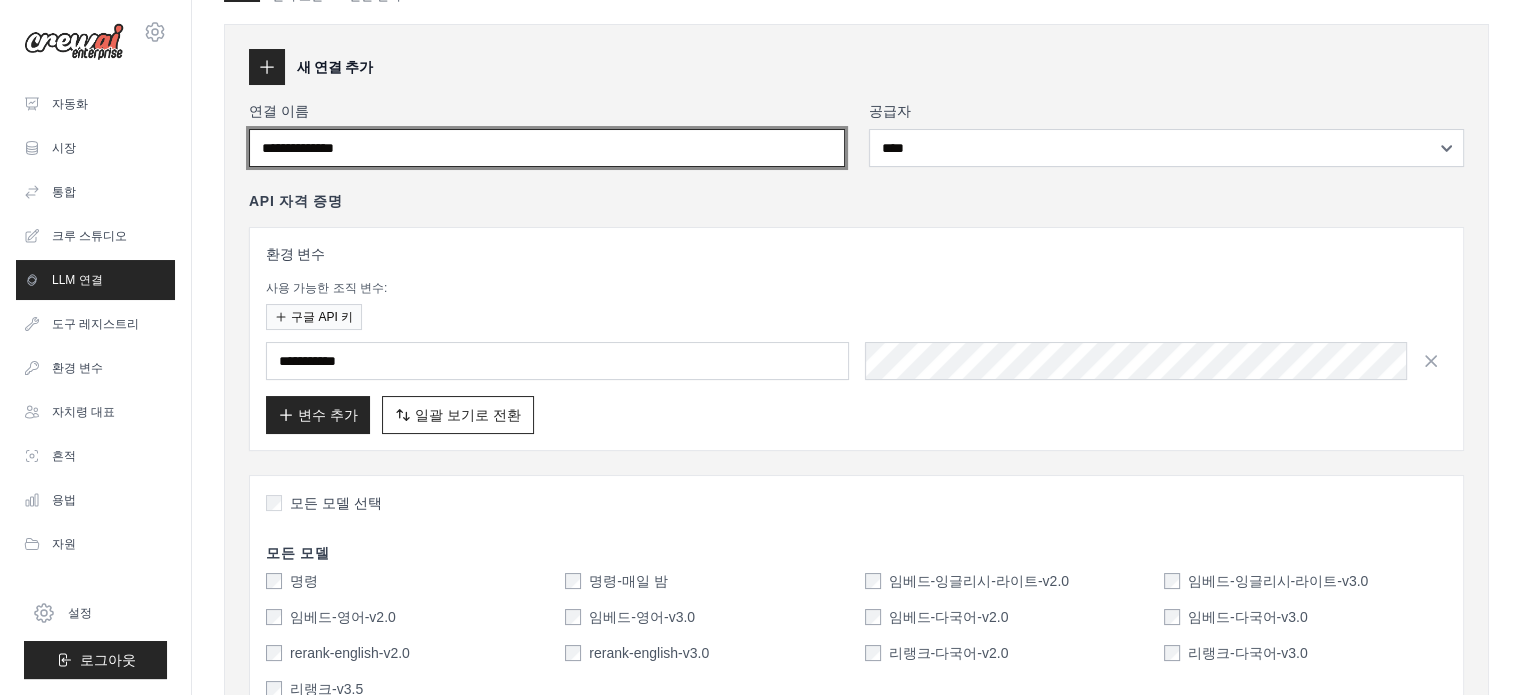 scroll, scrollTop: 200, scrollLeft: 0, axis: vertical 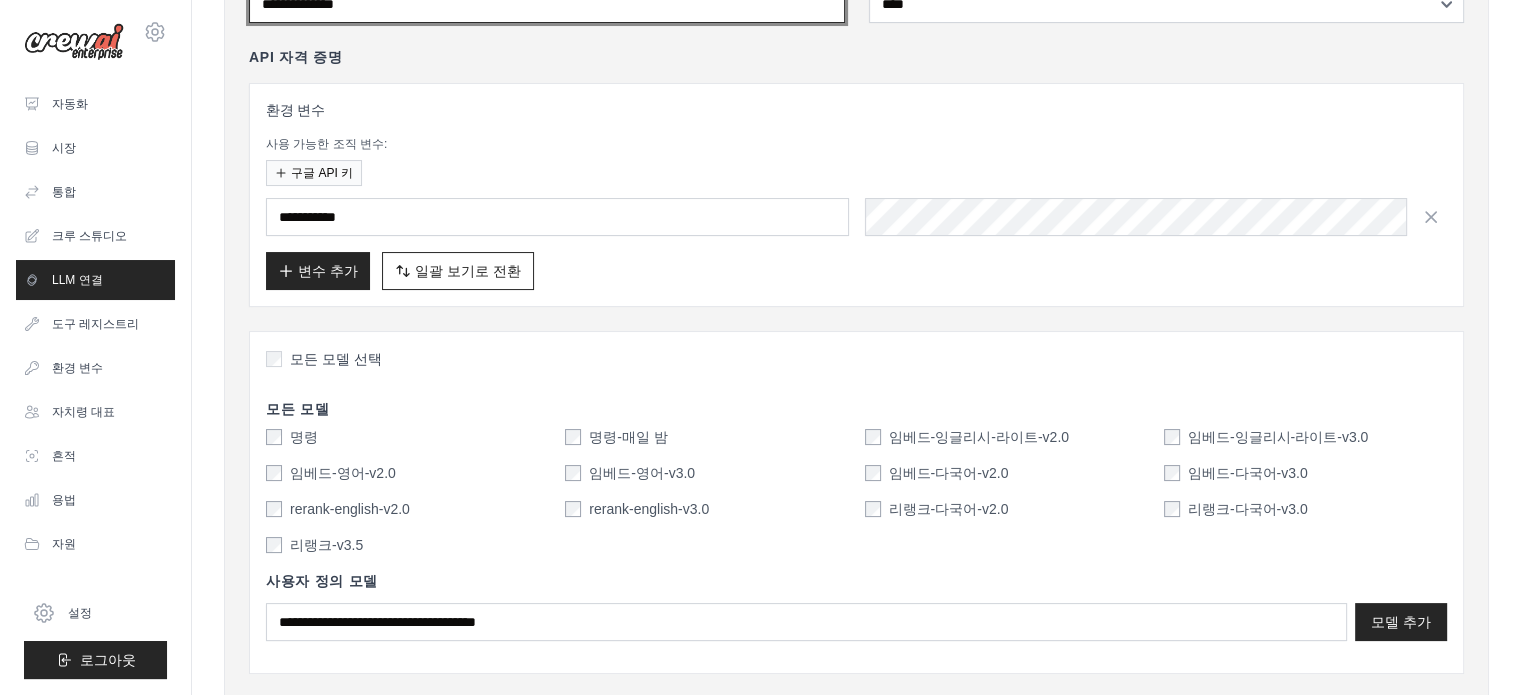 type on "**********" 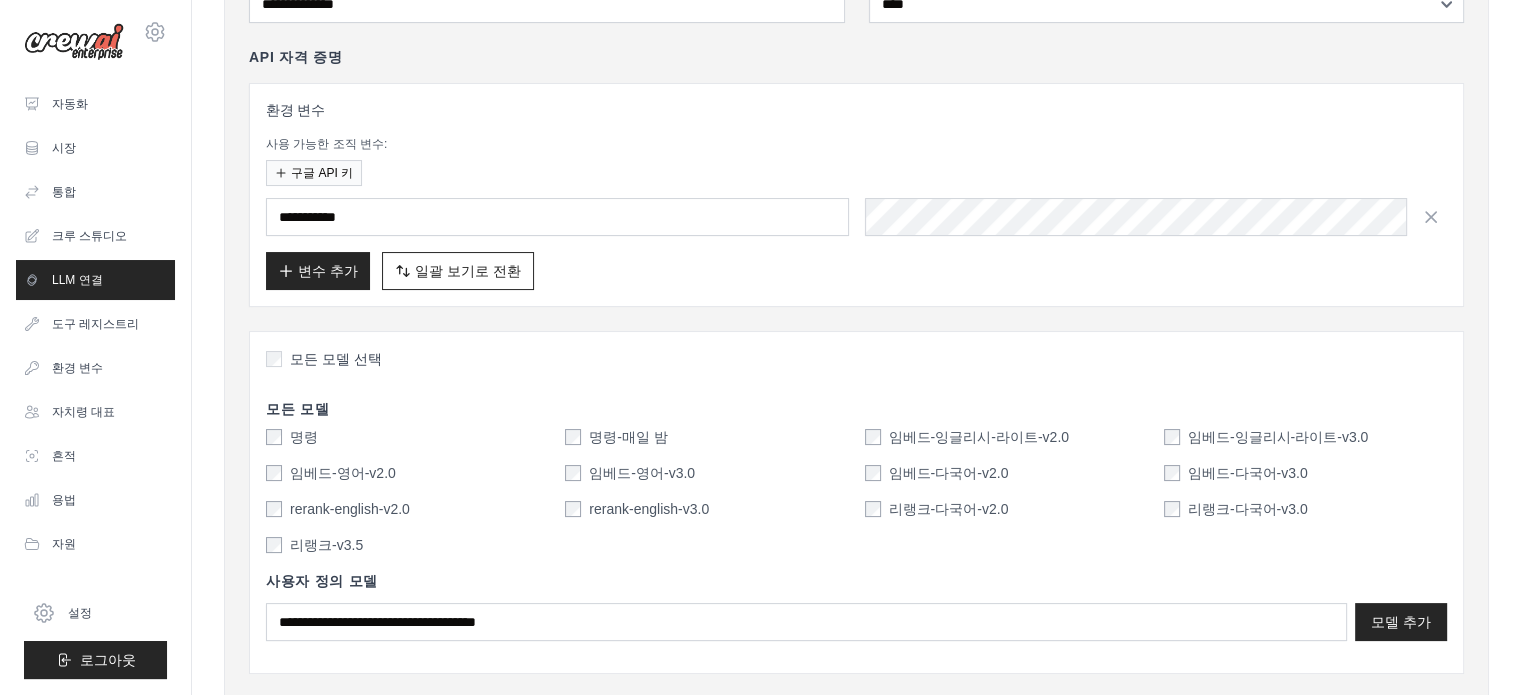 click on "명령 명령-매일 밤 임베드-잉글리시-라이트-v2.0 임베드-잉글리시-라이트-v3.0 임베드-영어-v2.0 임베드-영어-v3.0 임베드-다국어-v2.0 임베드-다국어-v3.0 rerank-english-v2.0 rerank-english-v3.0 리랭크-다국어-v2.0 리랭크-다국어-v3.0 리랭크-v3.5" at bounding box center [856, 491] 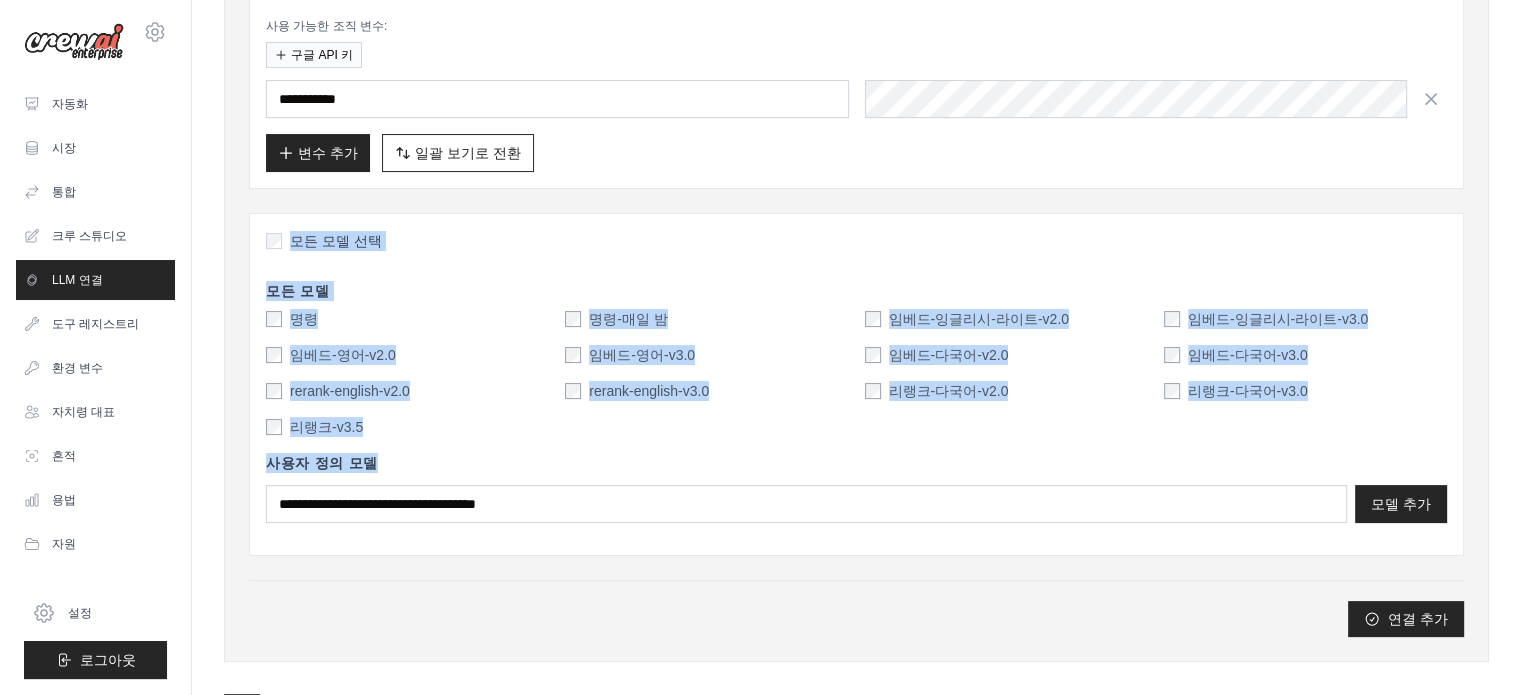 scroll, scrollTop: 400, scrollLeft: 0, axis: vertical 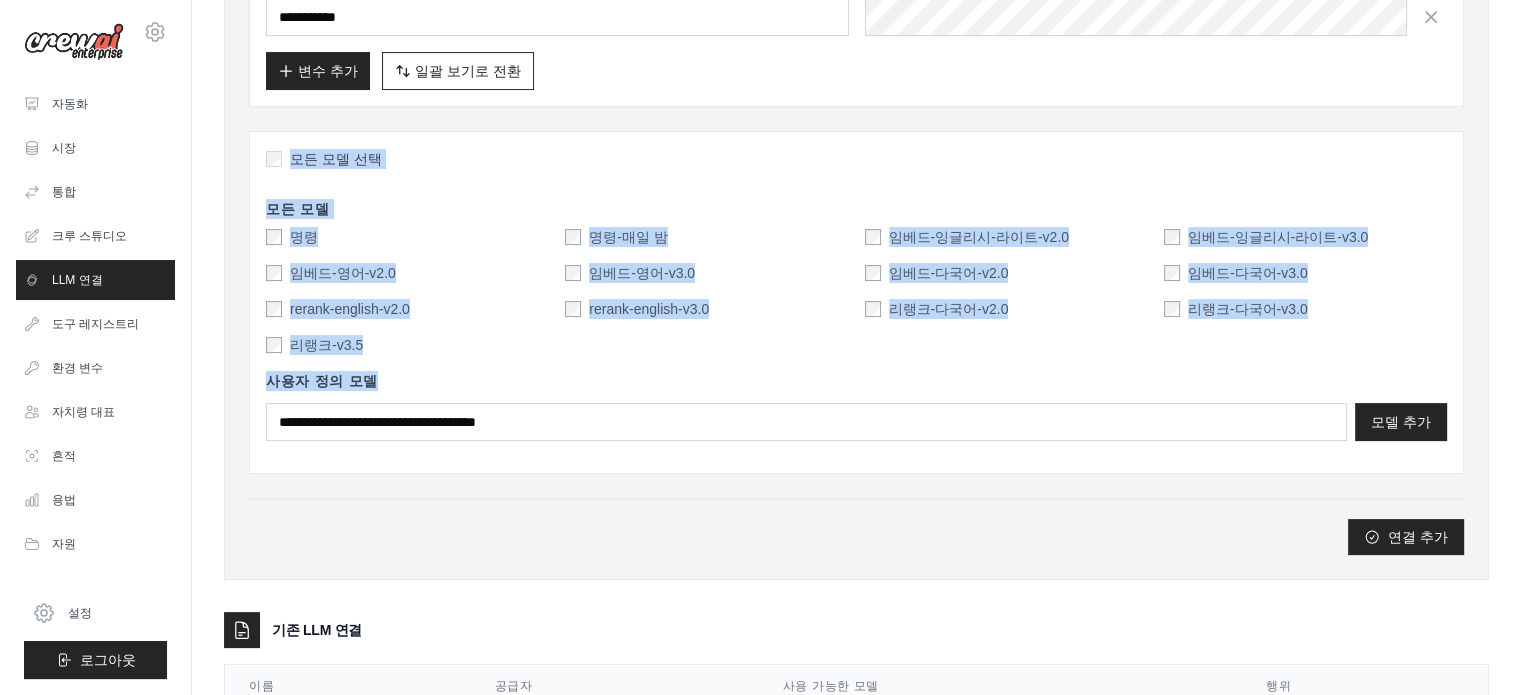 drag, startPoint x: 587, startPoint y: 491, endPoint x: 686, endPoint y: 453, distance: 106.04244 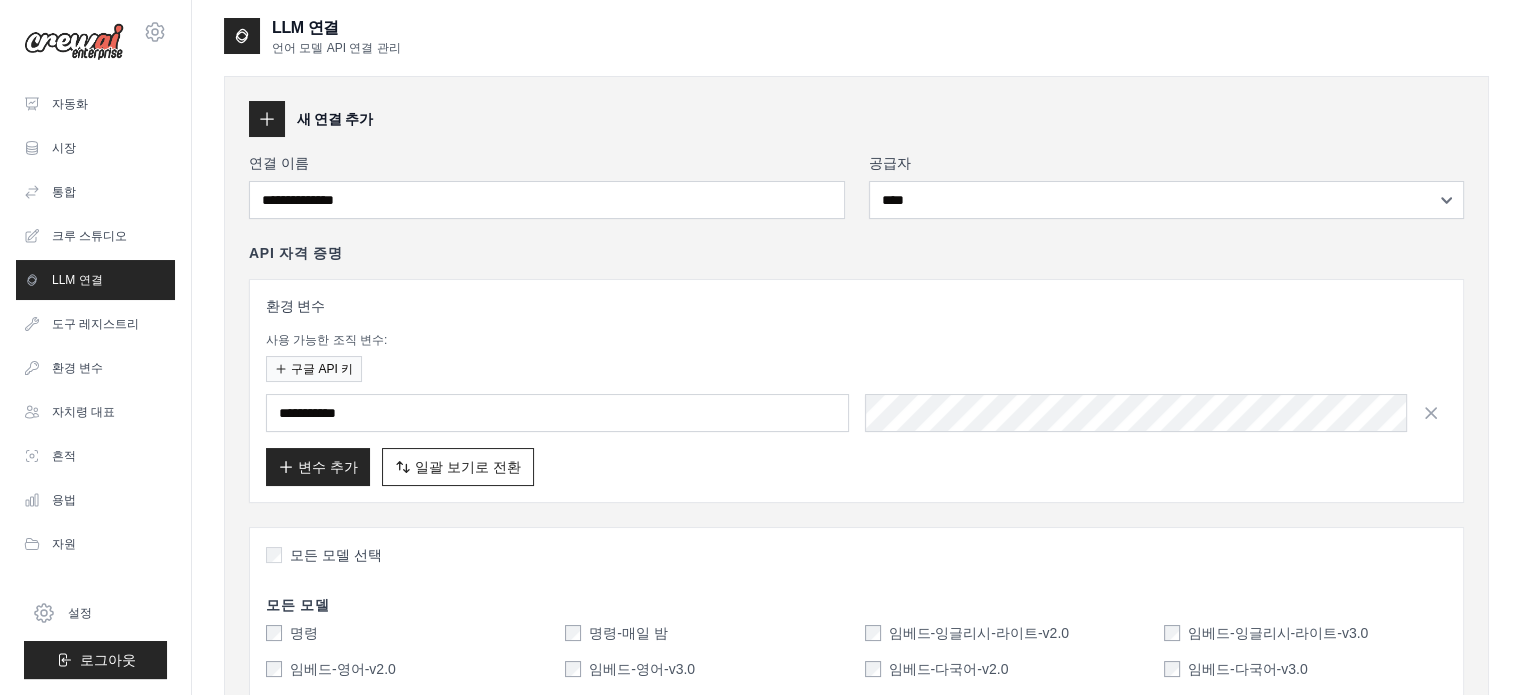 scroll, scrollTop: 0, scrollLeft: 0, axis: both 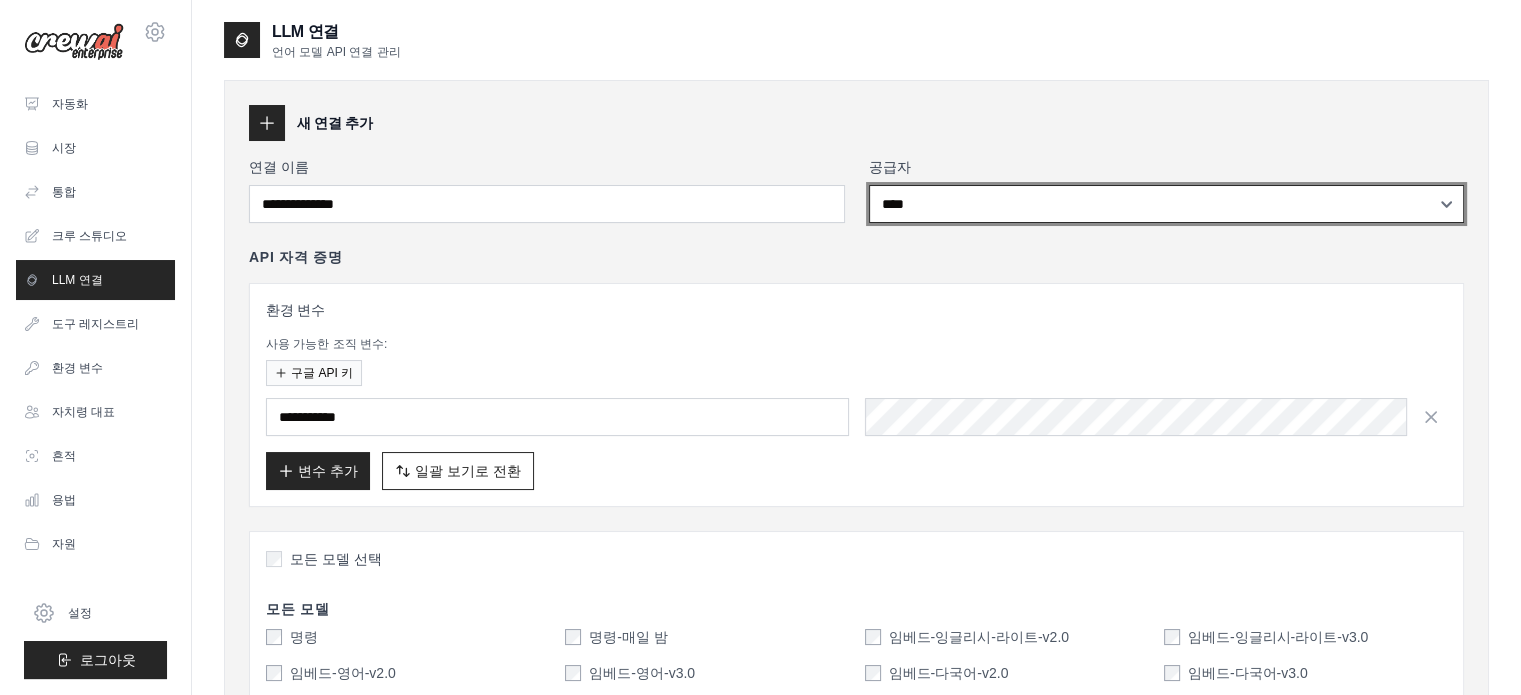 click on "[MASKED_DATA]
[MASKED_DATA]
[MASKED_DATA]
[MASKED_DATA]
[MASKED_DATA]
[MASKED_DATA]
[MASKED_DATA]
[MASKED_DATA]
[MASKED_DATA]
[MASKED_DATA]
[MASKED_DATA]" at bounding box center [1167, 204] 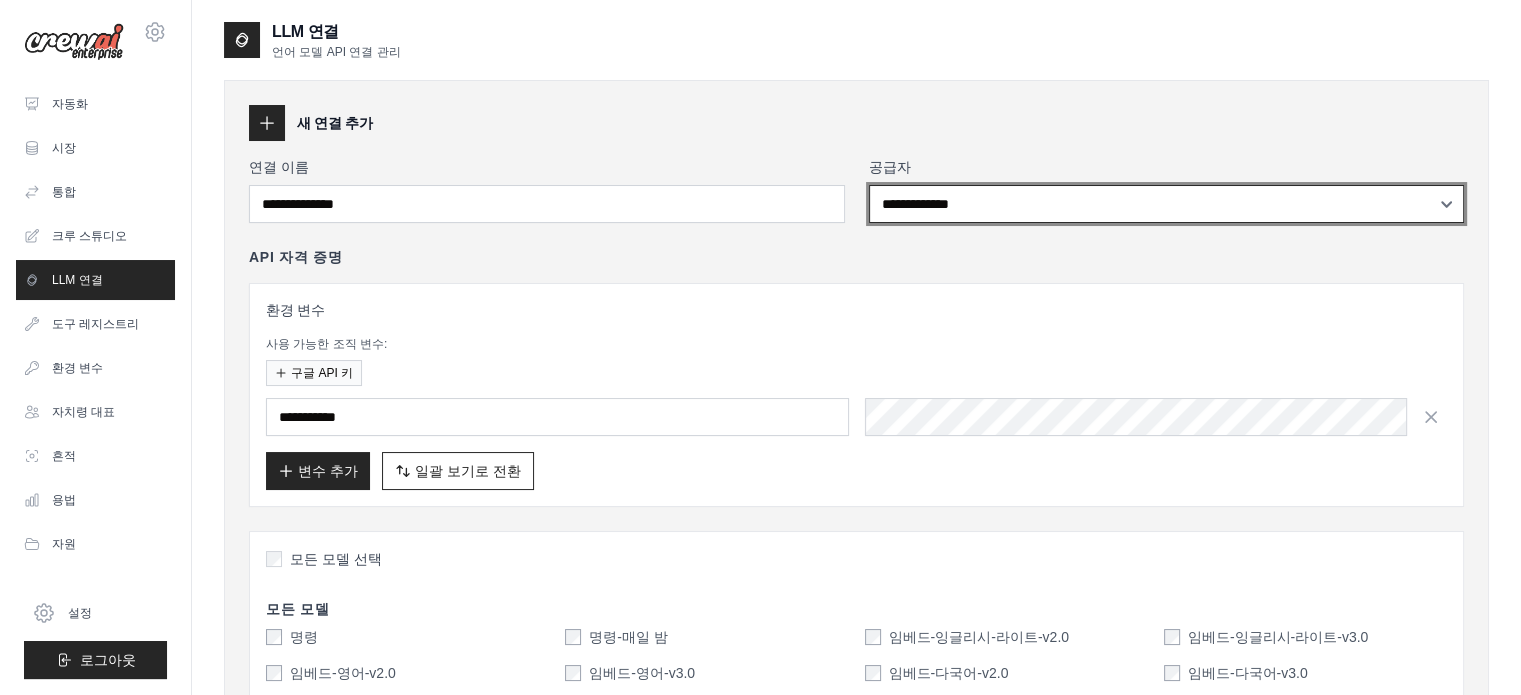 click on "[MASKED_DATA]
[MASKED_DATA]
[MASKED_DATA]
[MASKED_DATA]
[MASKED_DATA]
[MASKED_DATA]
[MASKED_DATA]
[MASKED_DATA]
[MASKED_DATA]
[MASKED_DATA]
[MASKED_DATA]" at bounding box center [1167, 204] 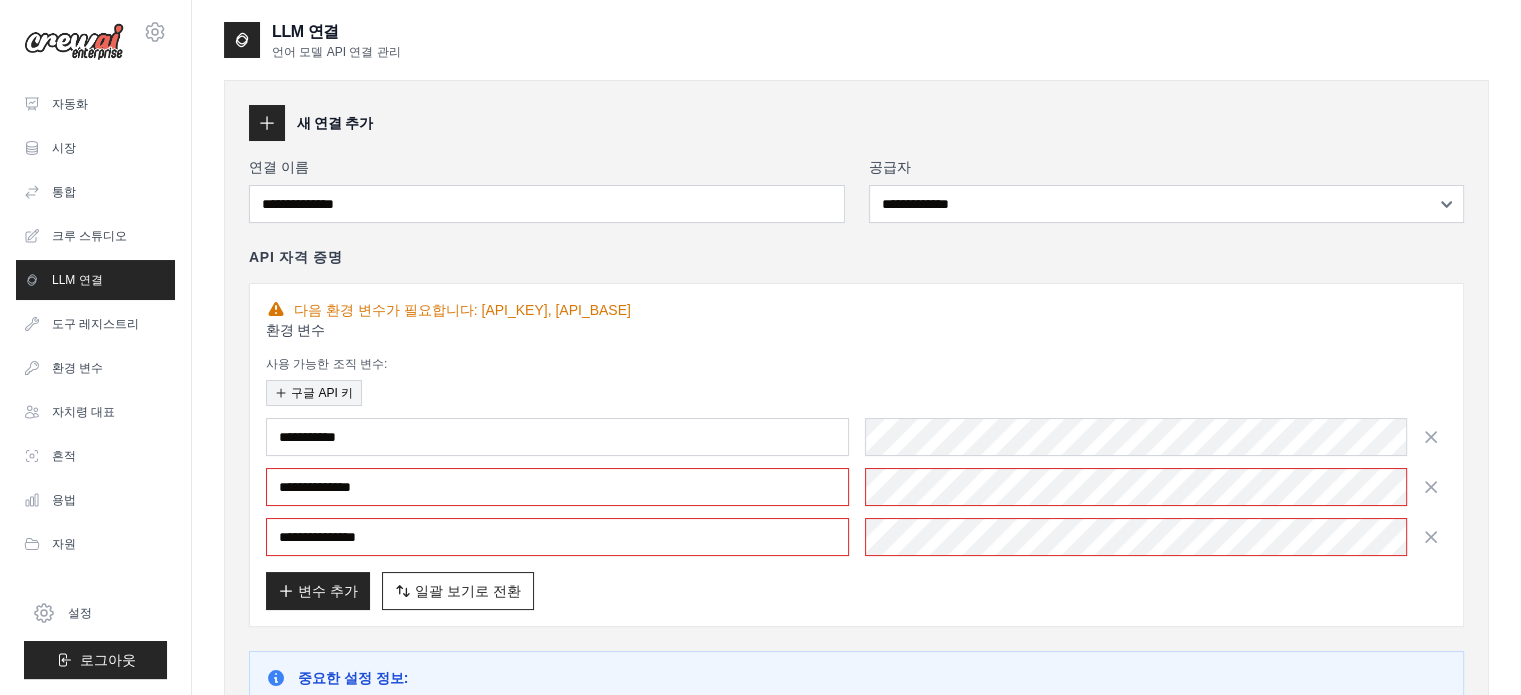 click on "구글 API 키" at bounding box center (322, 393) 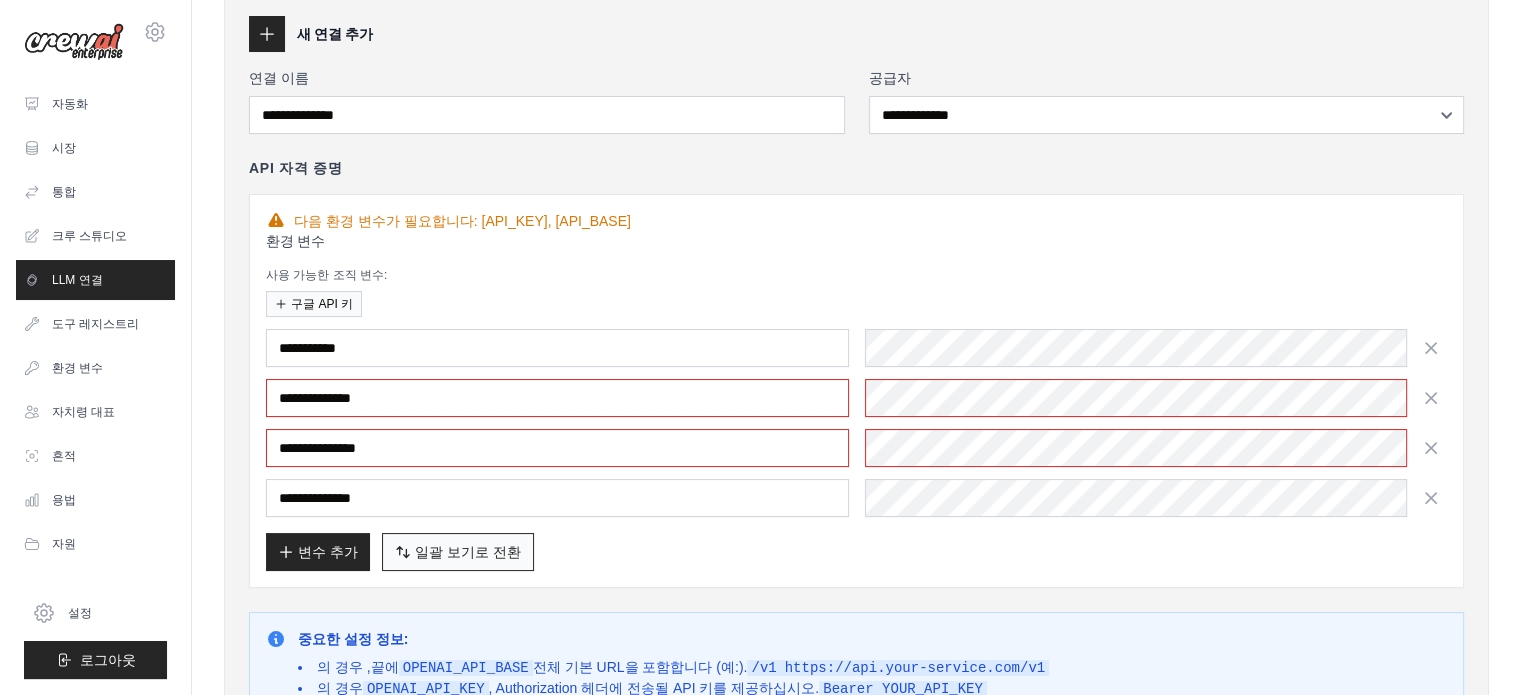 scroll, scrollTop: 300, scrollLeft: 0, axis: vertical 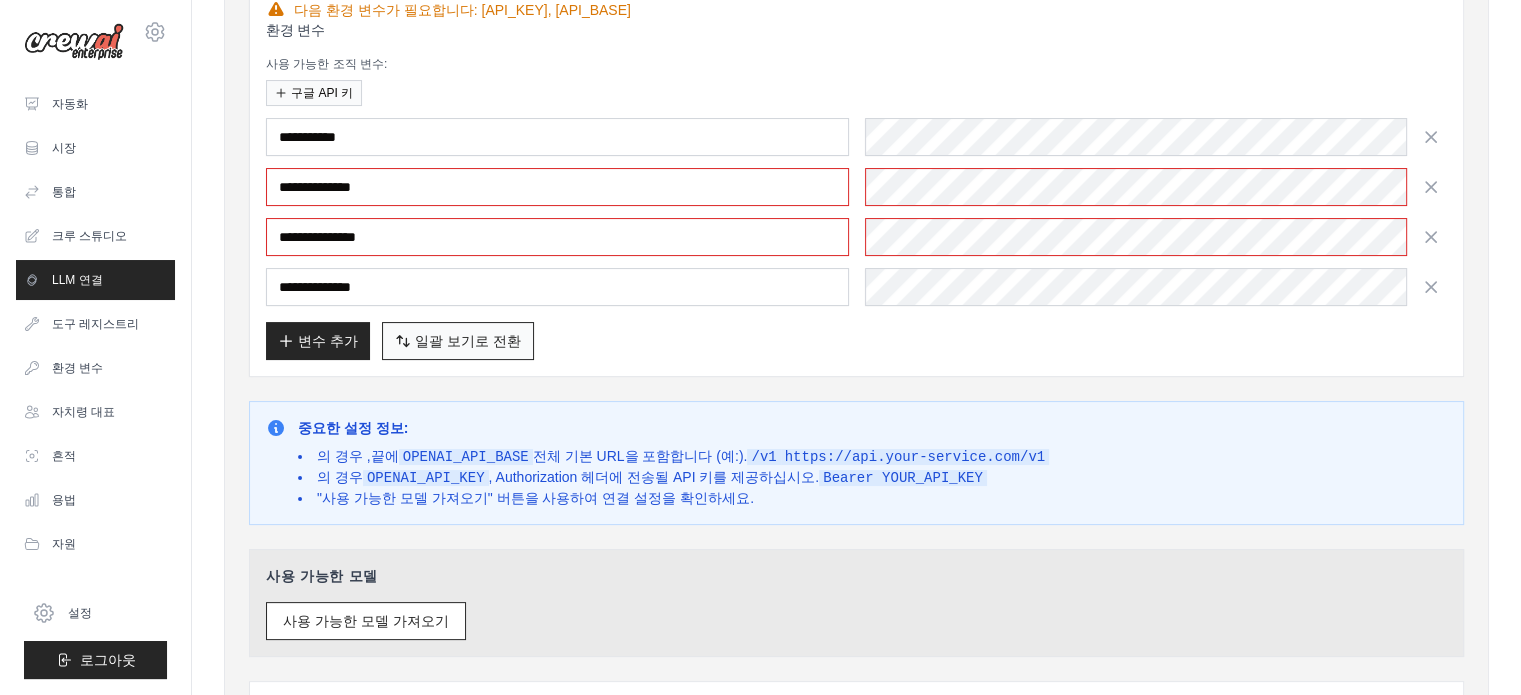 click on "일괄 보기로 전환" at bounding box center (468, 341) 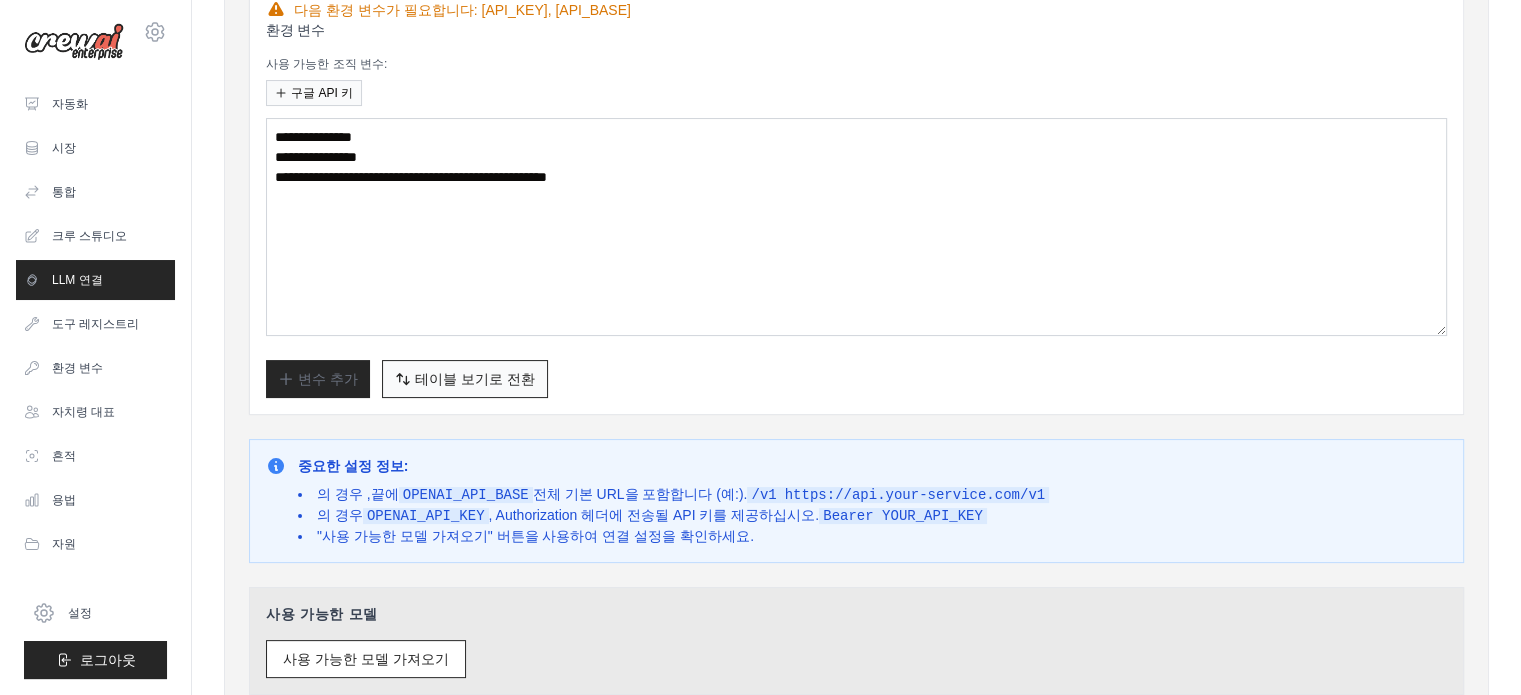 click on "테이블 보기로 전환" at bounding box center (475, 379) 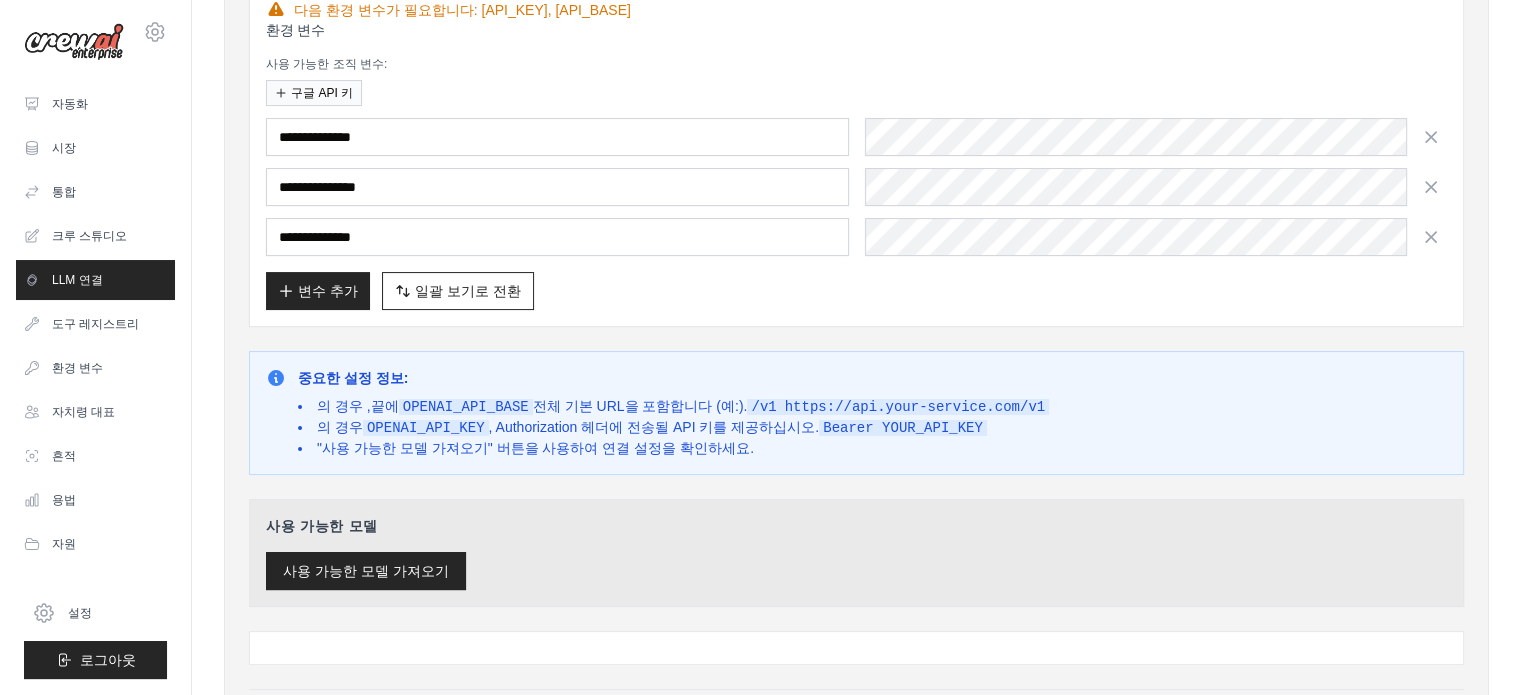click on "사용 가능한 모델 가져오기" at bounding box center (366, 571) 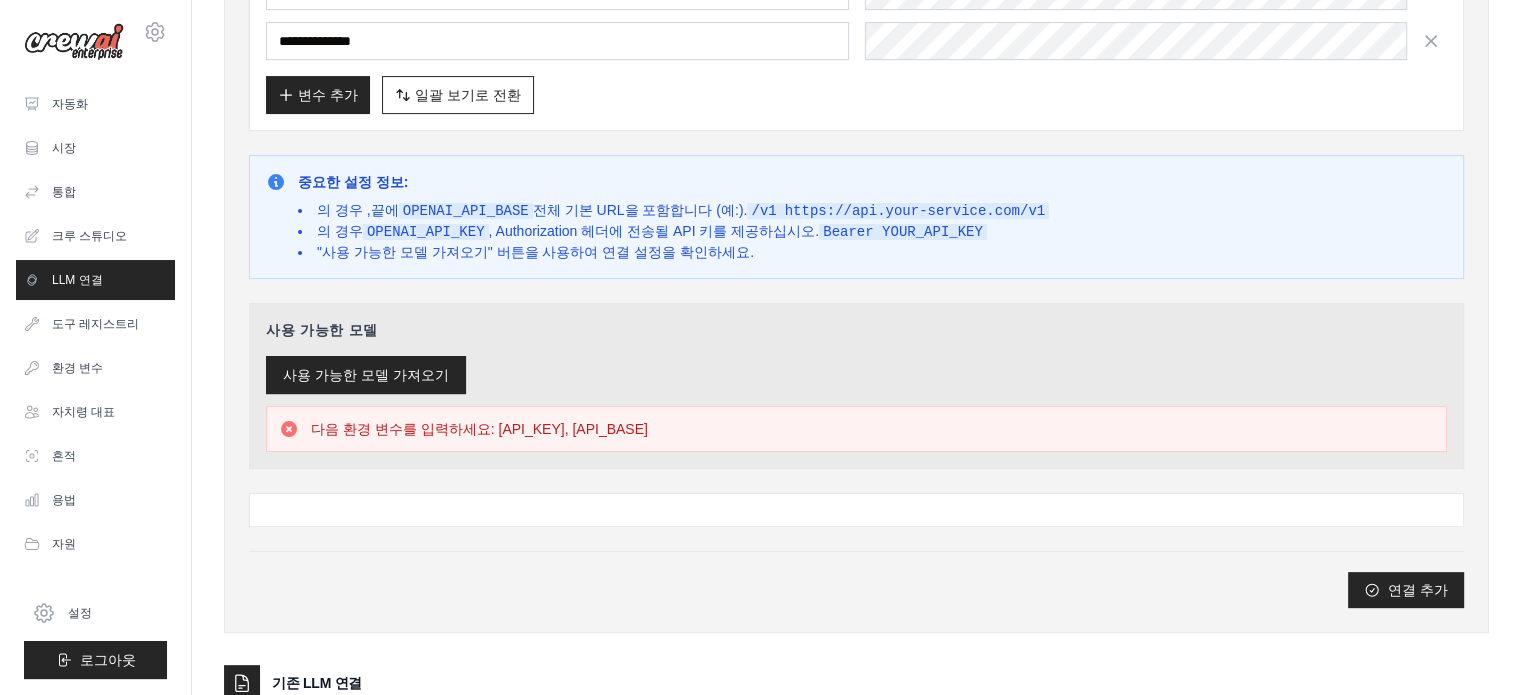 scroll, scrollTop: 500, scrollLeft: 0, axis: vertical 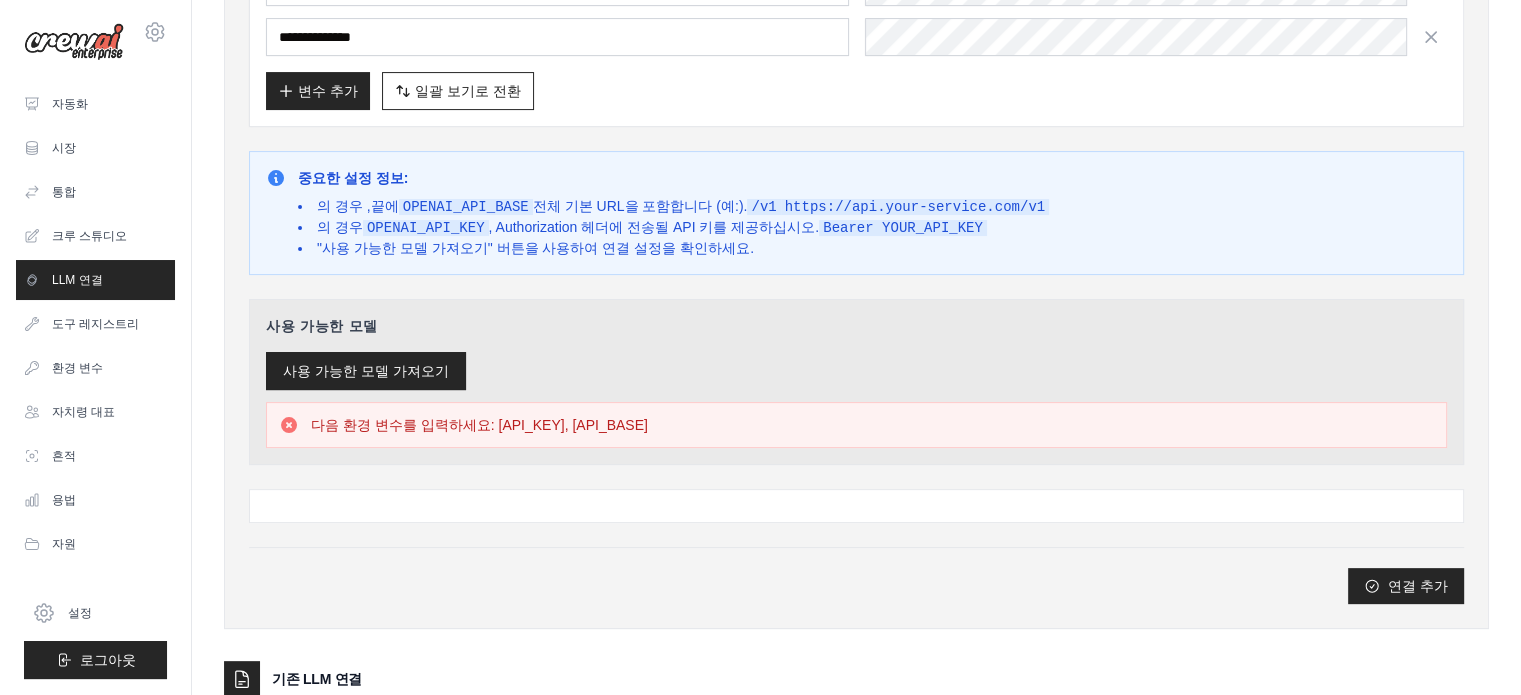 click on "다음 환경 변수를 입력하세요: [API_KEY], [API_BASE]" at bounding box center (479, 425) 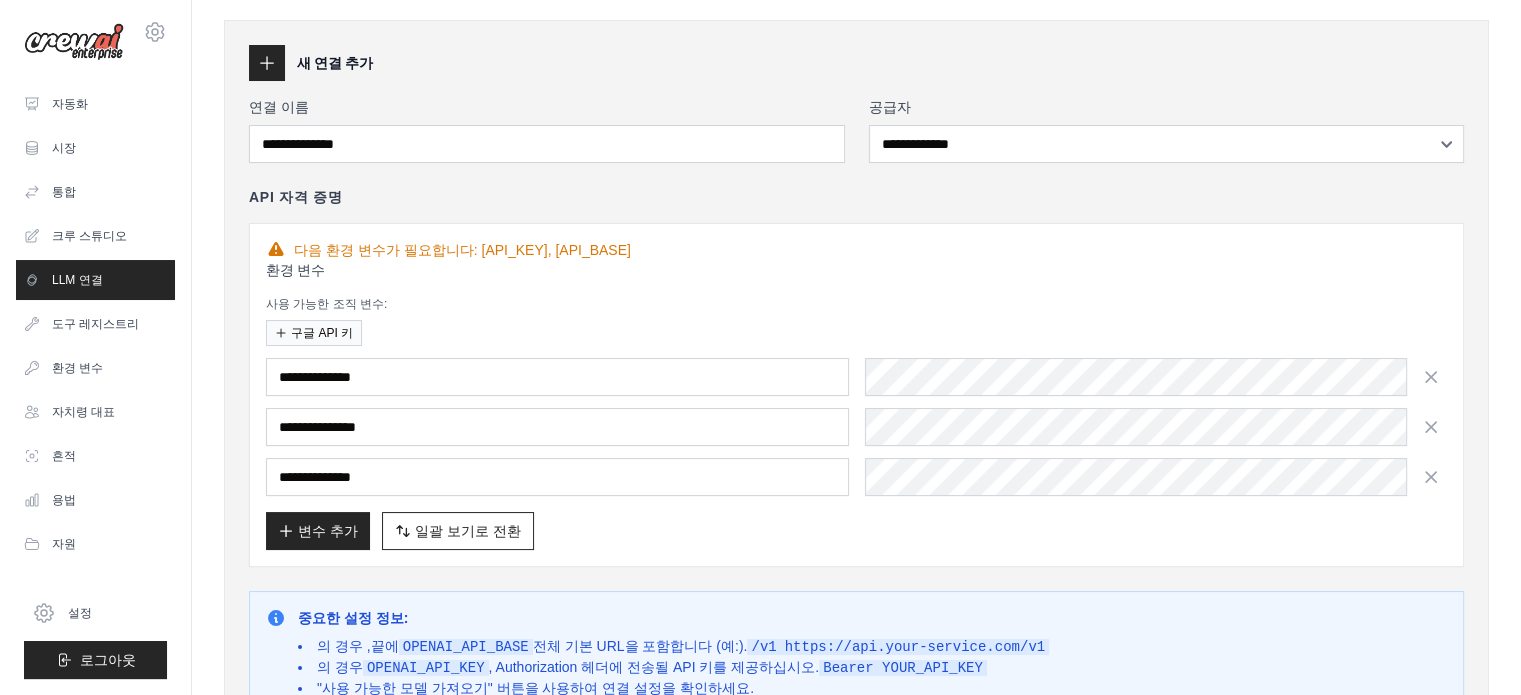 scroll, scrollTop: 0, scrollLeft: 0, axis: both 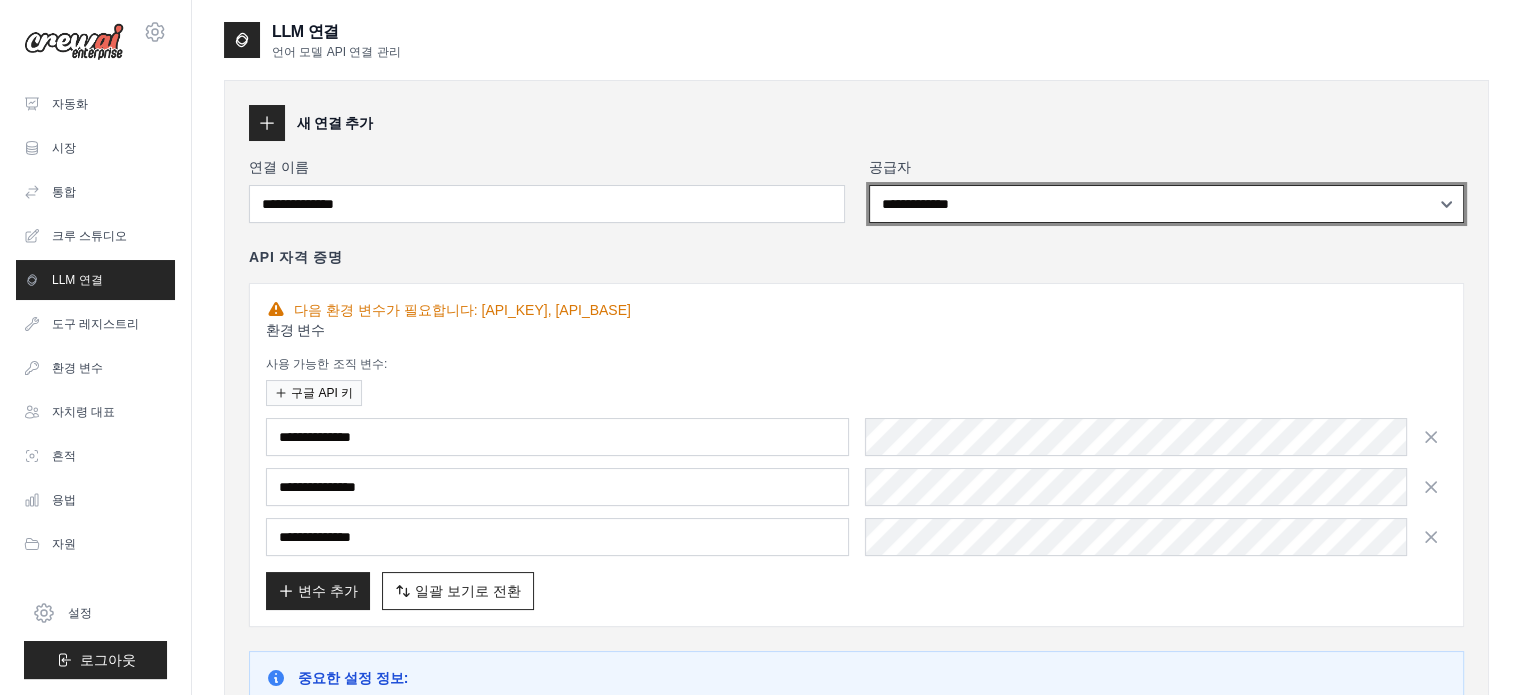 click on "[MASKED_DATA]
[MASKED_DATA]
[MASKED_DATA]
[MASKED_DATA]
[MASKED_DATA]
[MASKED_DATA]
[MASKED_DATA]
[MASKED_DATA]
[MASKED_DATA]
[MASKED_DATA]
[MASKED_DATA]" at bounding box center [1167, 204] 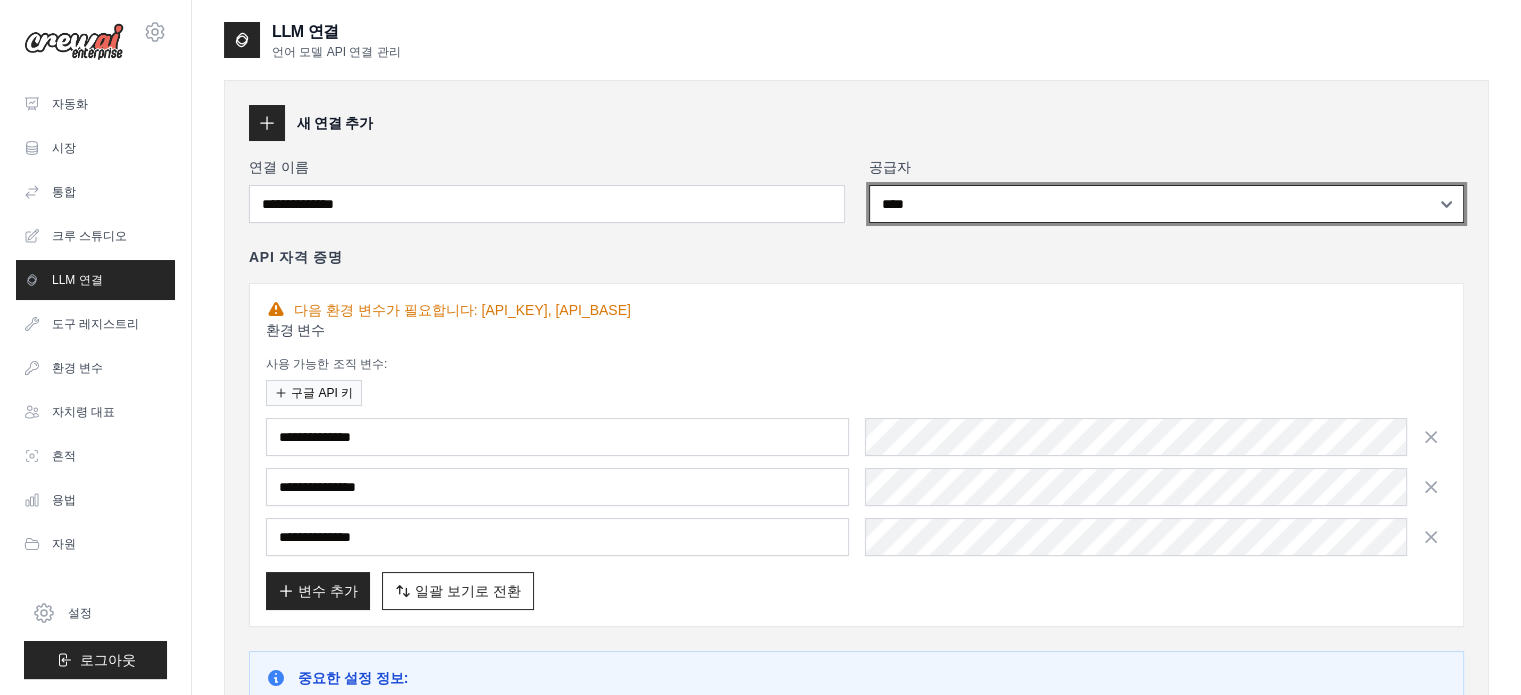 click on "[MASKED_DATA]
[MASKED_DATA]
[MASKED_DATA]
[MASKED_DATA]
[MASKED_DATA]
[MASKED_DATA]
[MASKED_DATA]
[MASKED_DATA]
[MASKED_DATA]
[MASKED_DATA]
[MASKED_DATA]" at bounding box center [1167, 204] 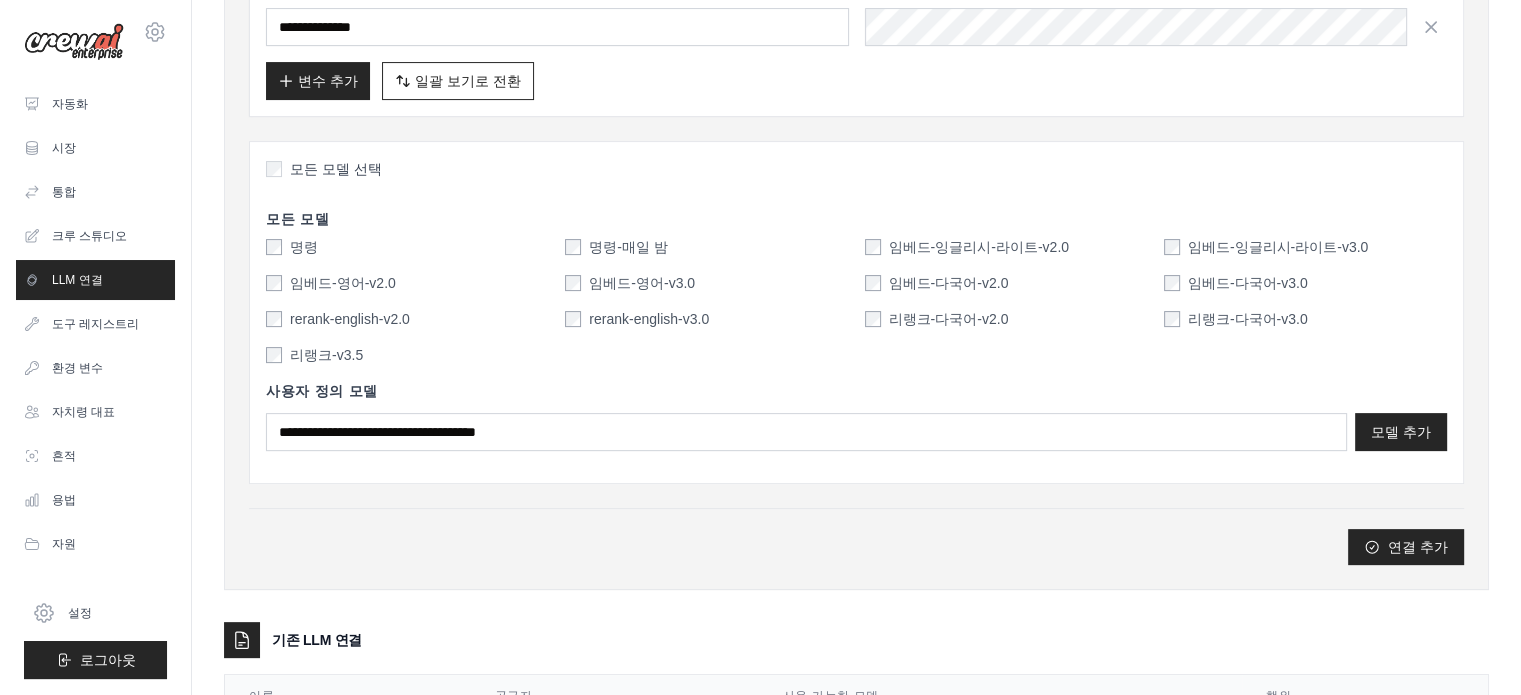 scroll, scrollTop: 500, scrollLeft: 0, axis: vertical 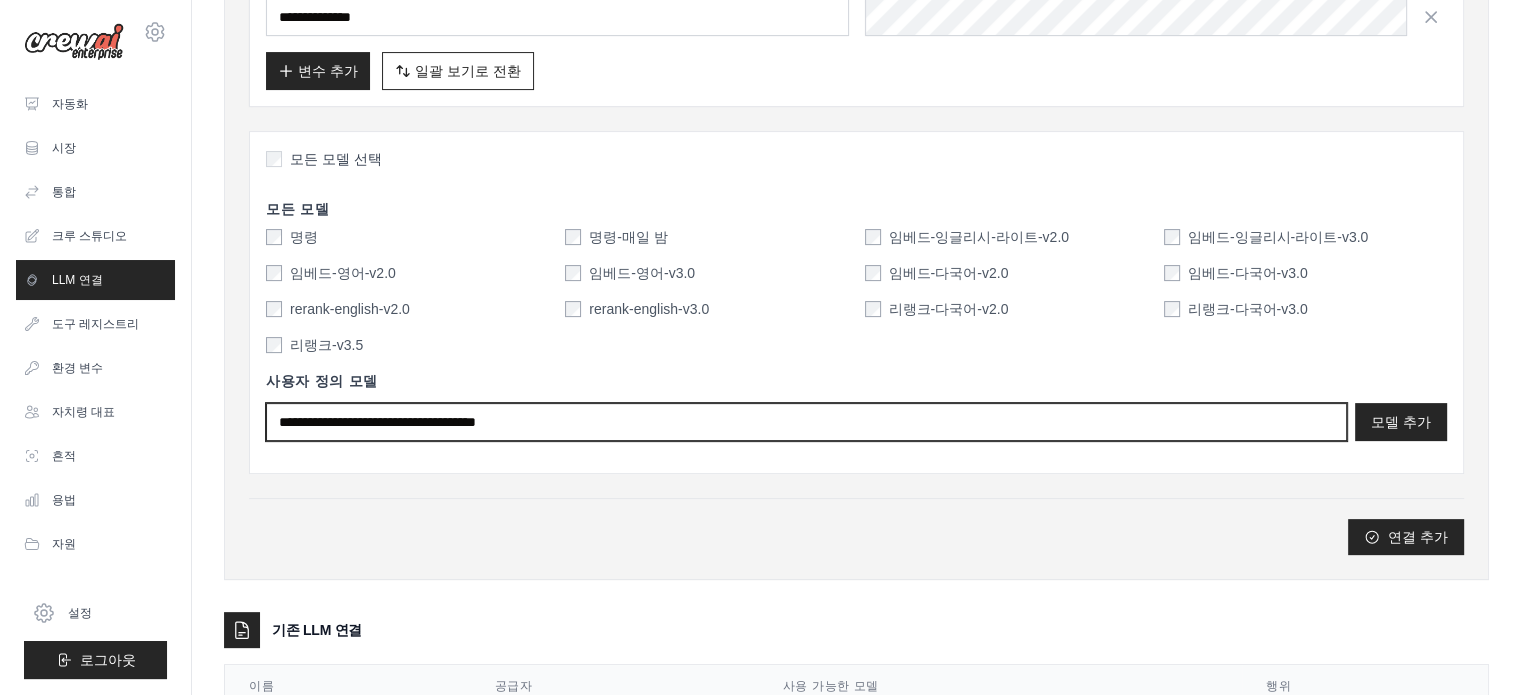 click at bounding box center [806, 422] 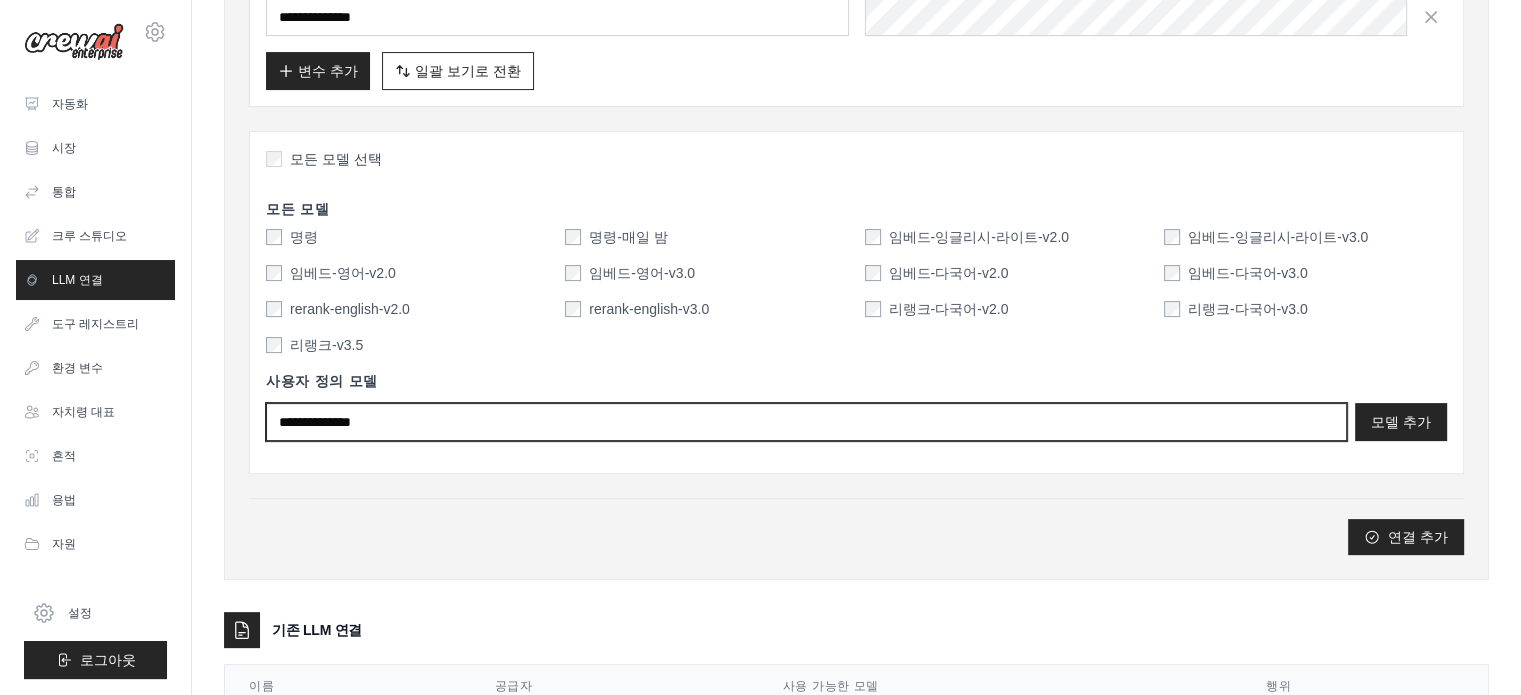 type on "**********" 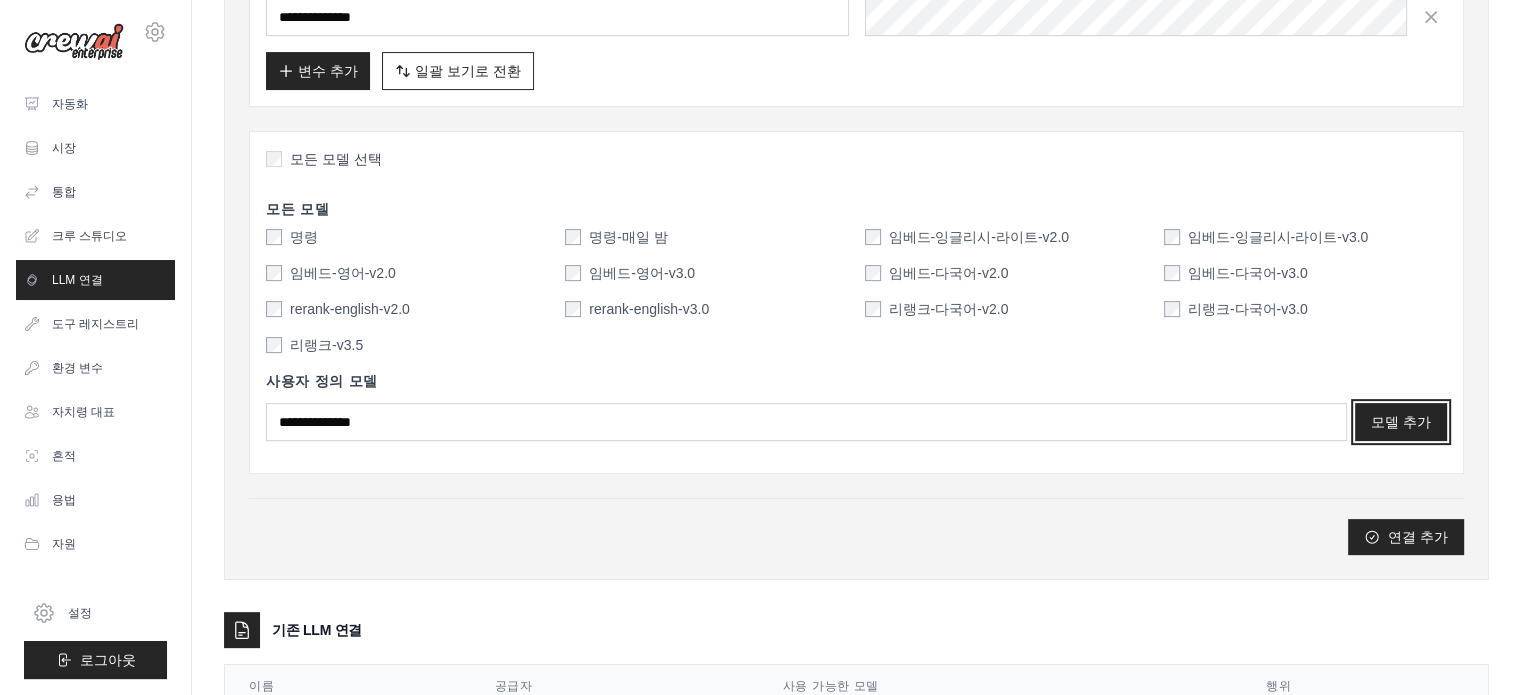 click on "모델 추가" at bounding box center [1401, 422] 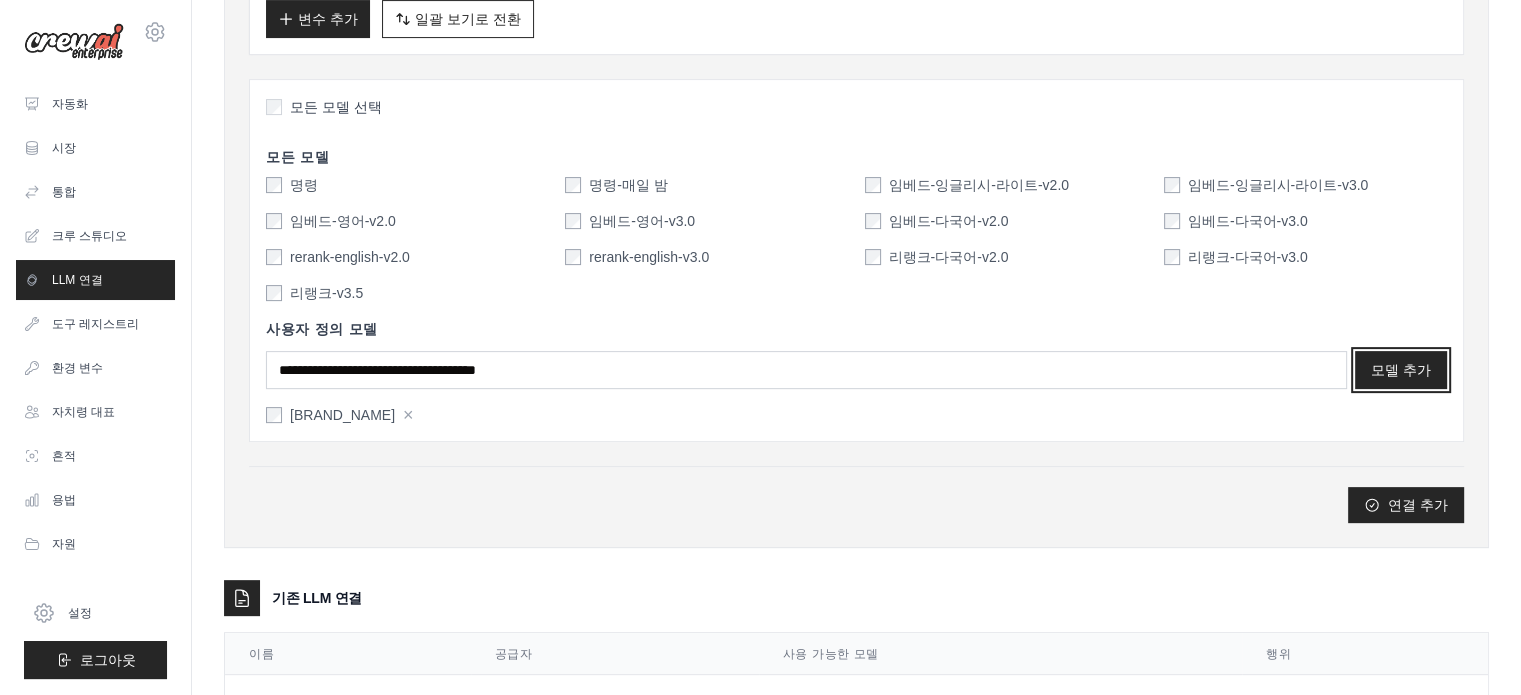scroll, scrollTop: 600, scrollLeft: 0, axis: vertical 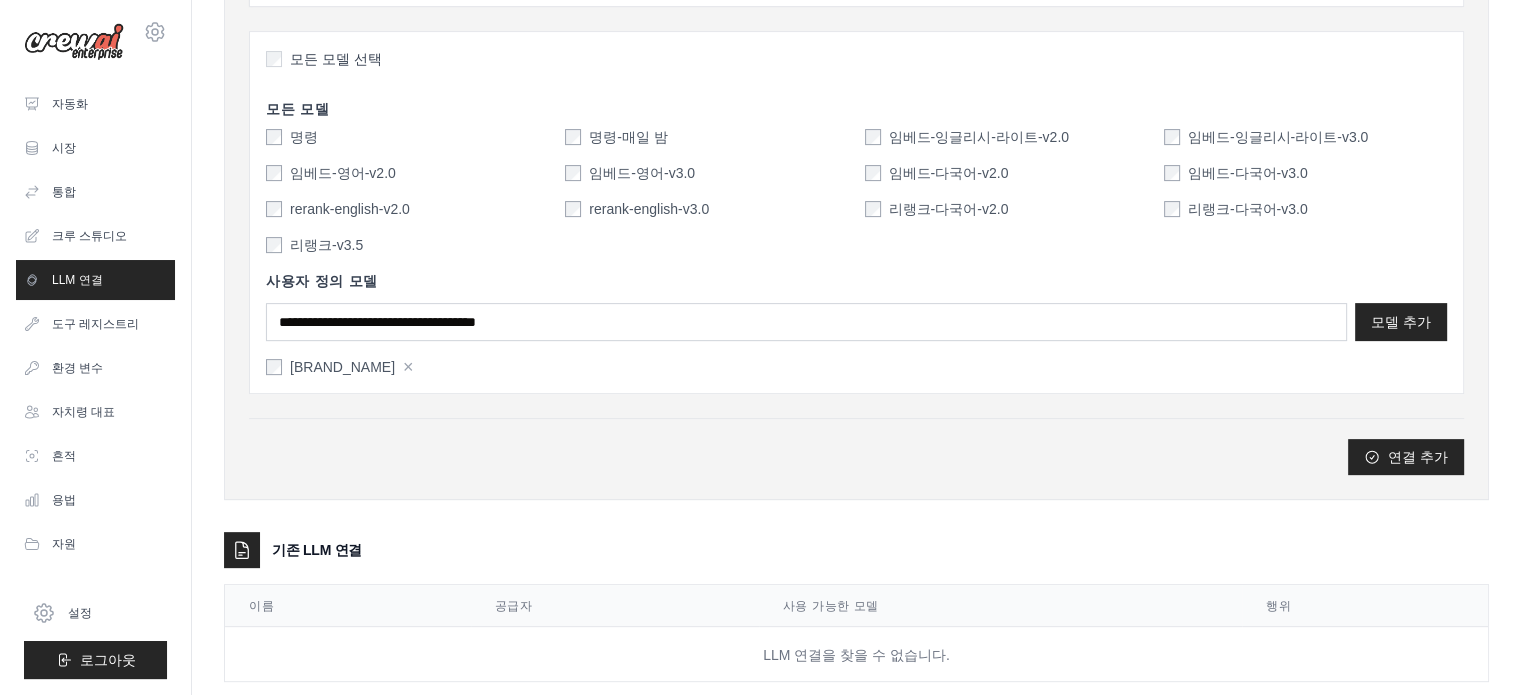click on "연결 추가" at bounding box center [856, 457] 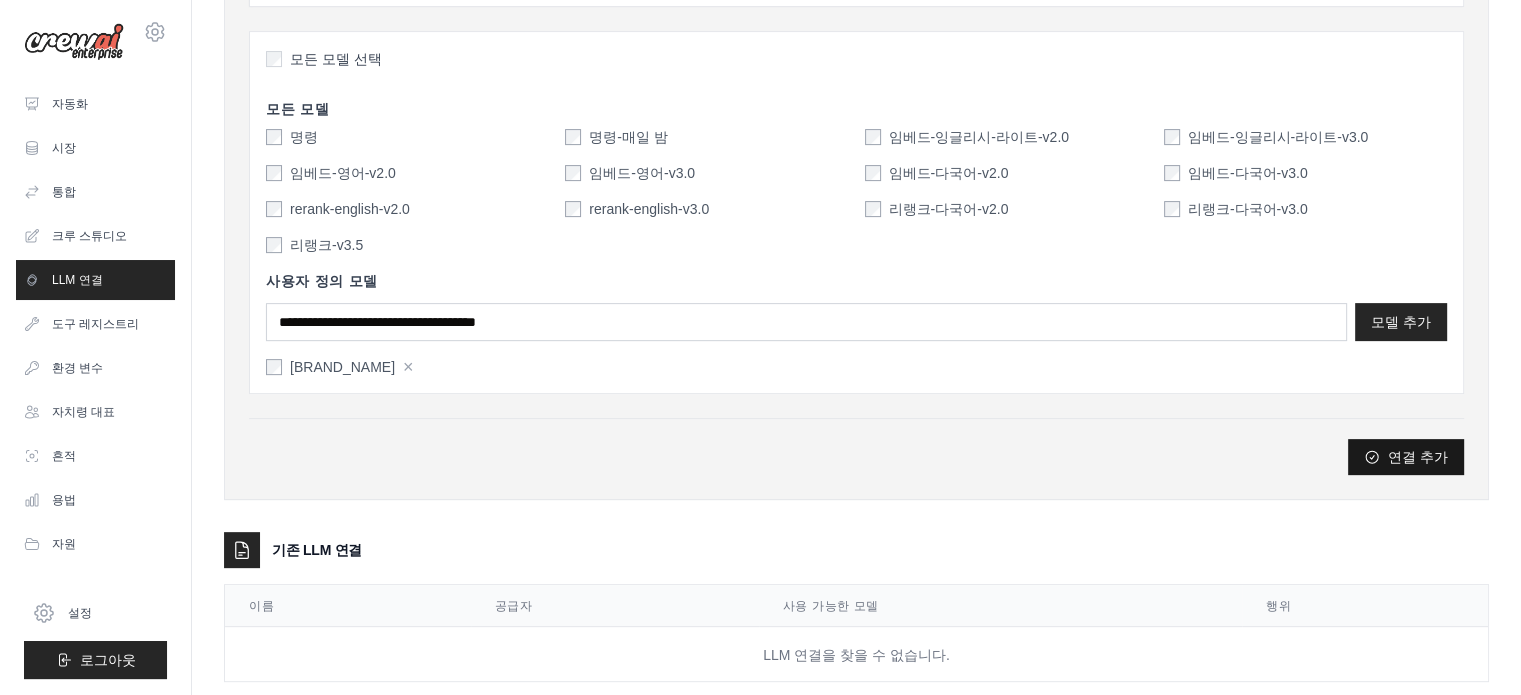 click on "연결 추가" at bounding box center [1418, 457] 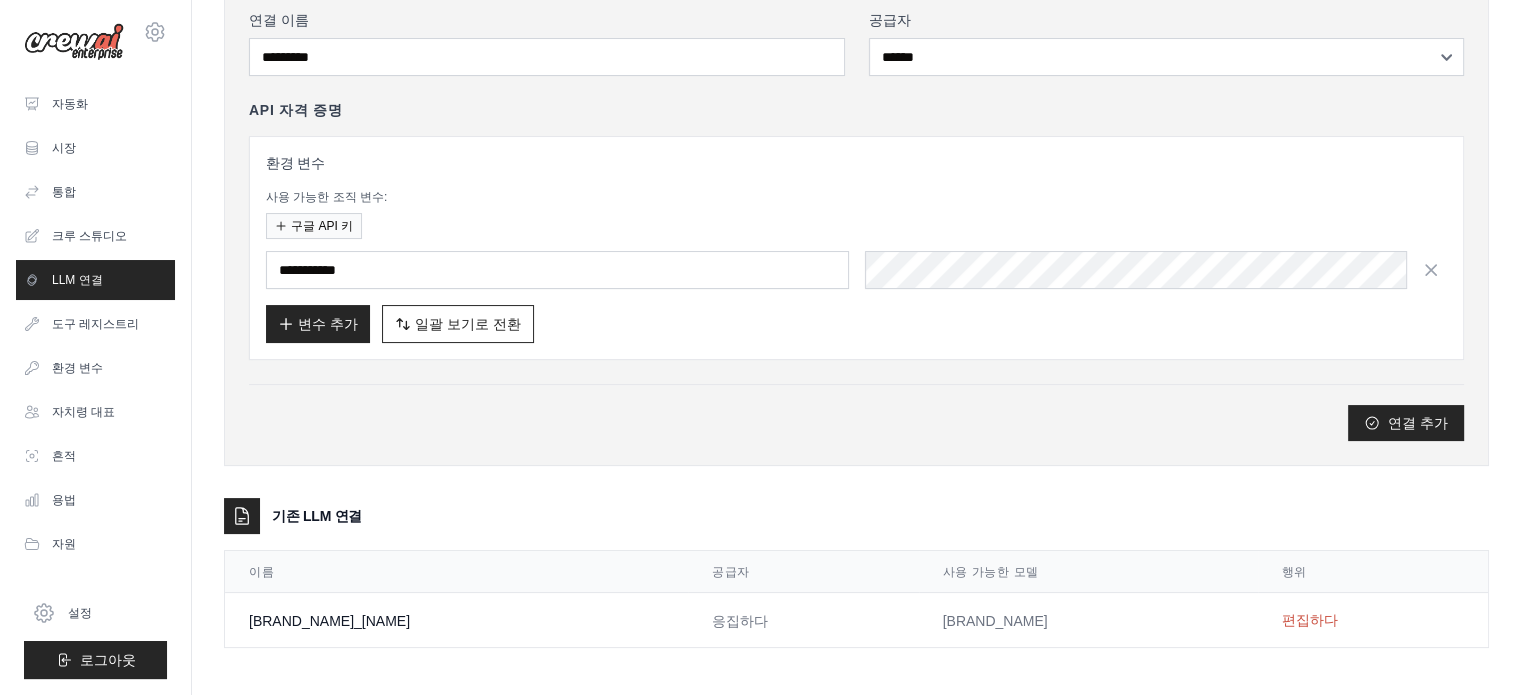 scroll, scrollTop: 219, scrollLeft: 0, axis: vertical 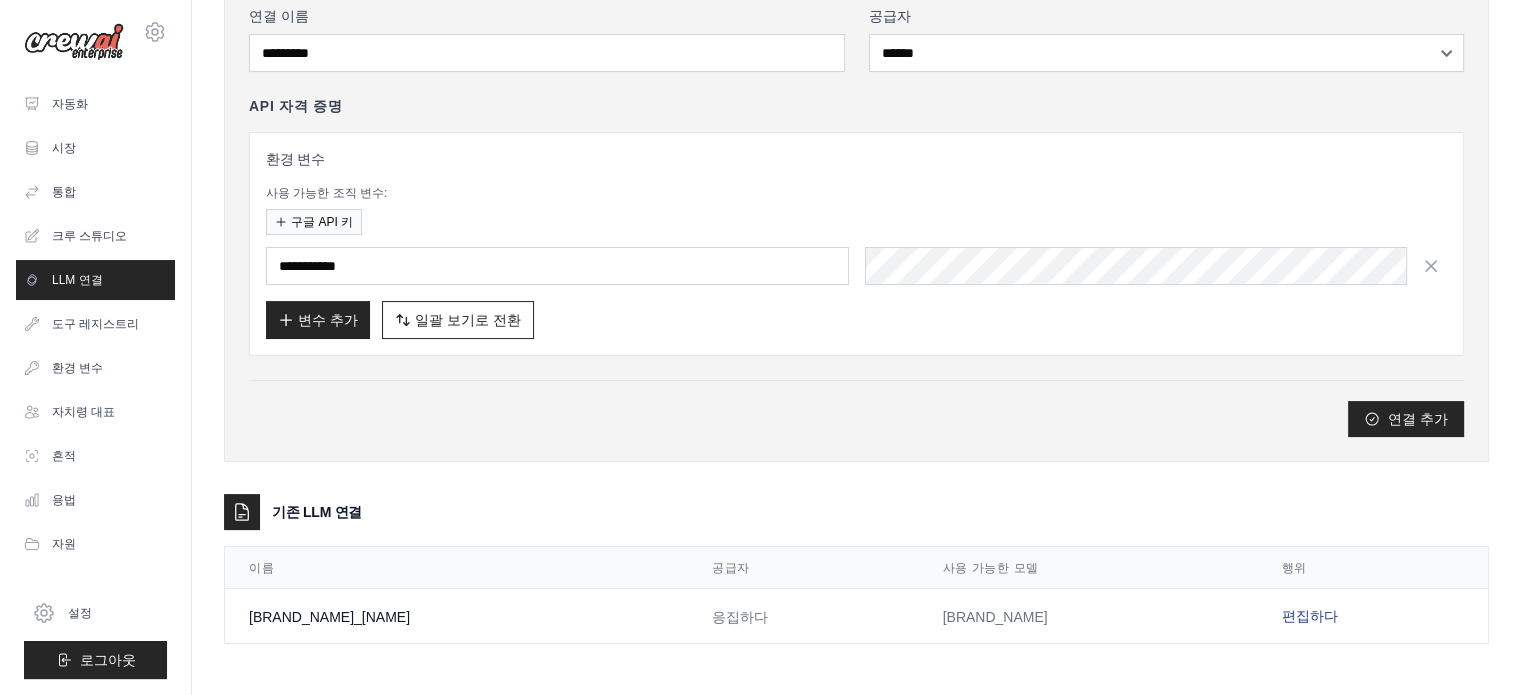 click on "편집하다" at bounding box center [1310, 616] 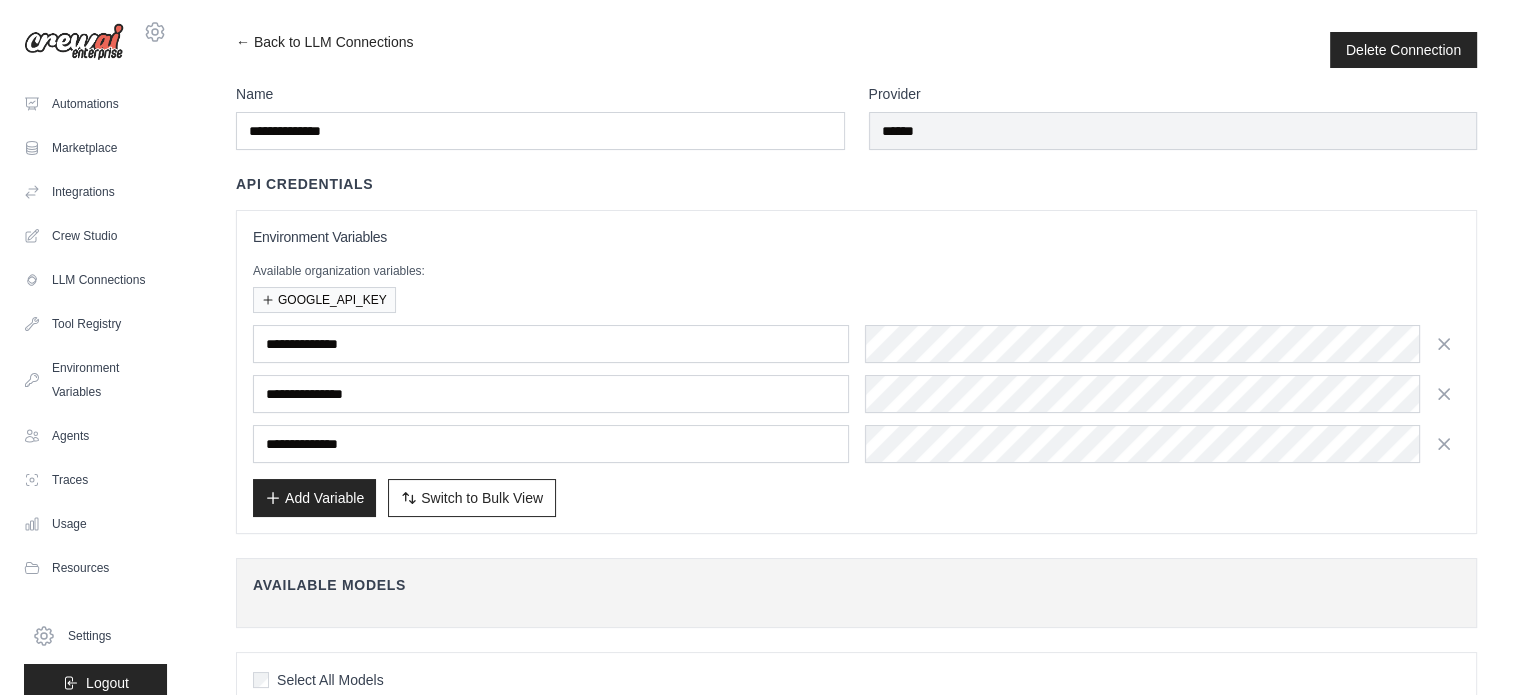 scroll, scrollTop: 0, scrollLeft: 0, axis: both 